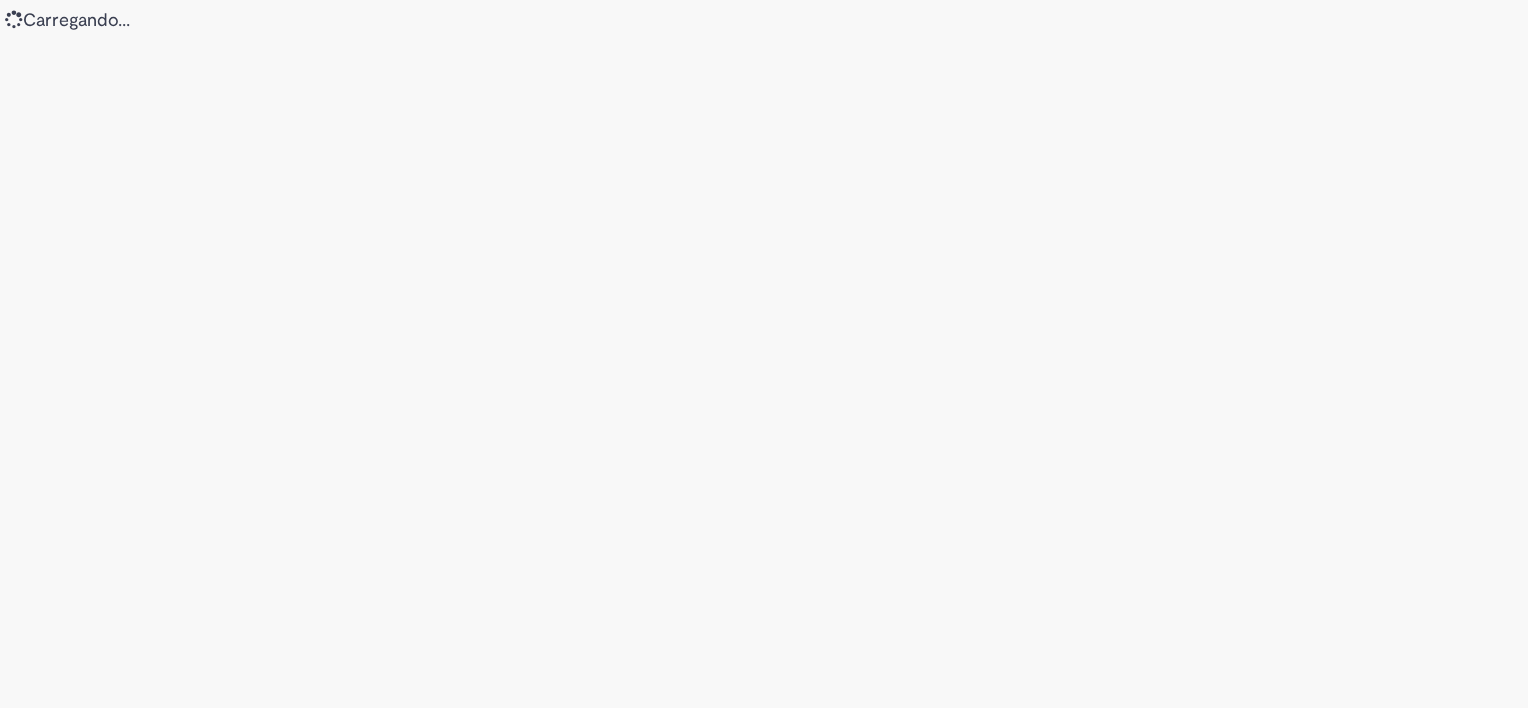 scroll, scrollTop: 0, scrollLeft: 0, axis: both 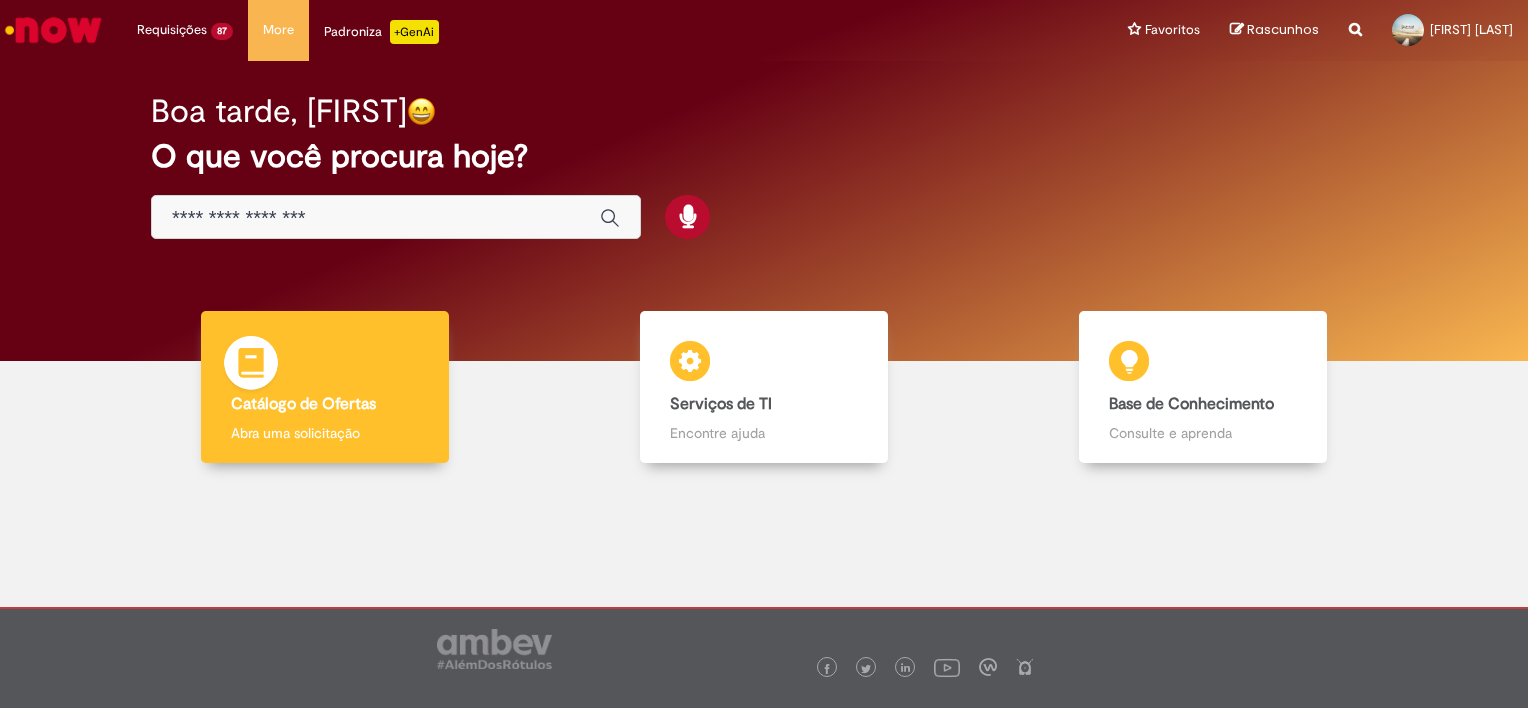 click on "Catálogo de Ofertas" at bounding box center [303, 404] 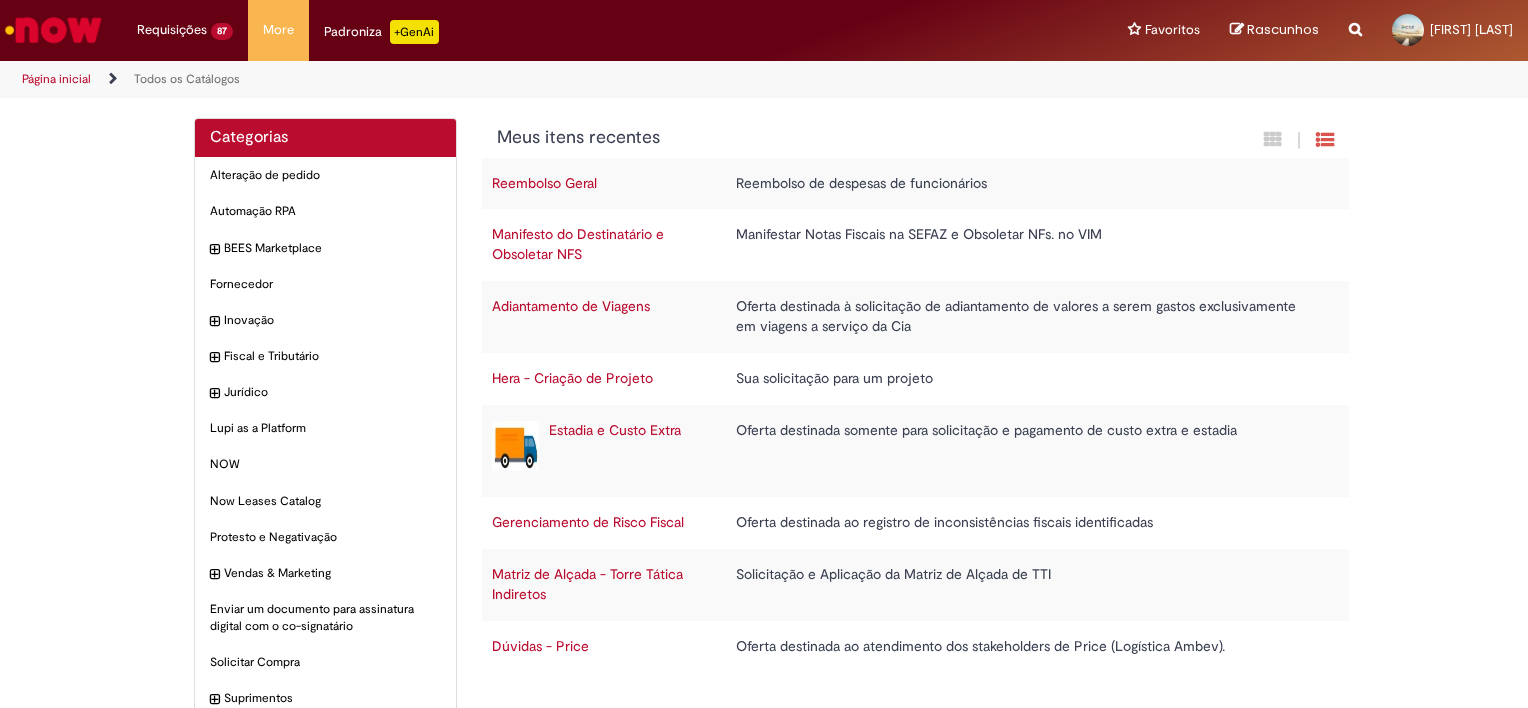 click on "Estadia e Custo Extra" at bounding box center [615, 430] 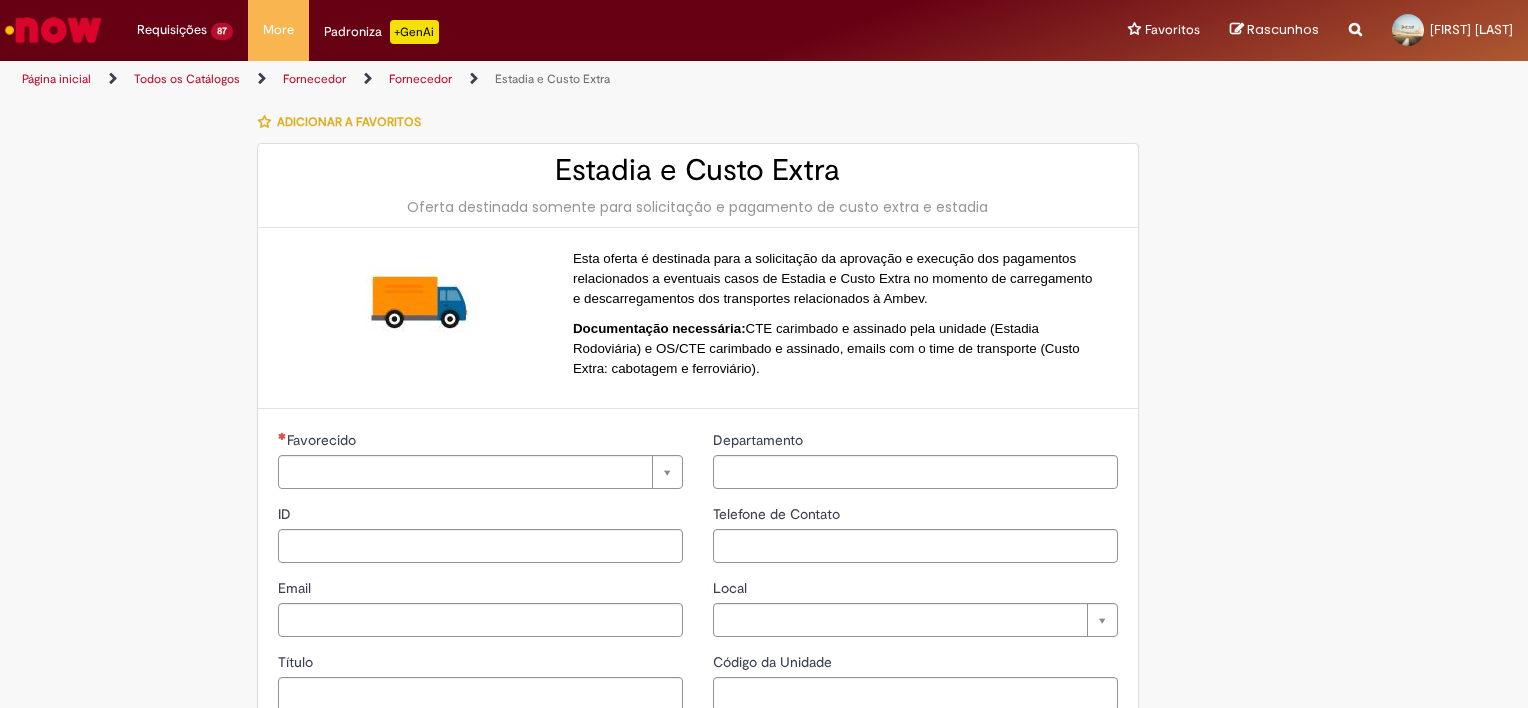 type on "**********" 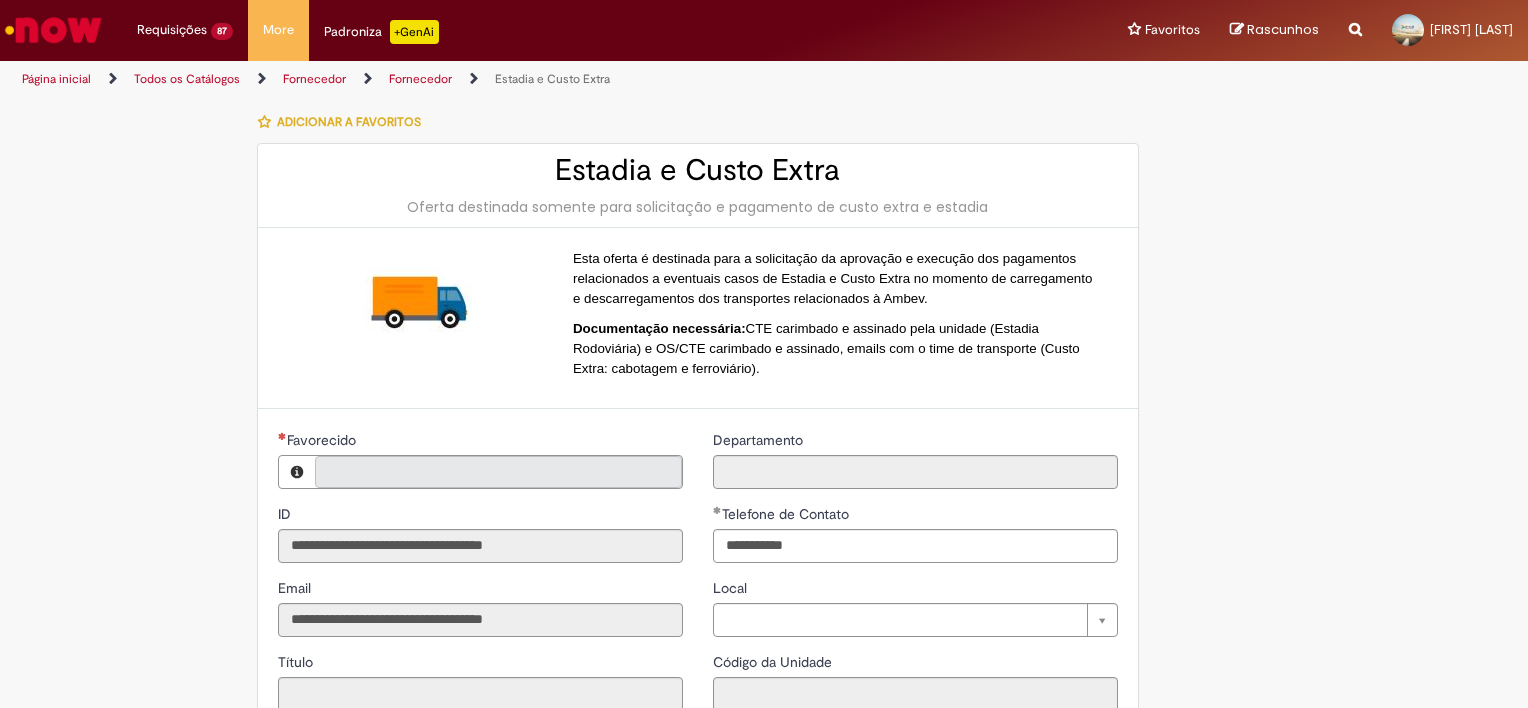 type on "**********" 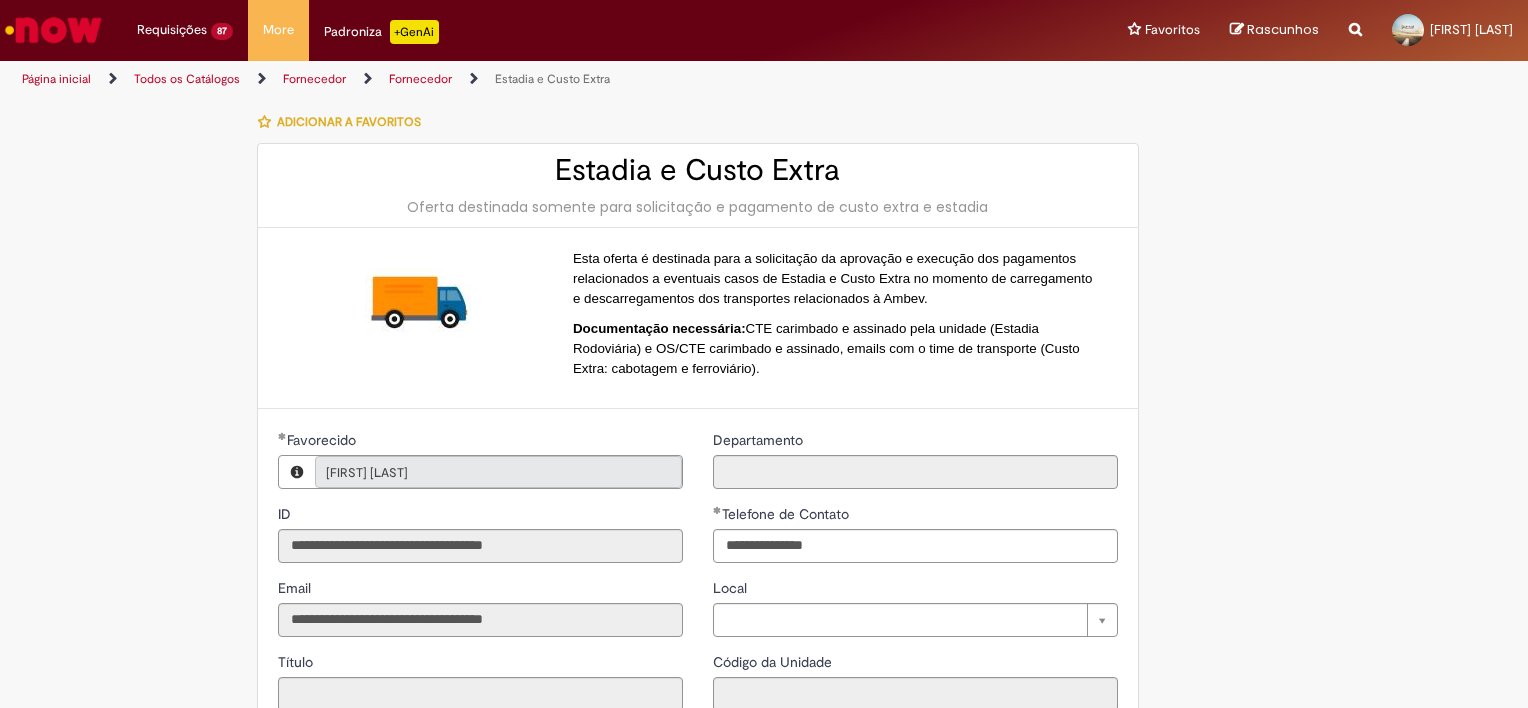 type on "**********" 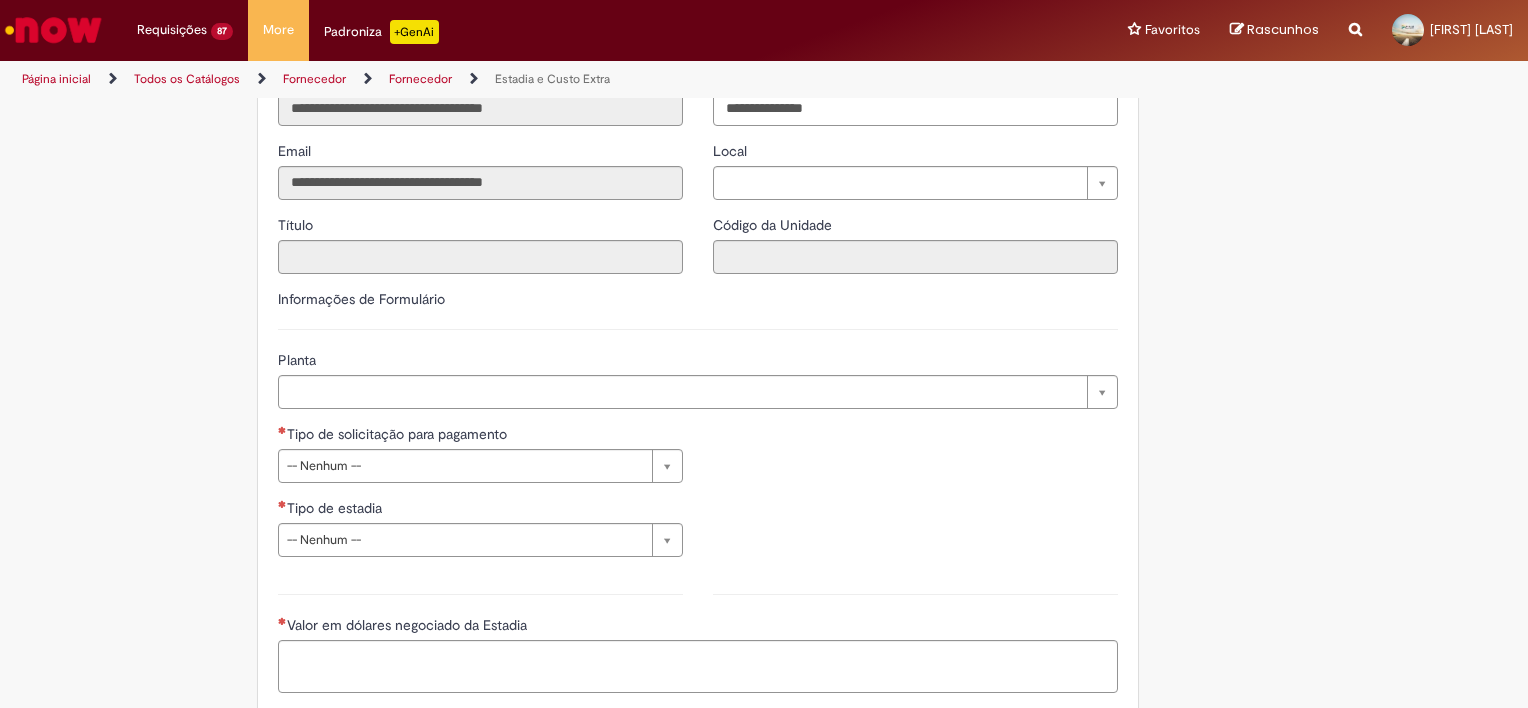 scroll, scrollTop: 500, scrollLeft: 0, axis: vertical 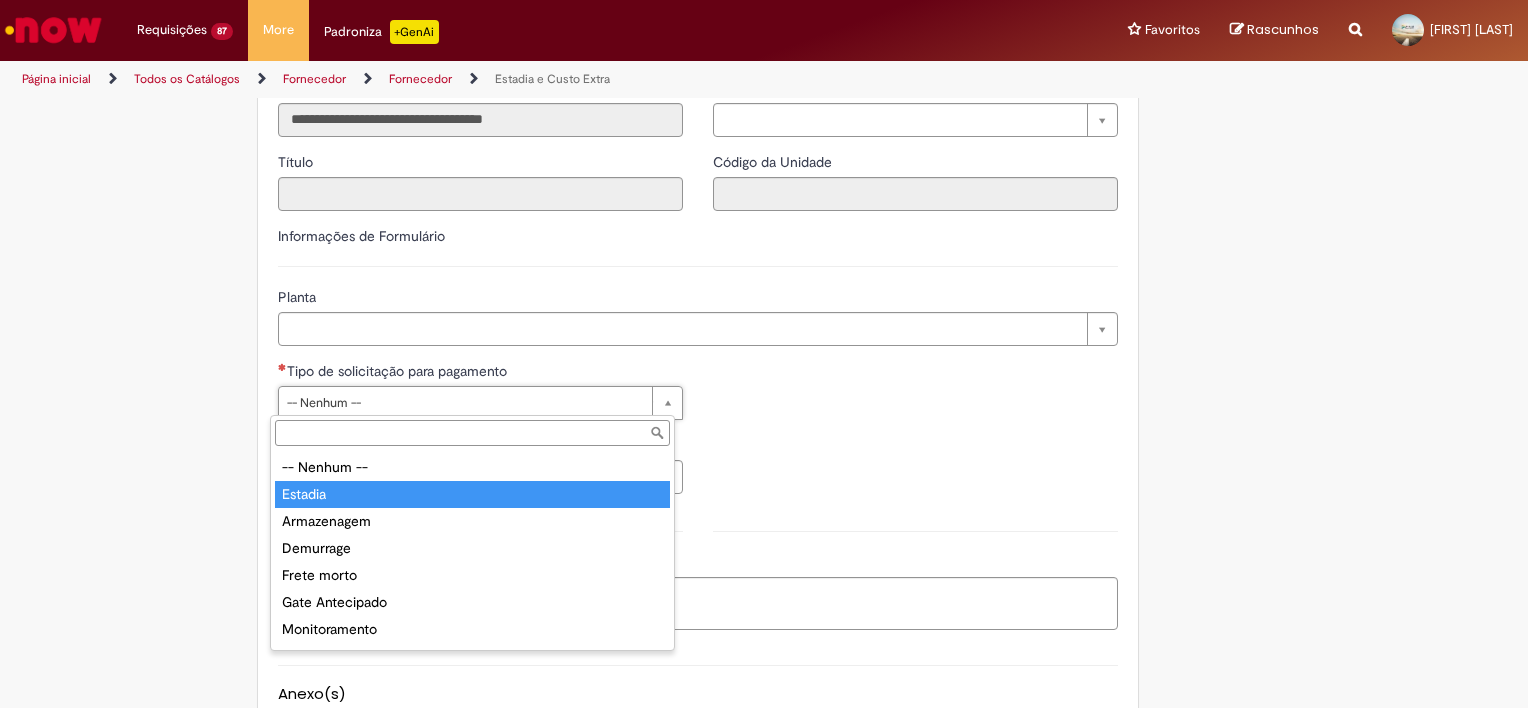 type on "*******" 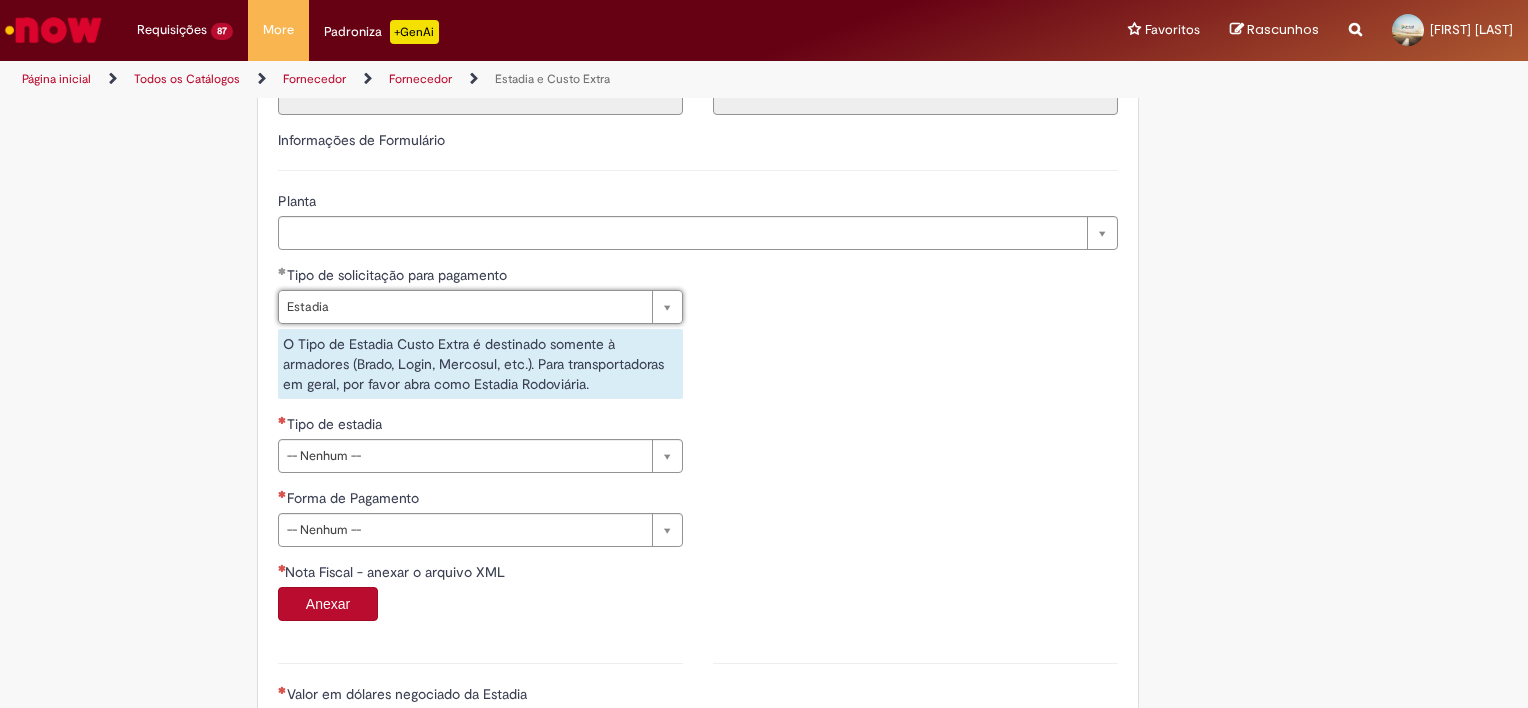 scroll, scrollTop: 700, scrollLeft: 0, axis: vertical 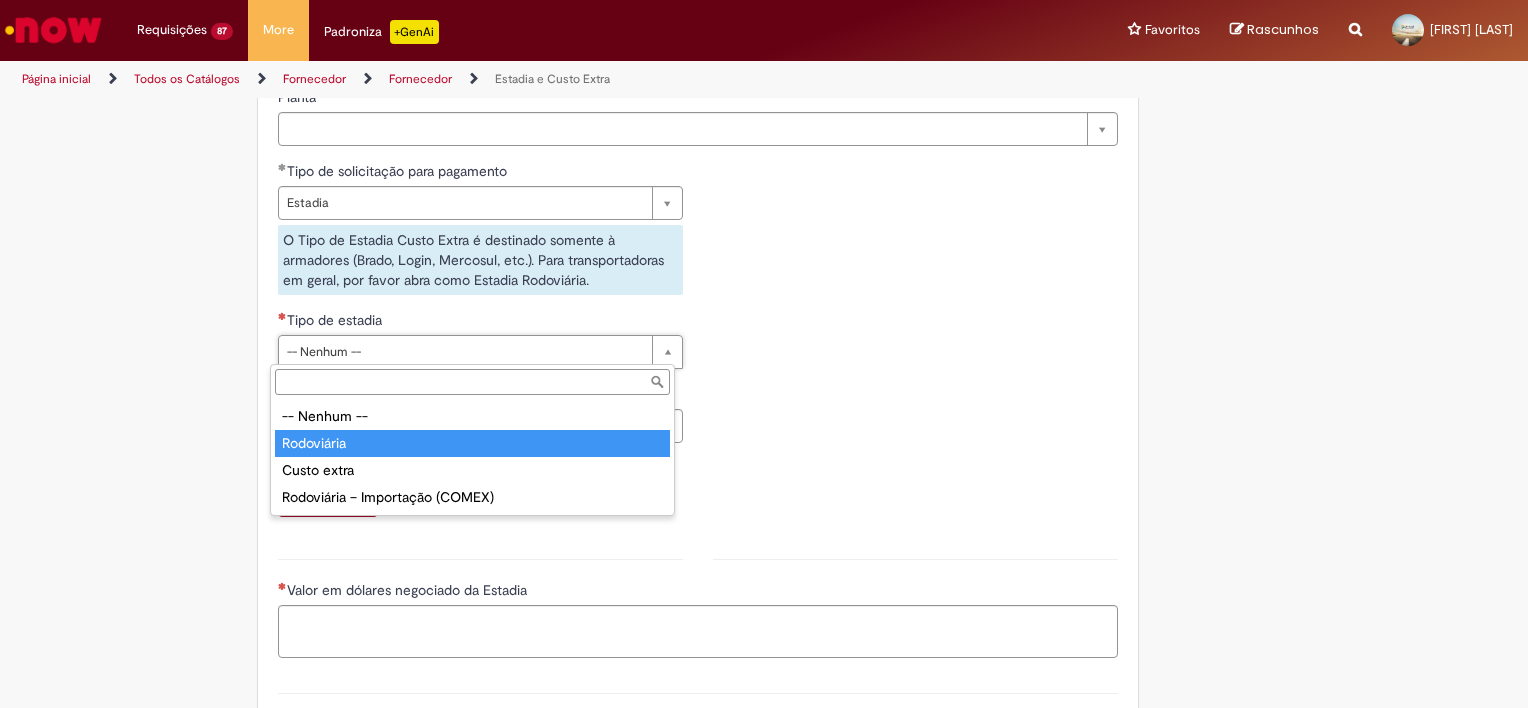 type on "**********" 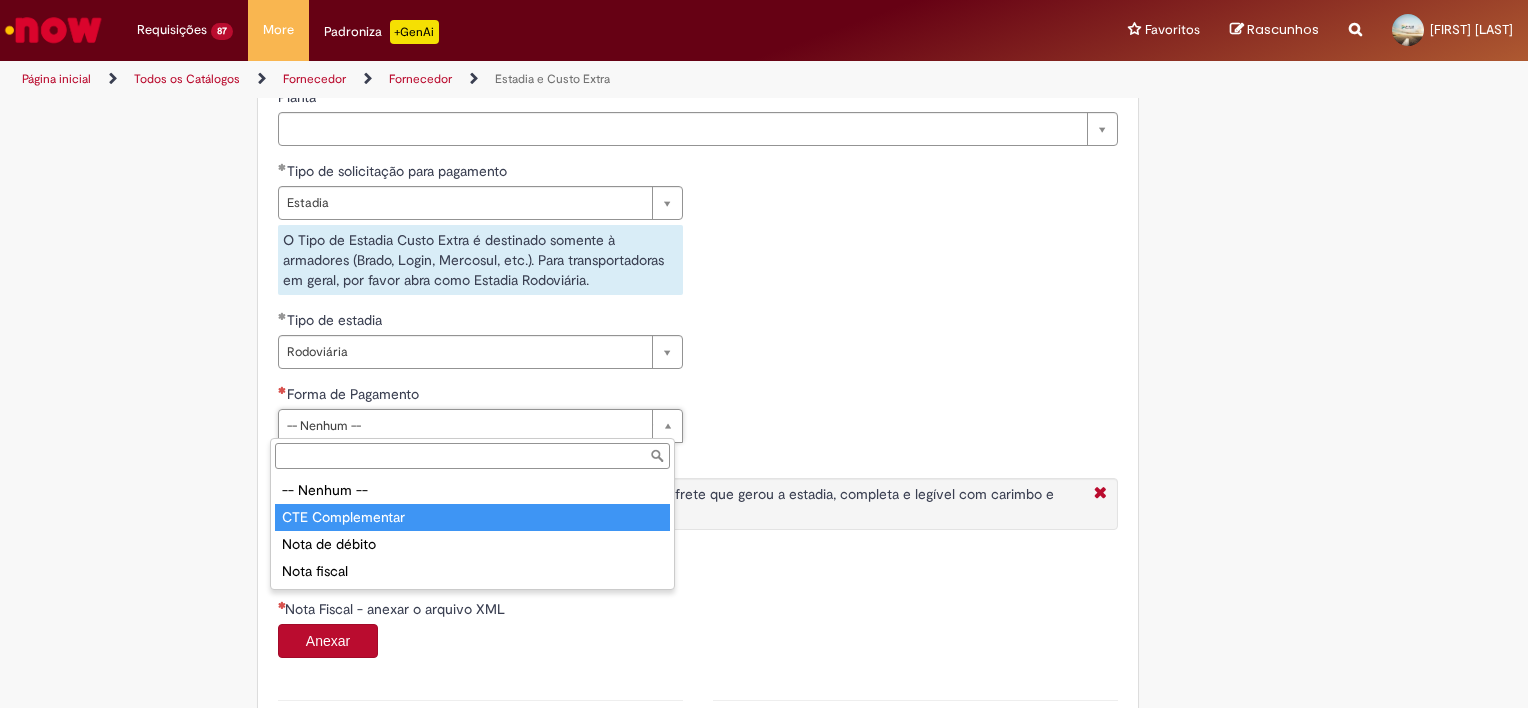 type on "**********" 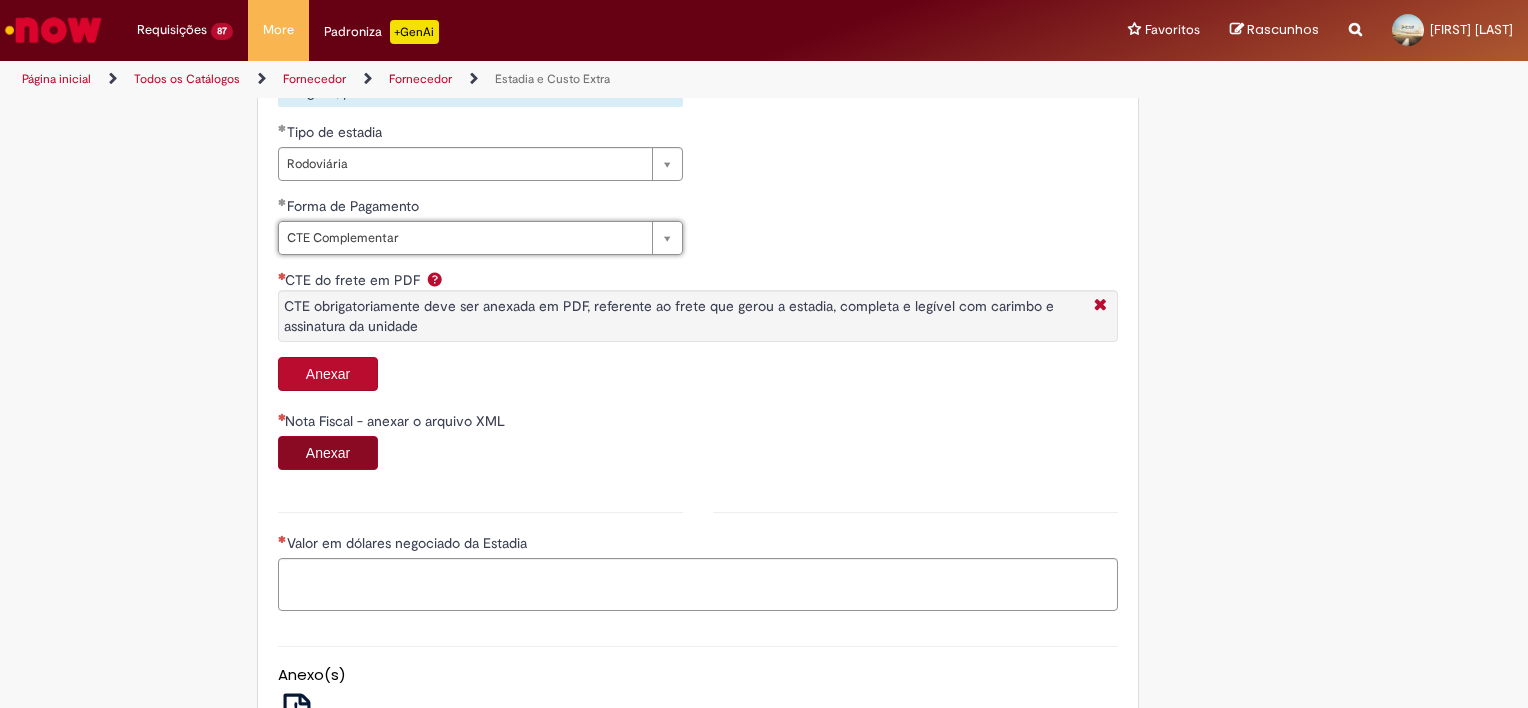 scroll, scrollTop: 900, scrollLeft: 0, axis: vertical 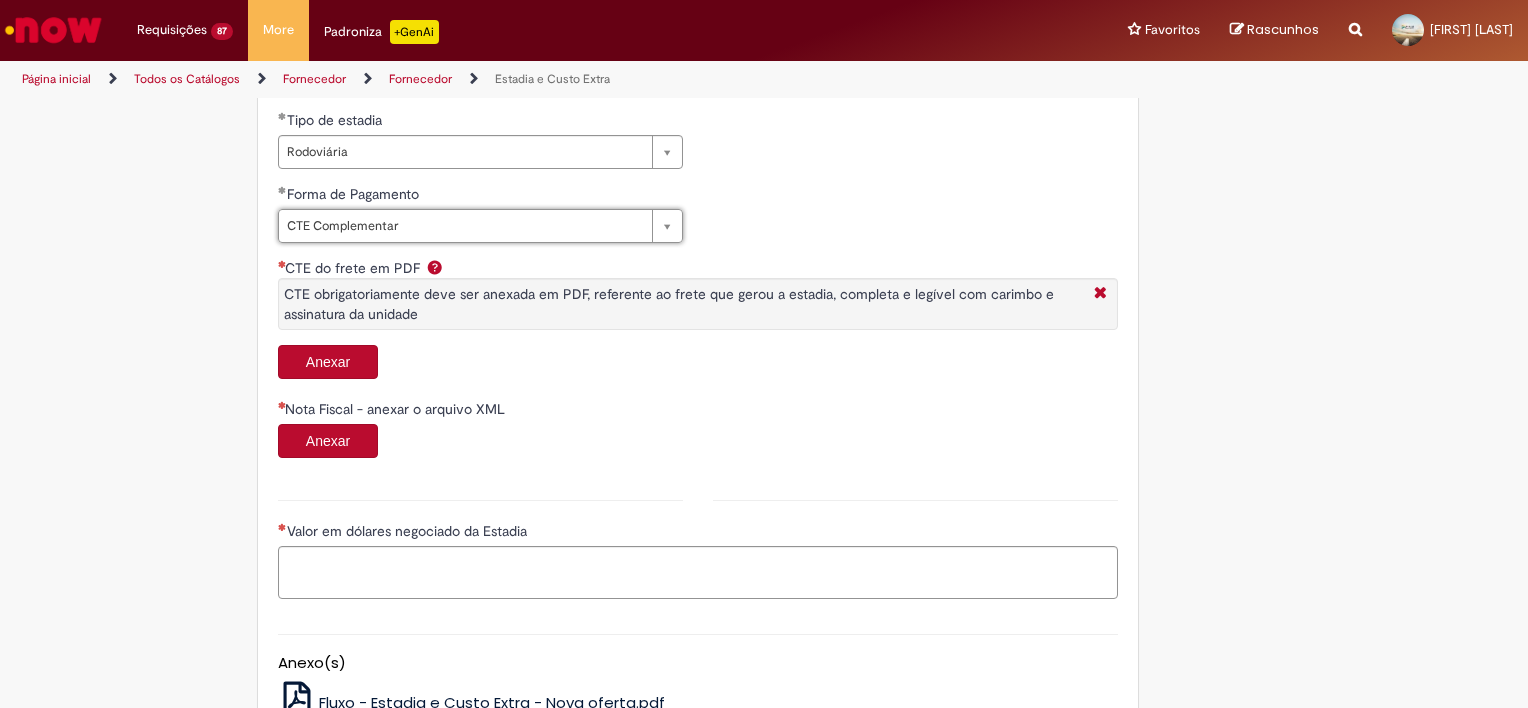 click on "Anexar" at bounding box center [328, 362] 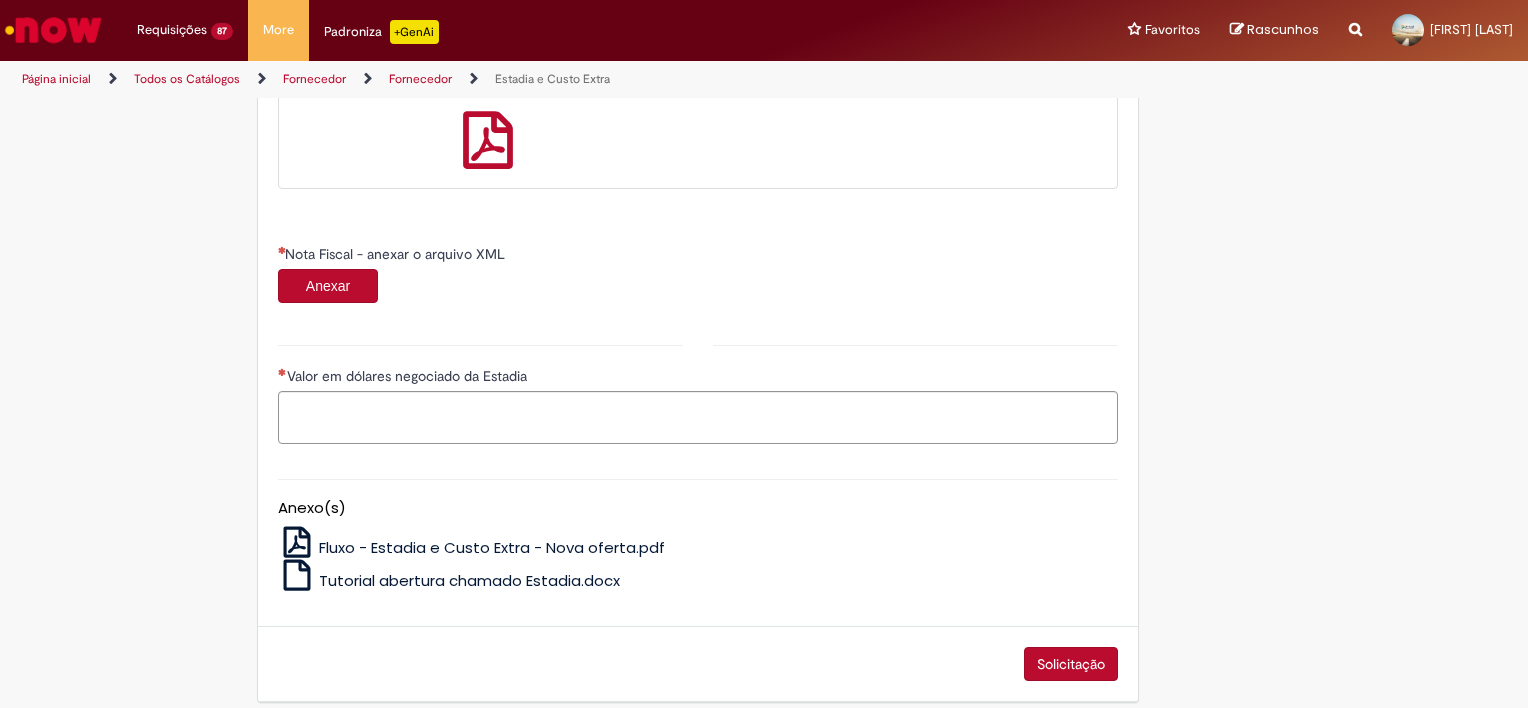scroll, scrollTop: 1192, scrollLeft: 0, axis: vertical 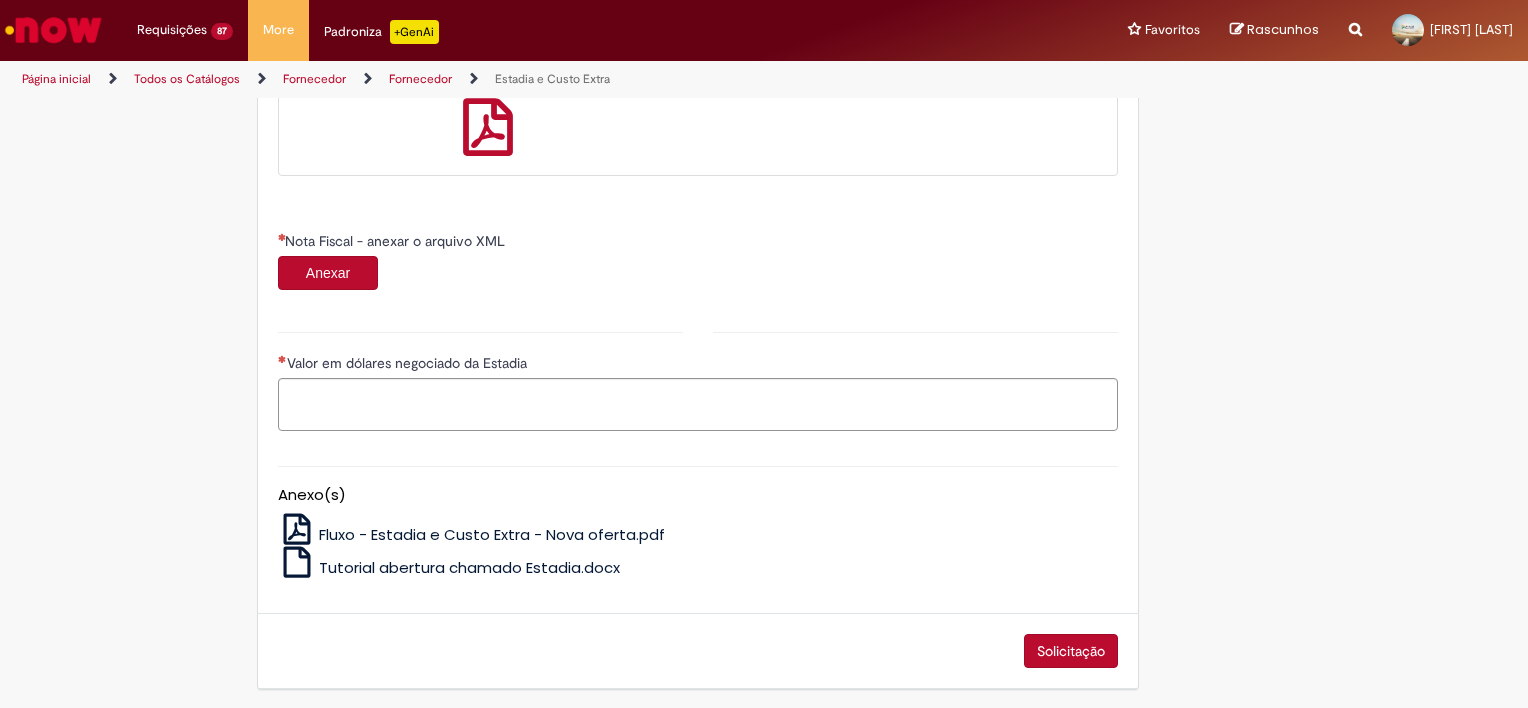 click on "Anexar" at bounding box center (328, 273) 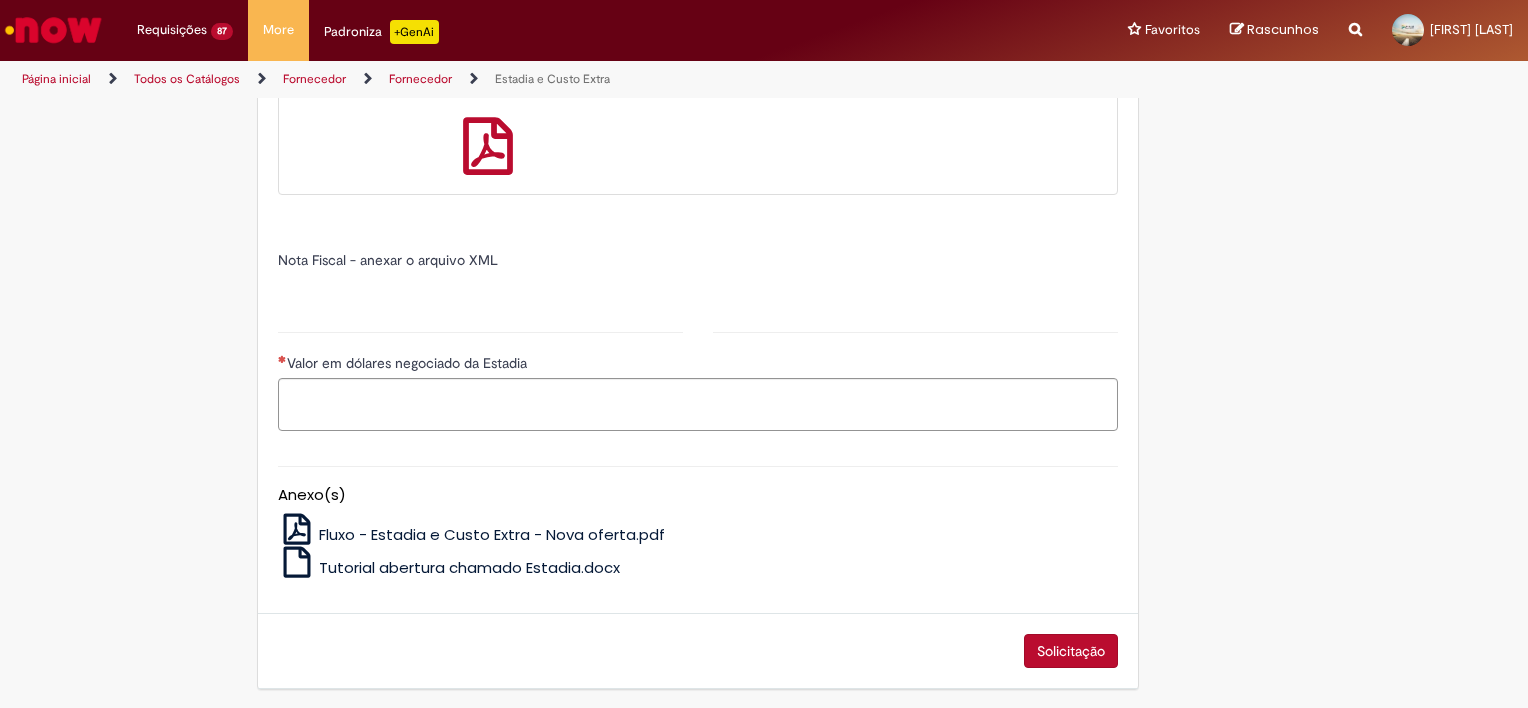 type on "*******" 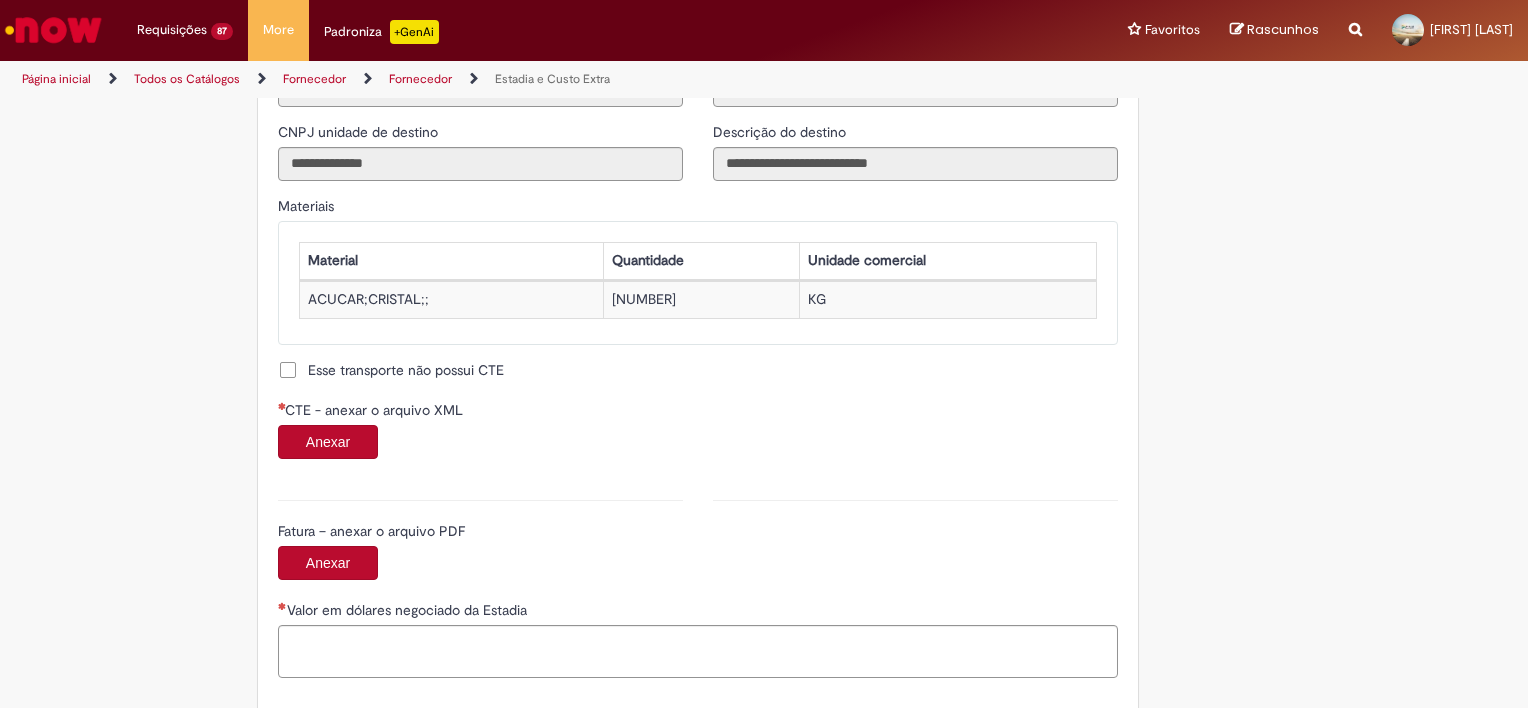 scroll, scrollTop: 1792, scrollLeft: 0, axis: vertical 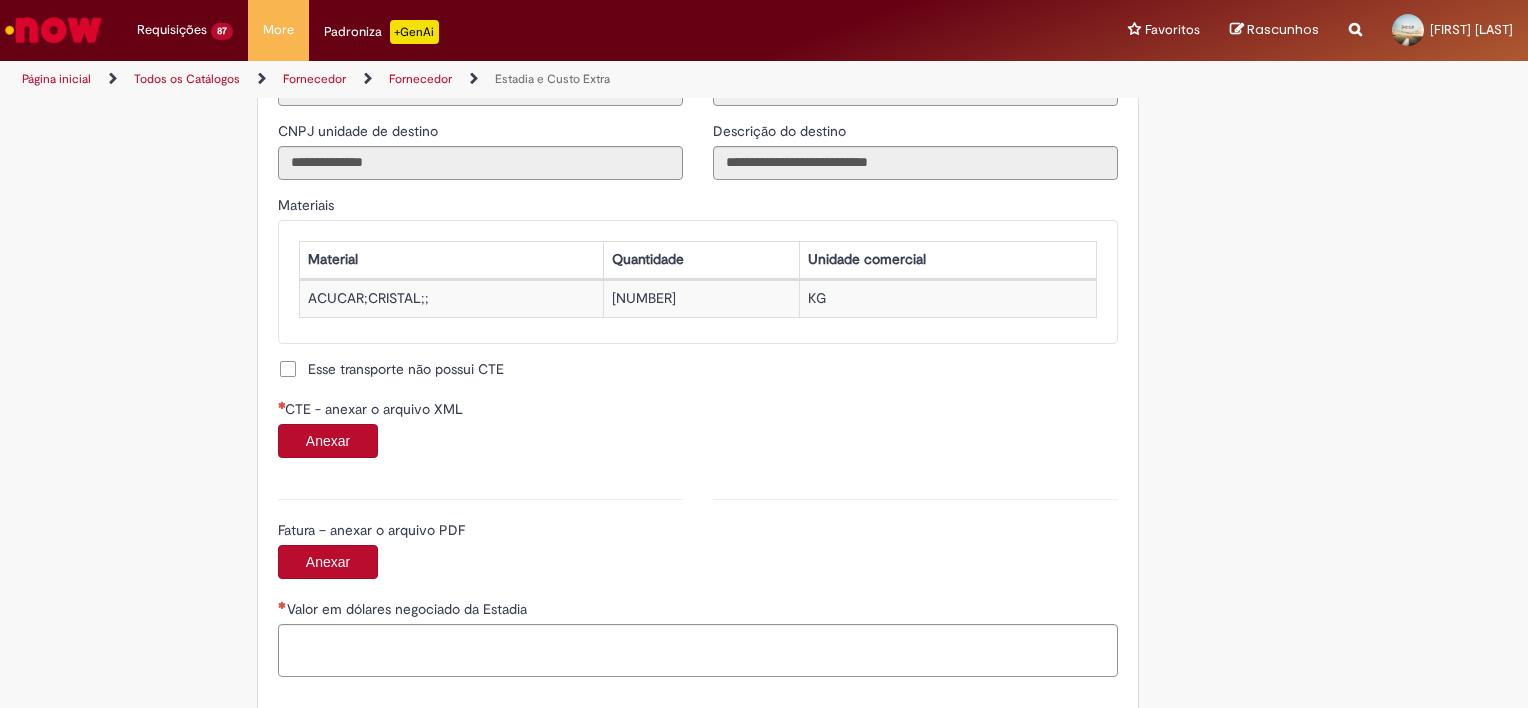 click on "Anexar" at bounding box center (328, 441) 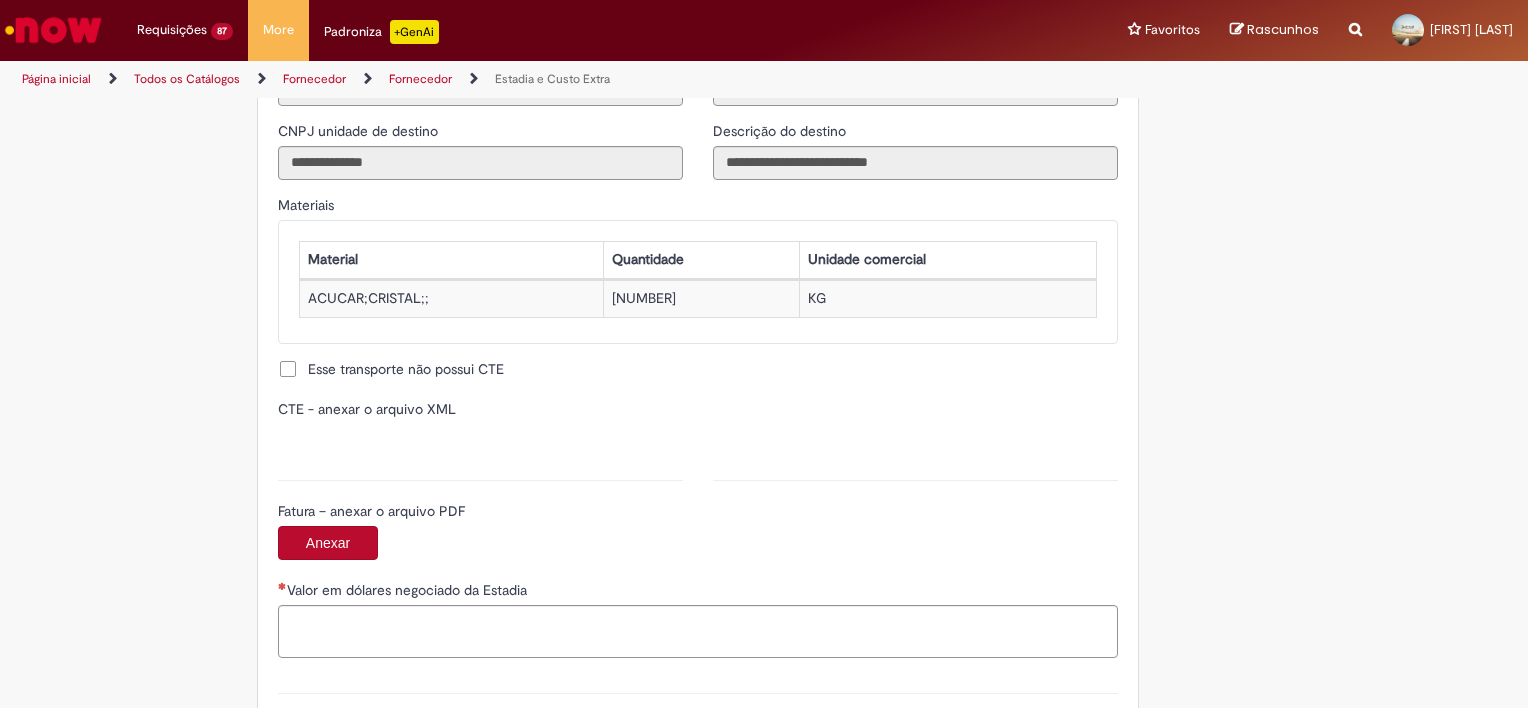 type on "**********" 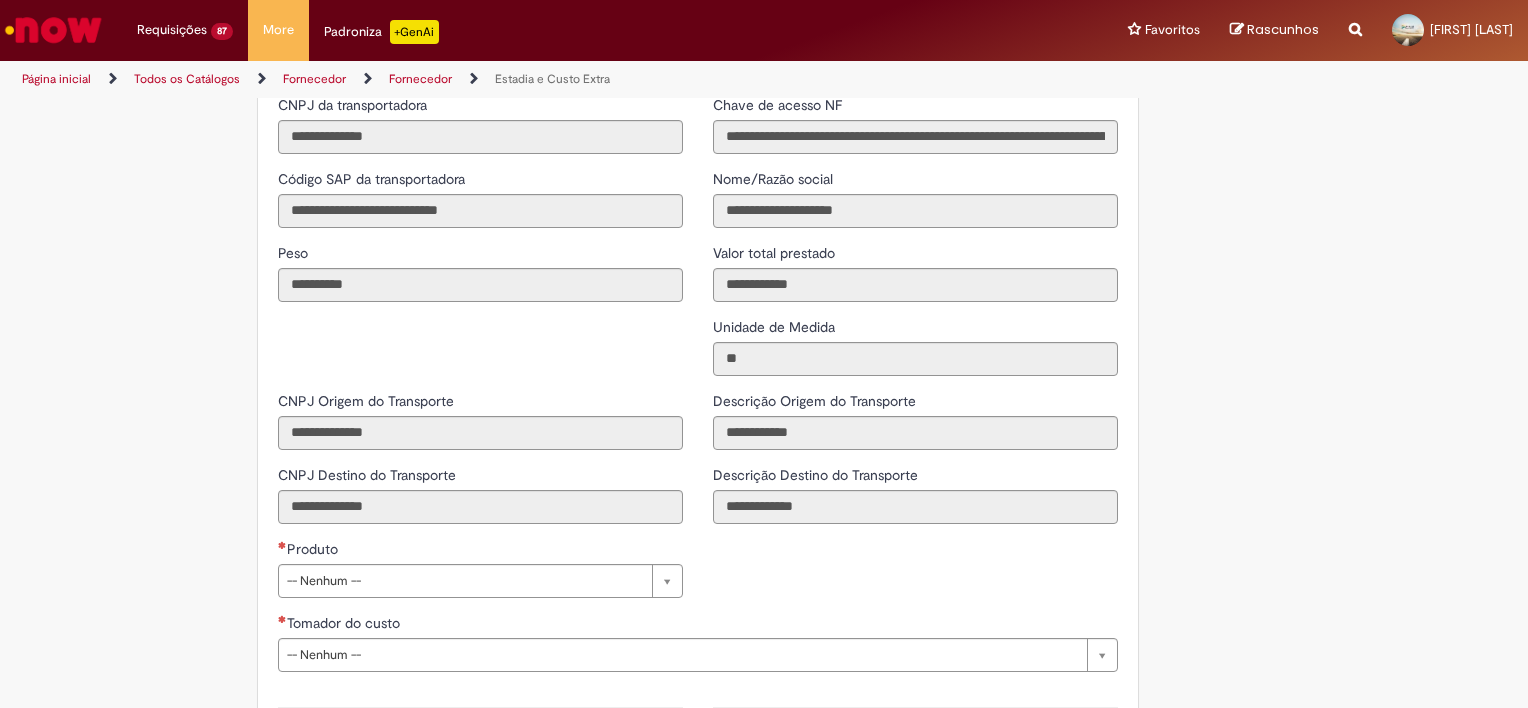 scroll, scrollTop: 2392, scrollLeft: 0, axis: vertical 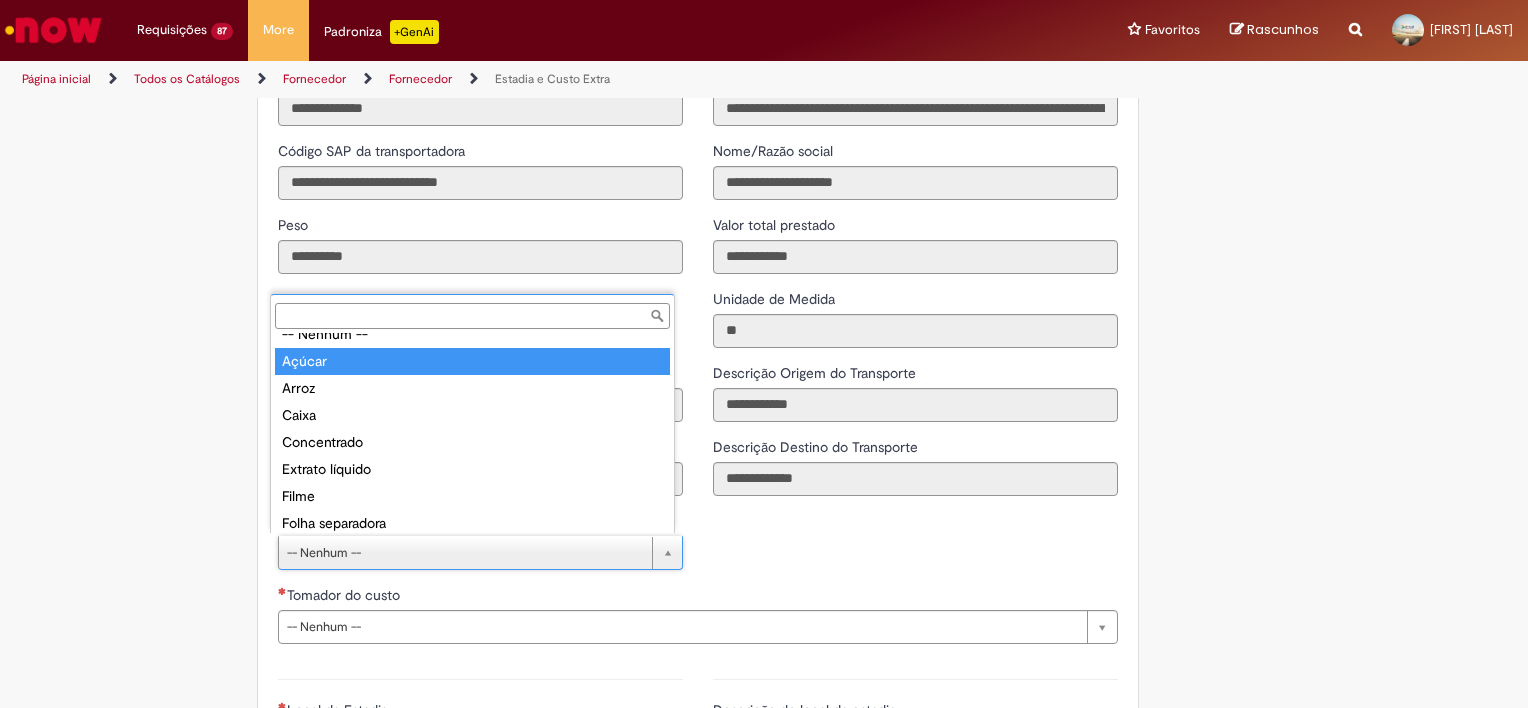 type on "******" 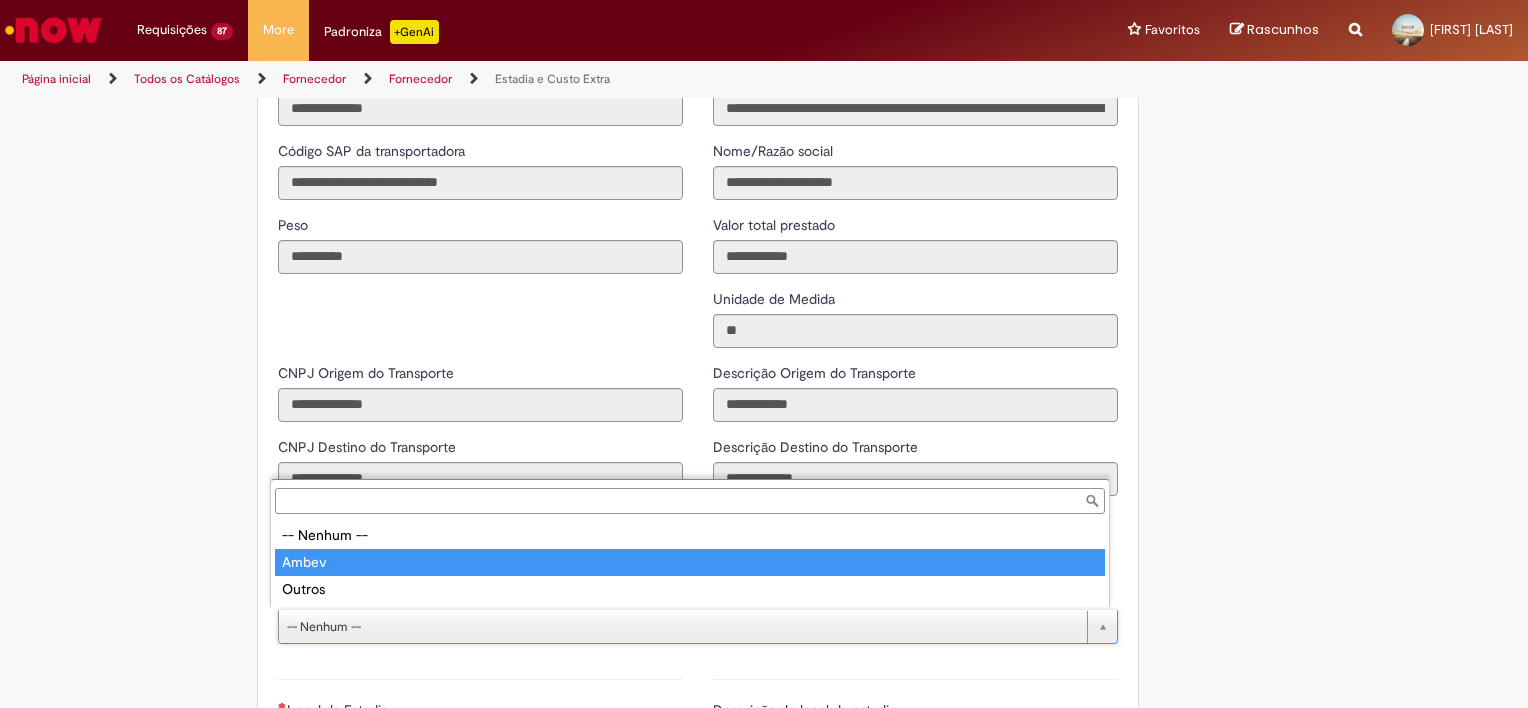 type on "*****" 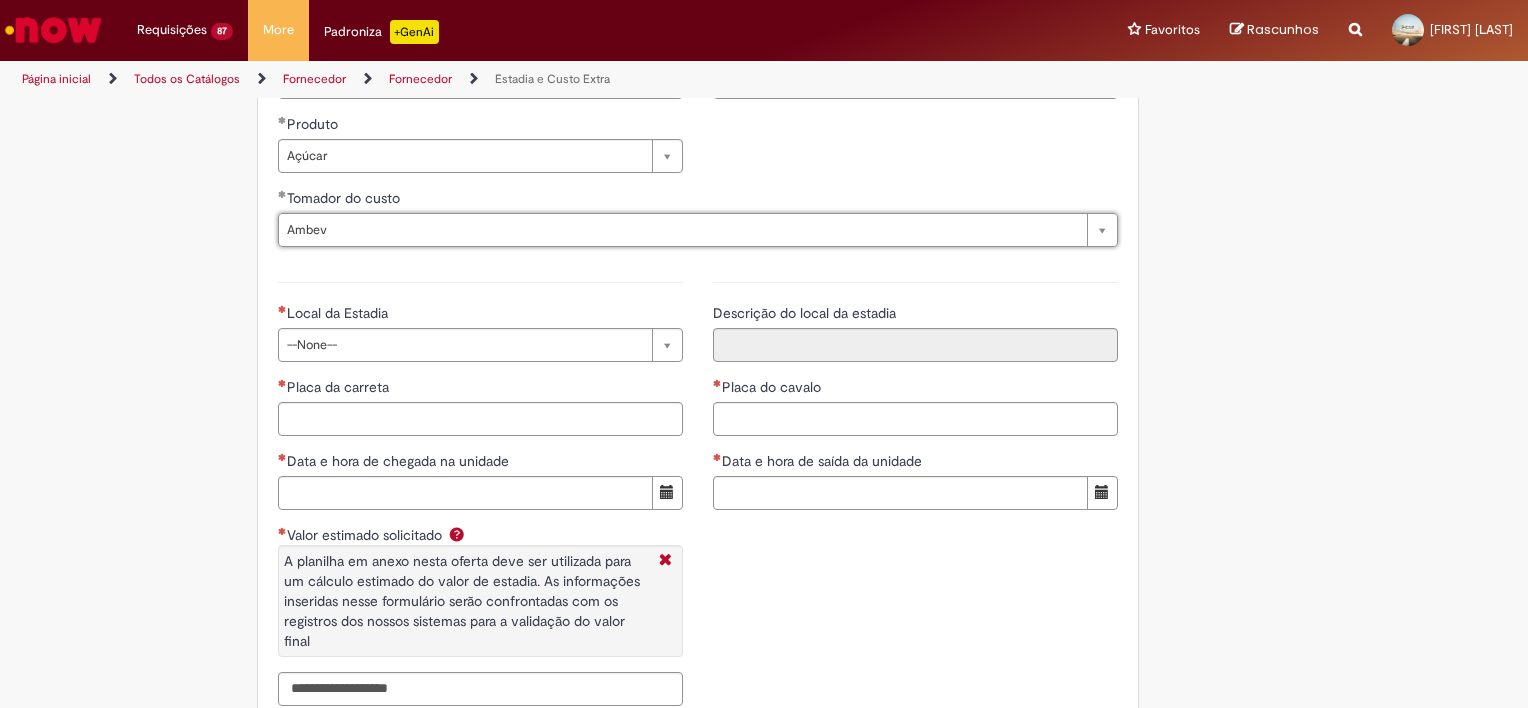 scroll, scrollTop: 2792, scrollLeft: 0, axis: vertical 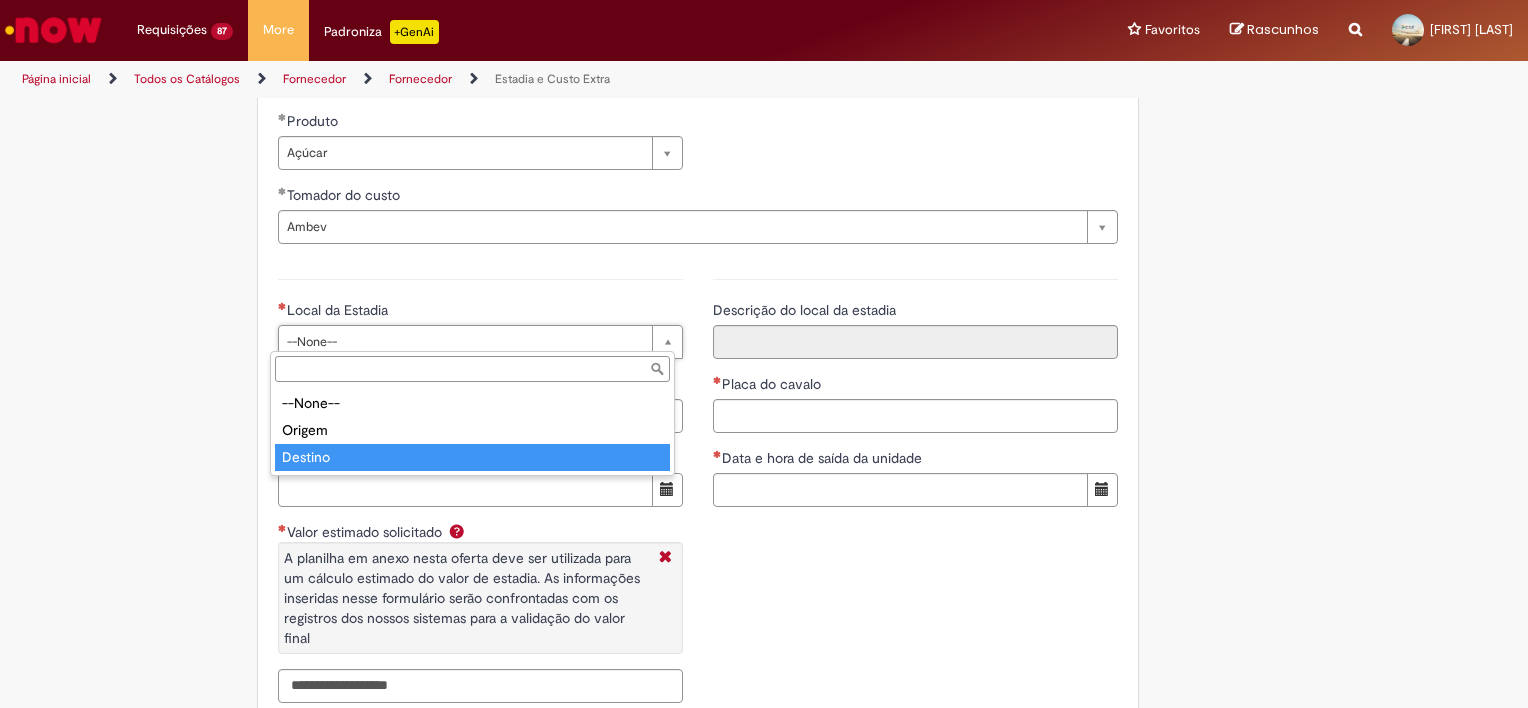 type on "*******" 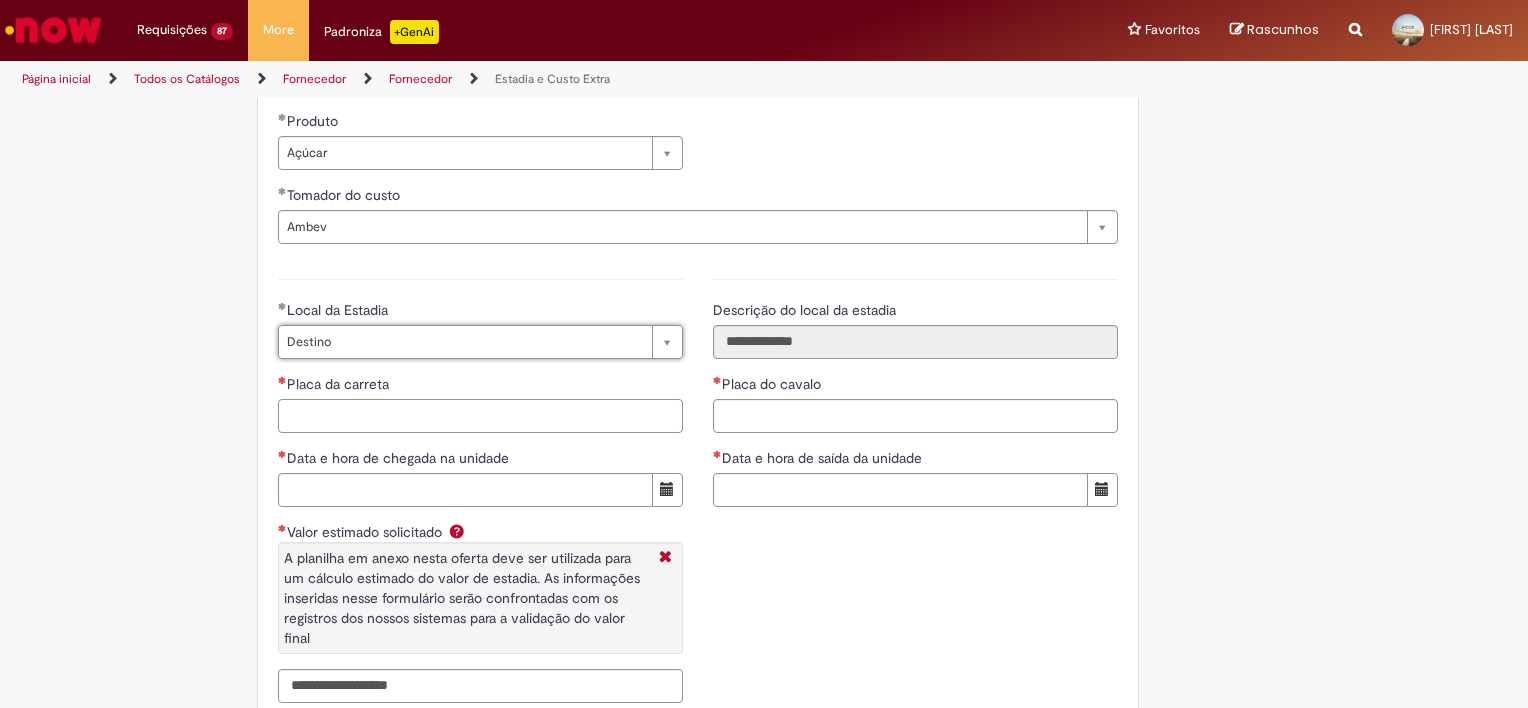click on "Placa da carreta" at bounding box center [480, 416] 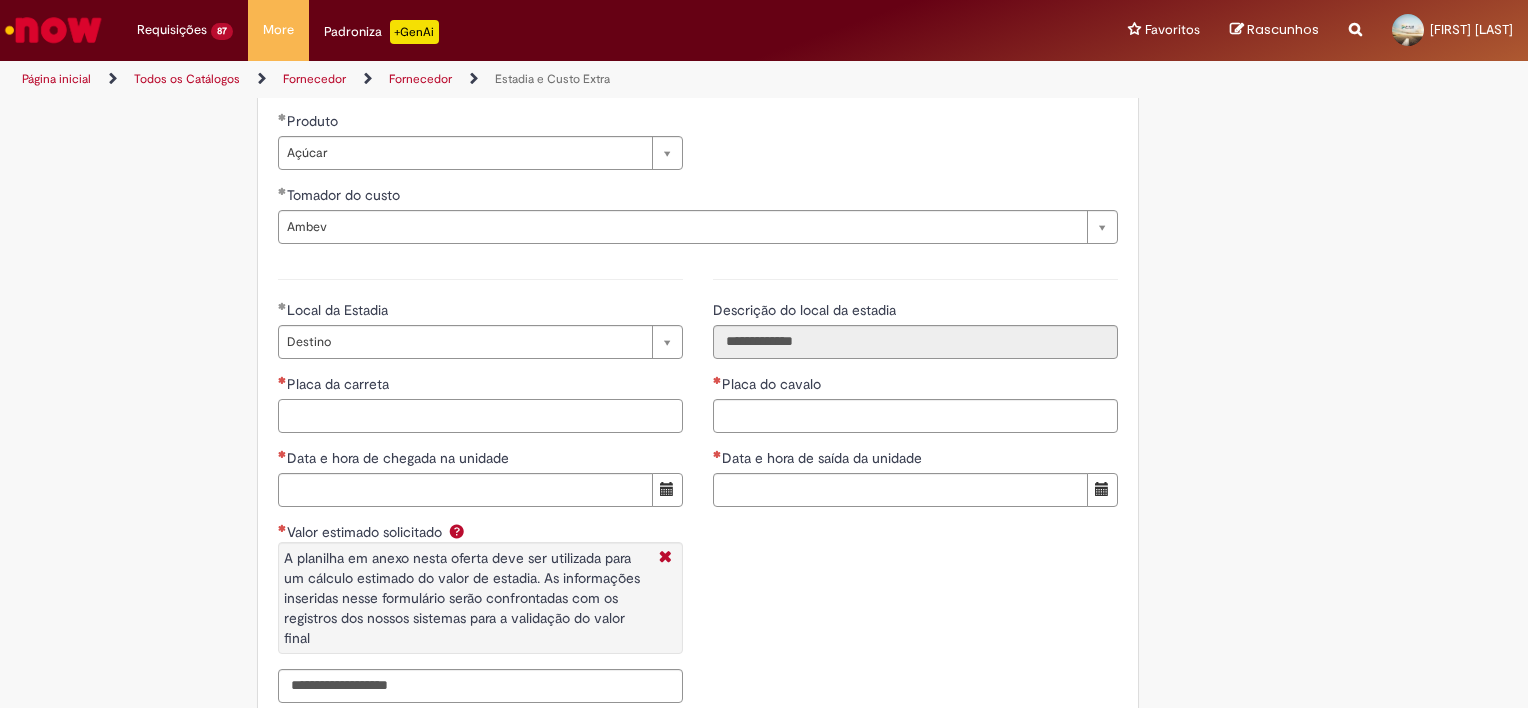 click on "Placa da carreta" at bounding box center [480, 416] 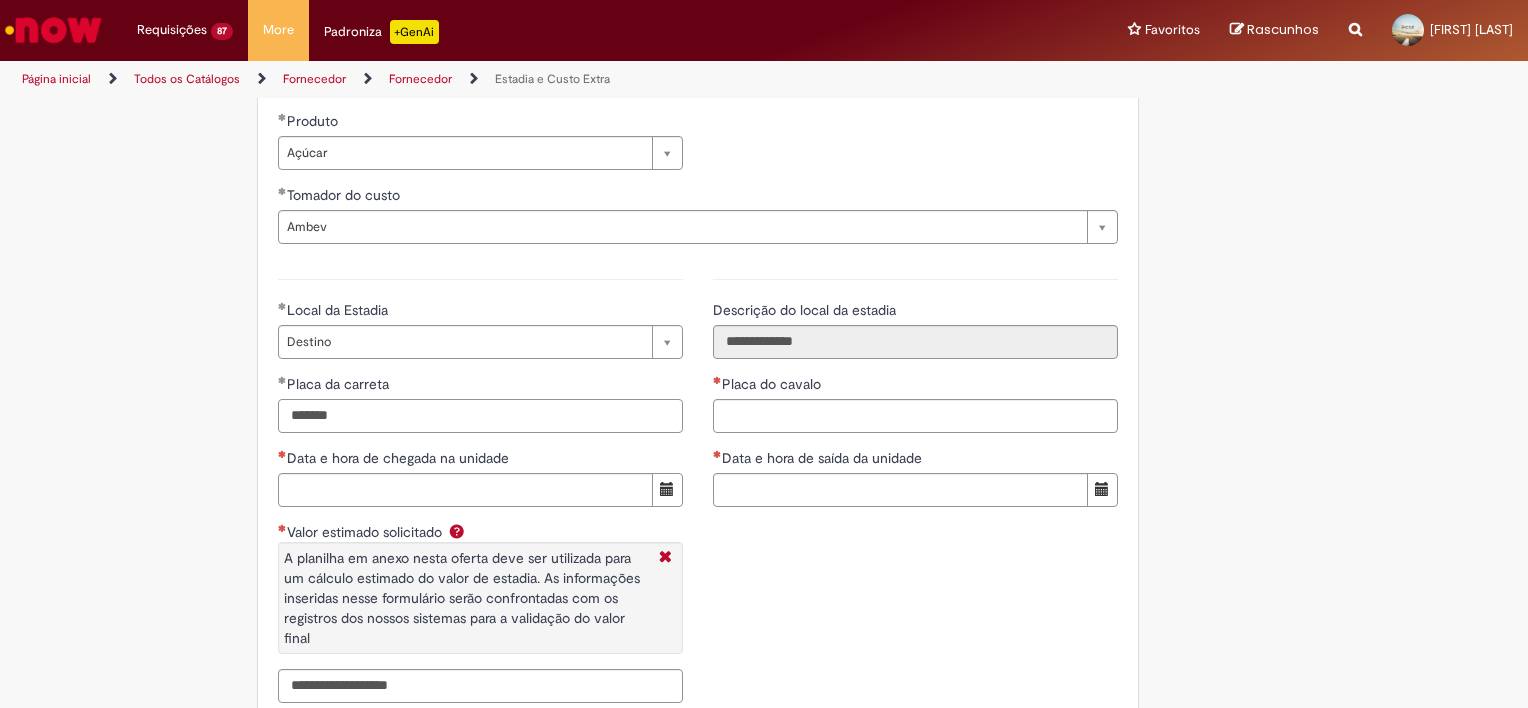type on "*******" 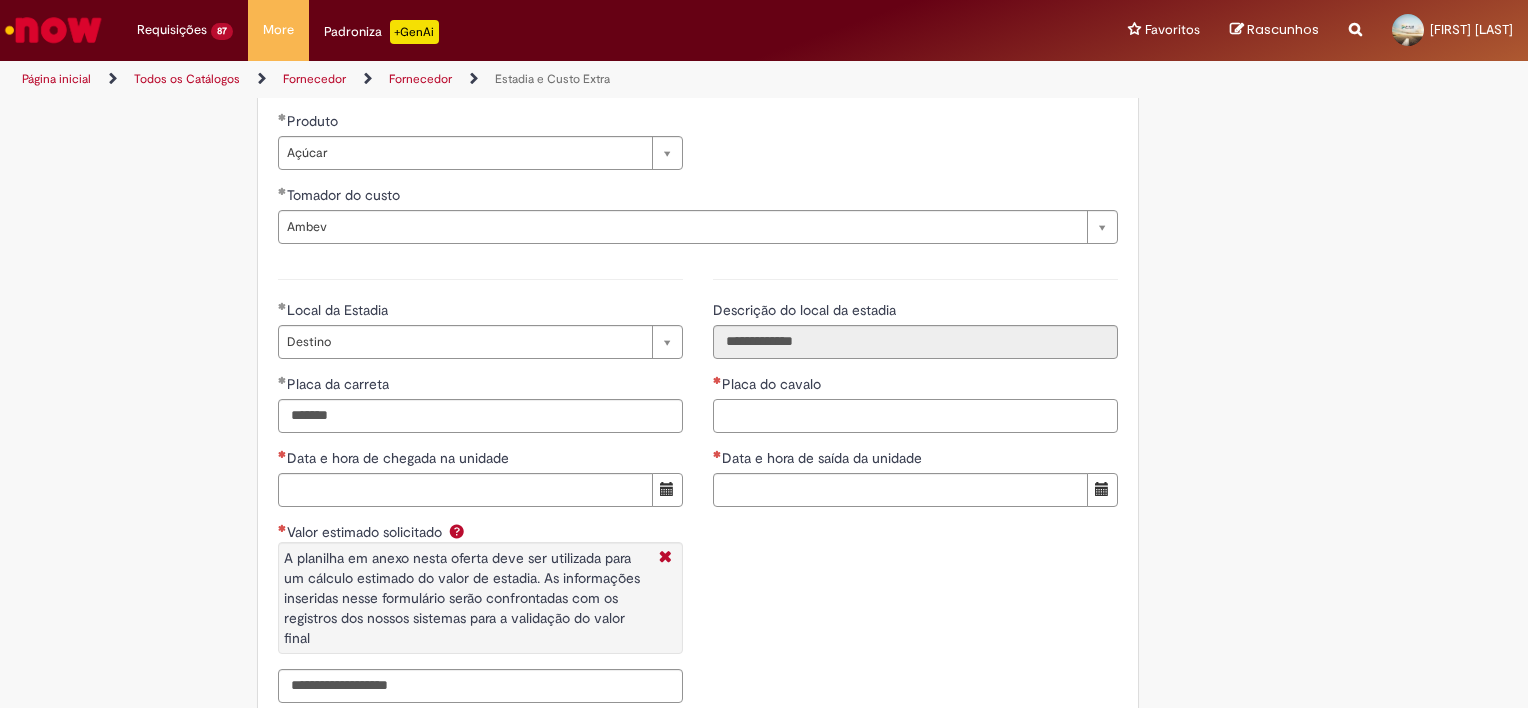 click on "Placa do cavalo" at bounding box center [915, 416] 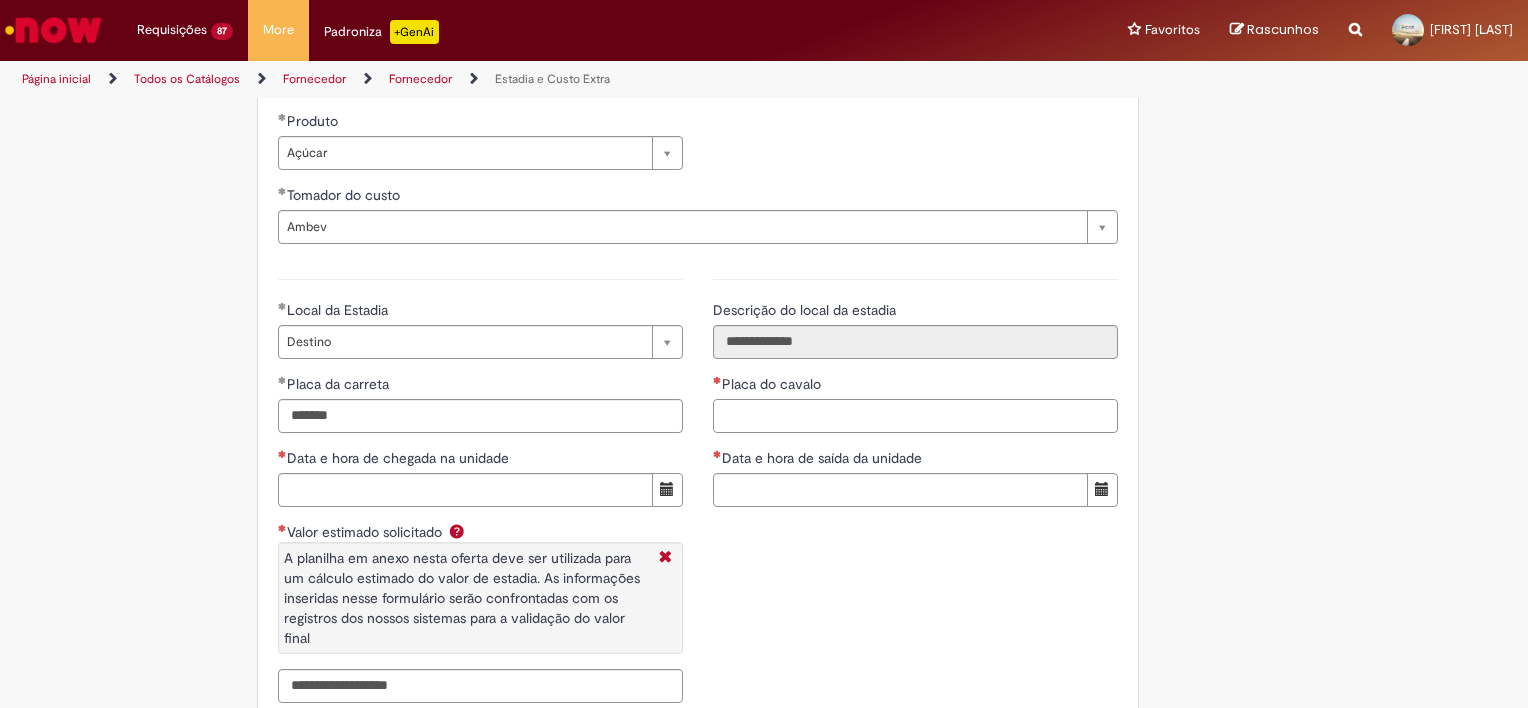 click on "Placa do cavalo" at bounding box center (915, 416) 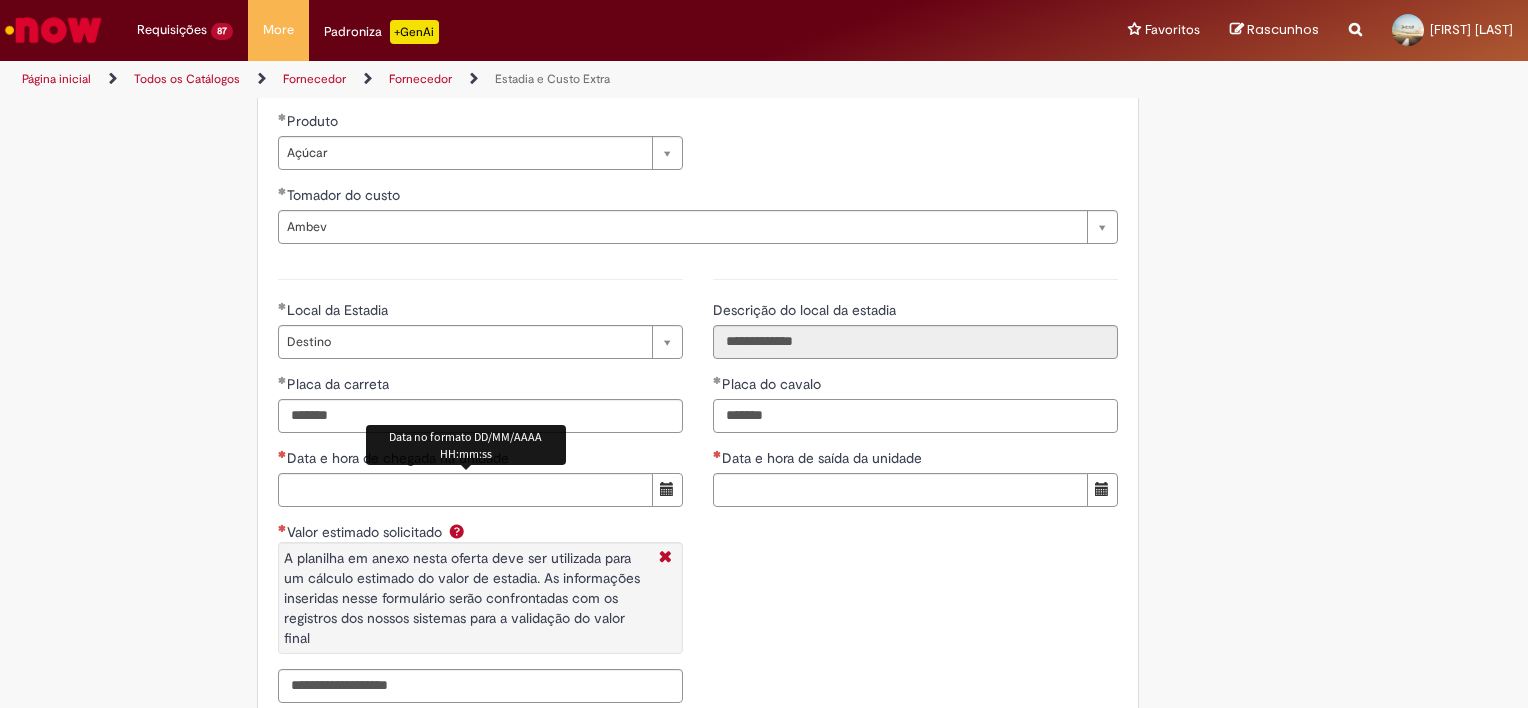 type on "*******" 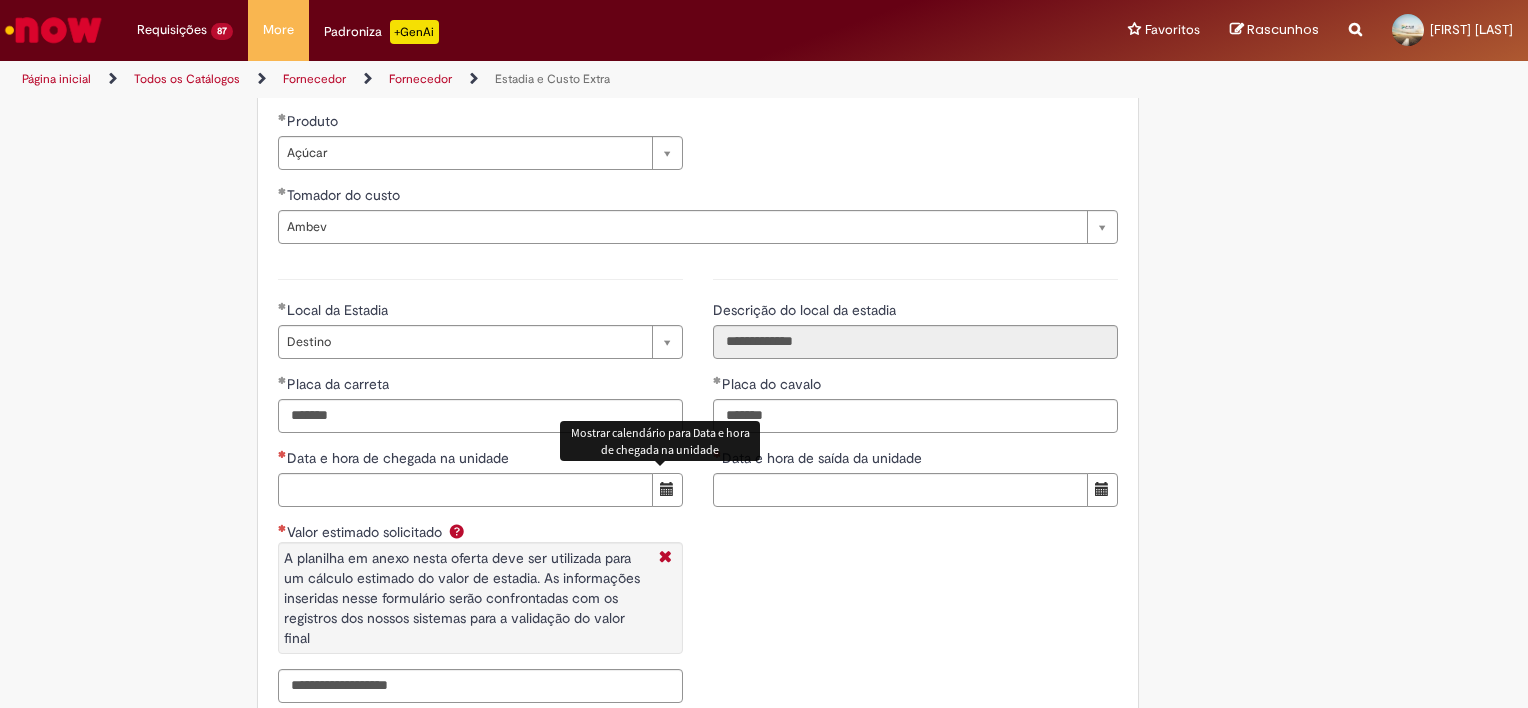 click at bounding box center [667, 489] 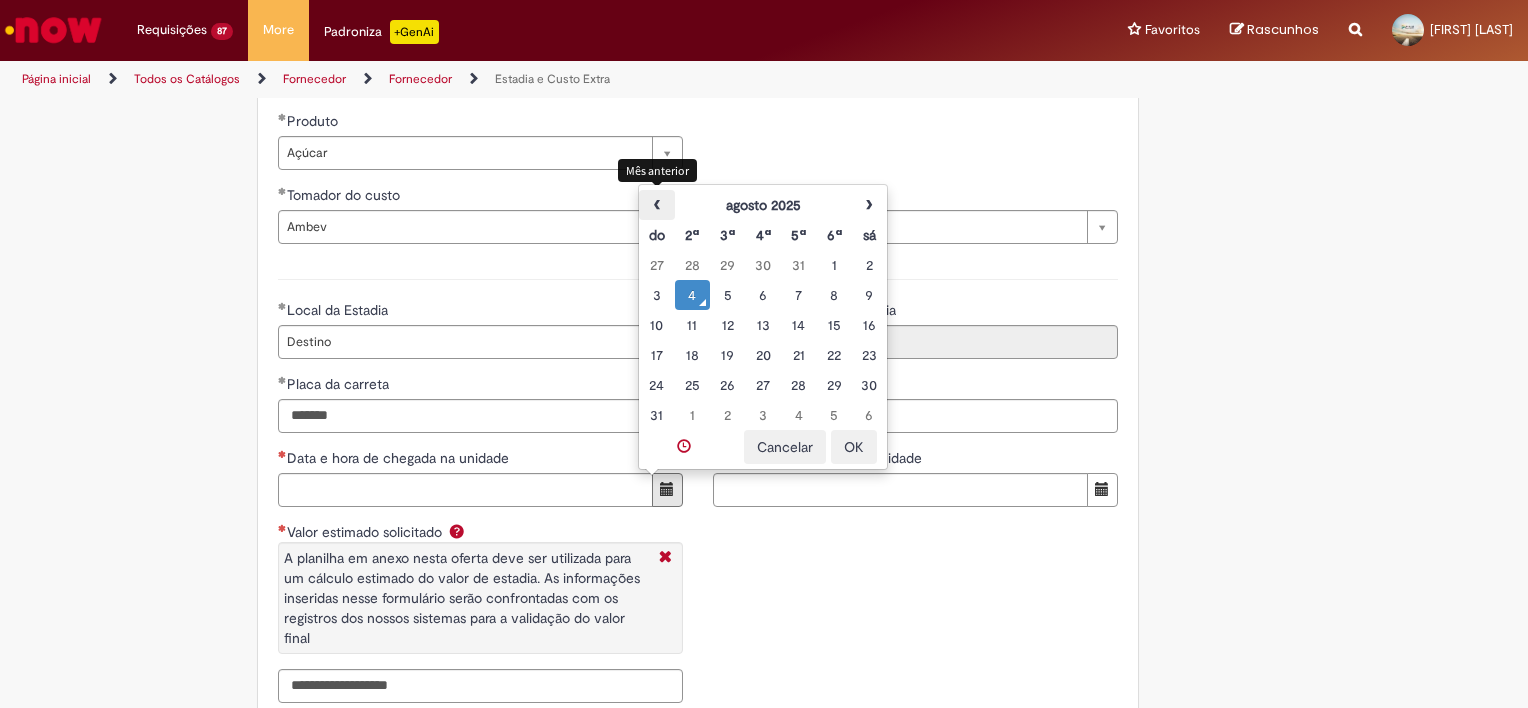 click on "‹" at bounding box center (656, 205) 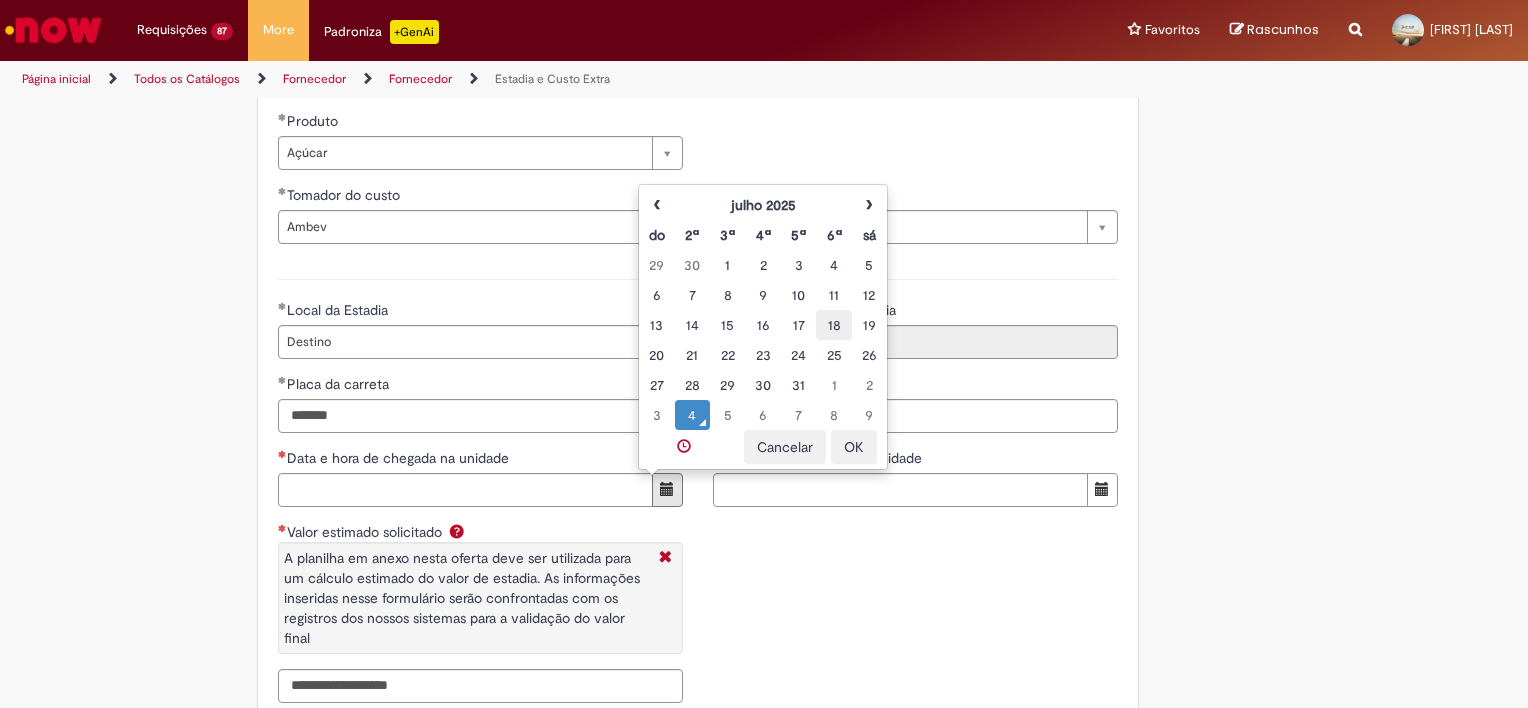 click on "18" at bounding box center (833, 325) 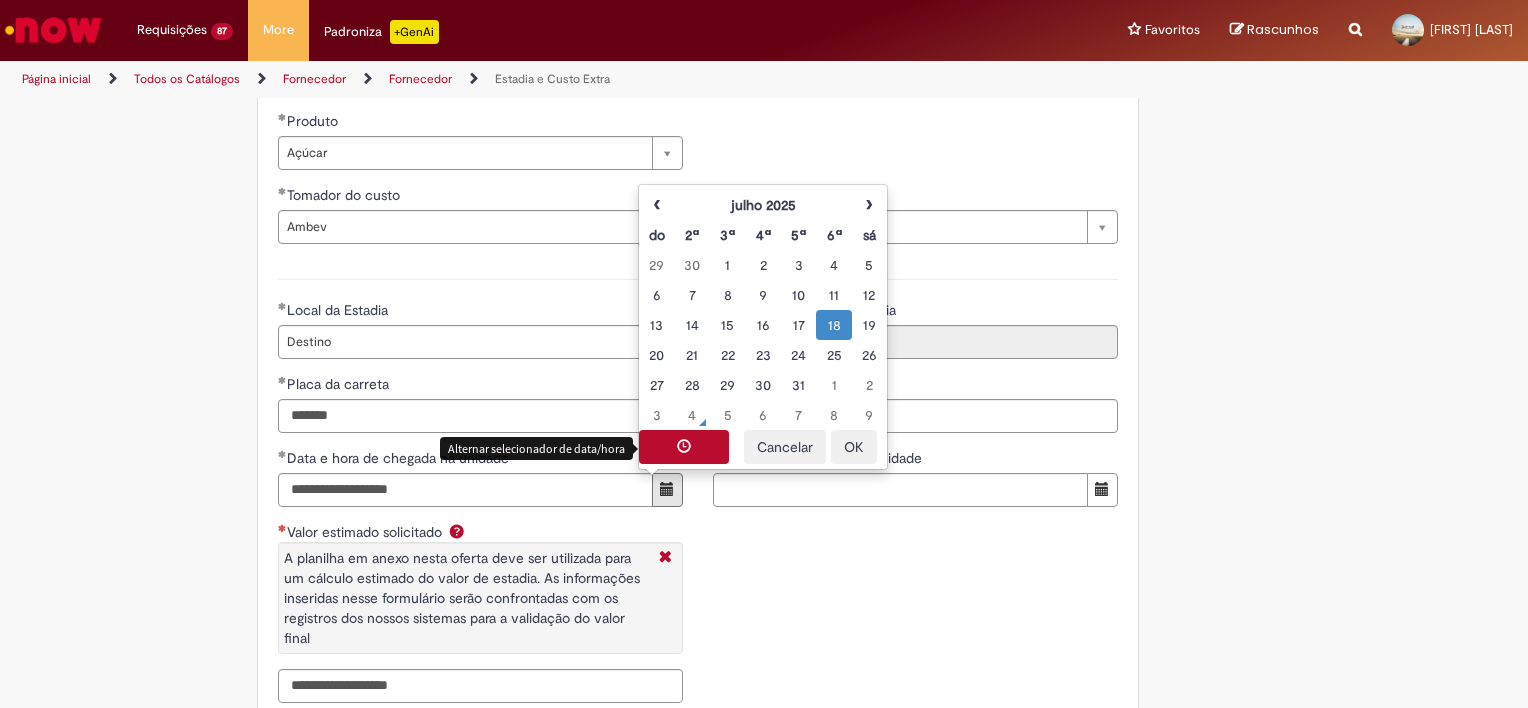 click at bounding box center (684, 446) 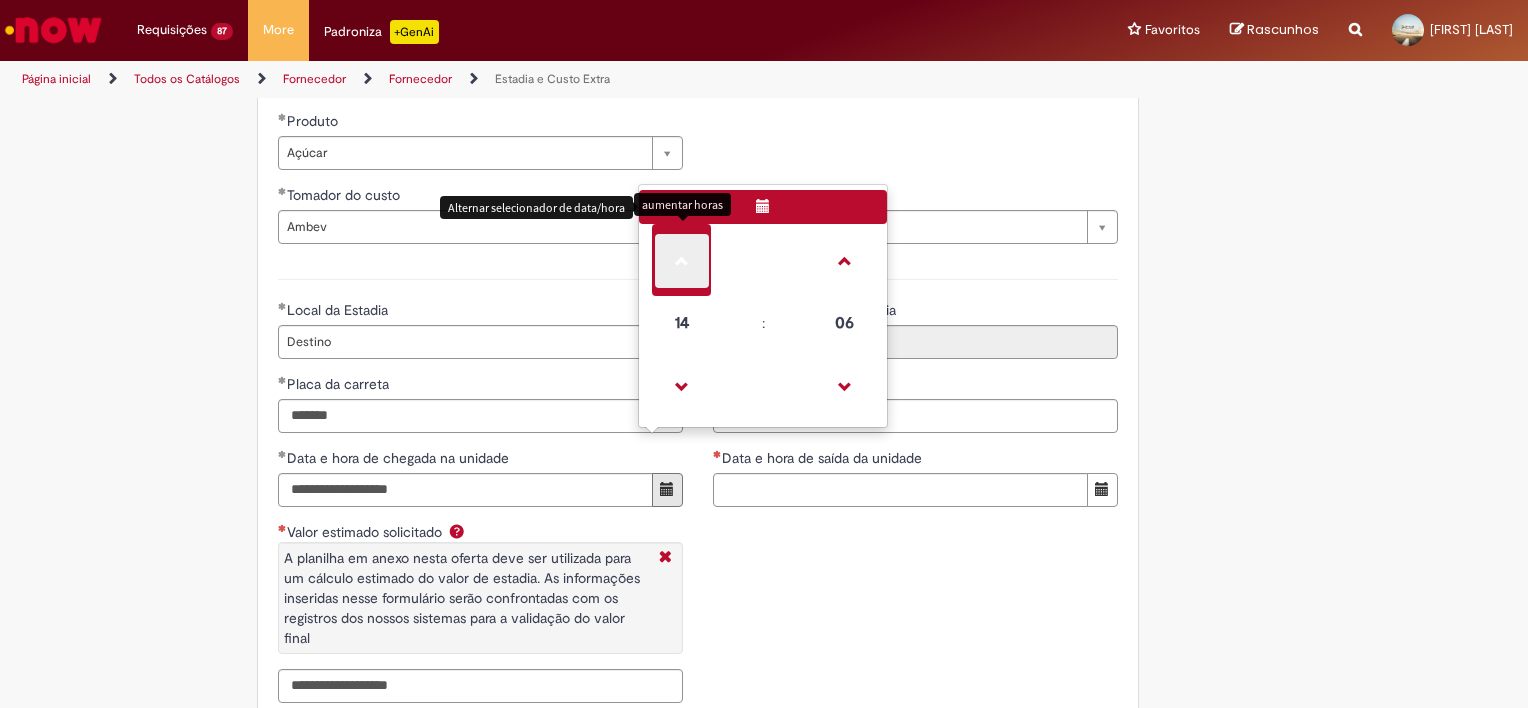 click at bounding box center [682, 261] 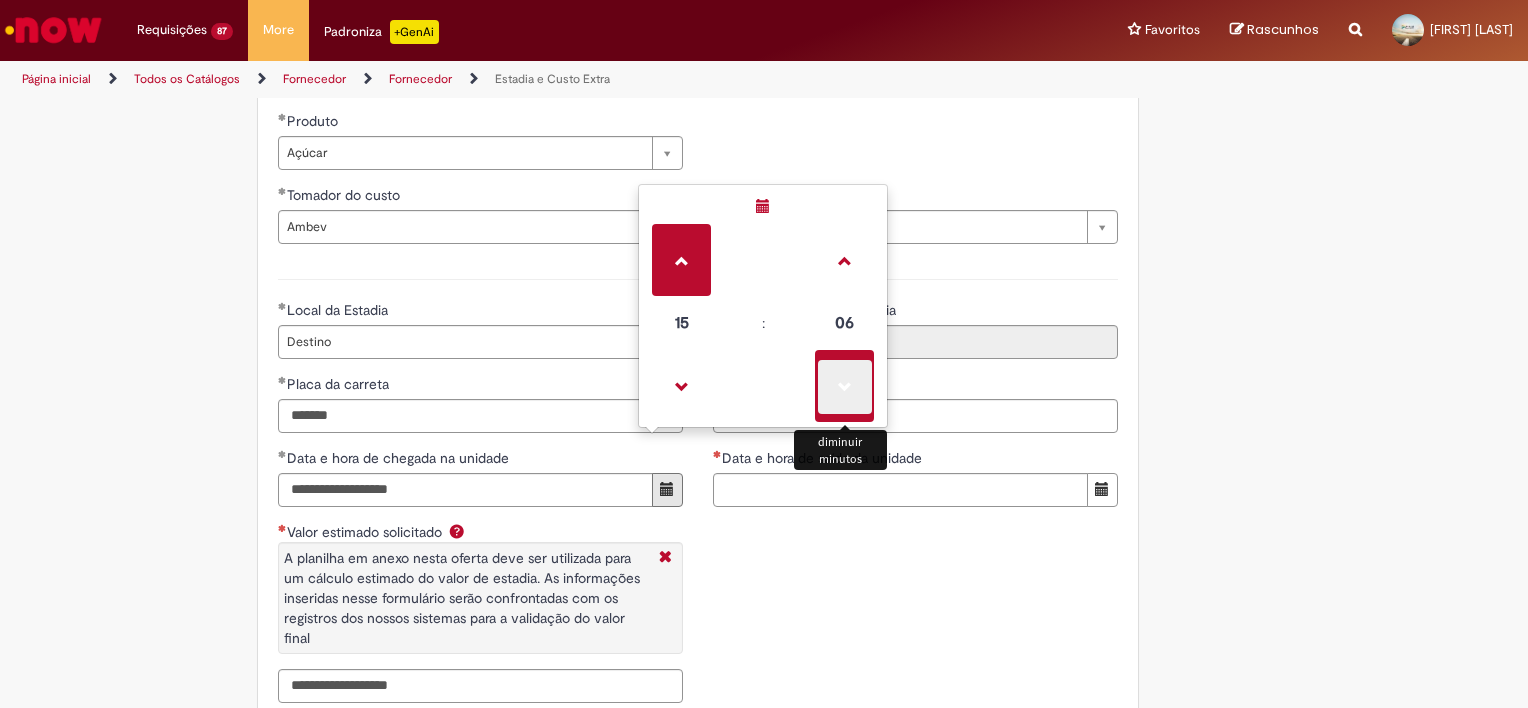 click at bounding box center [845, 387] 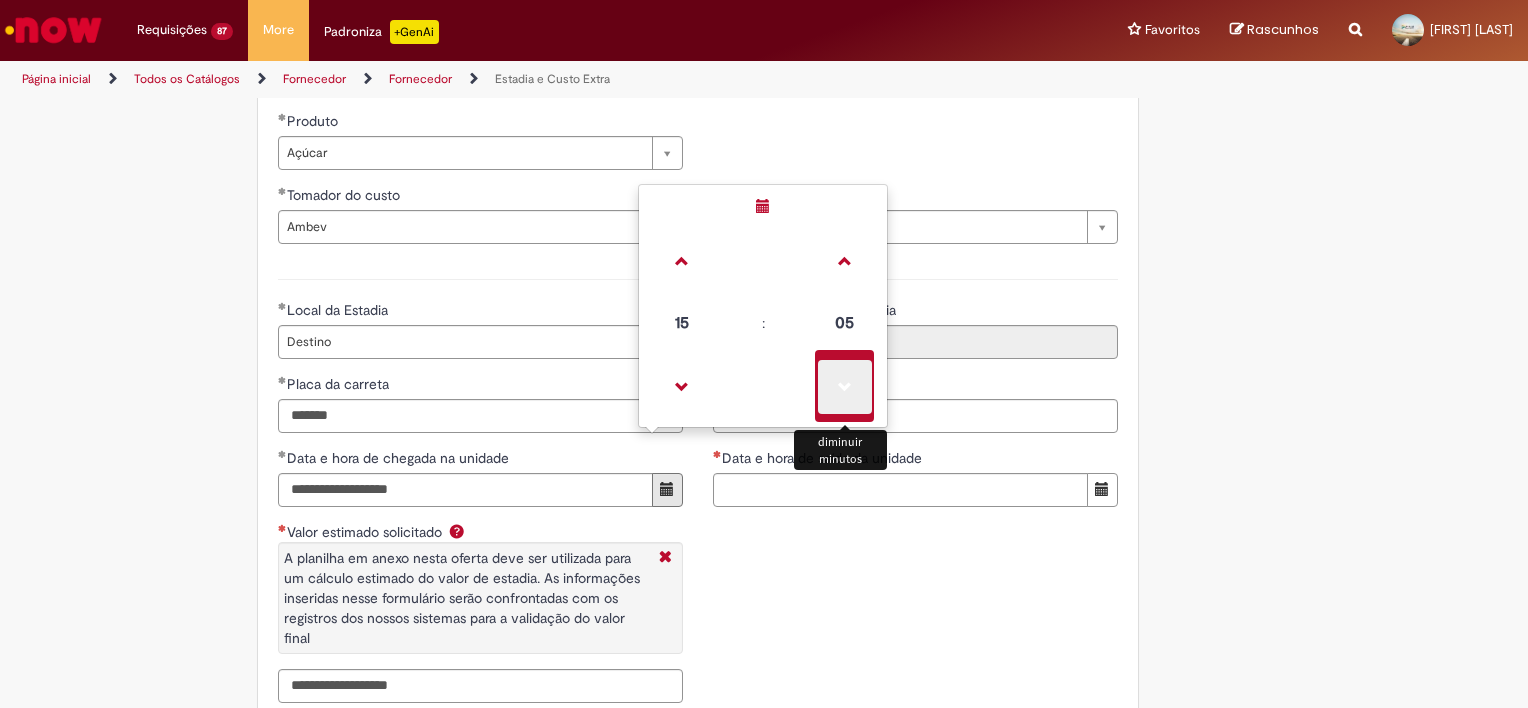 click at bounding box center [845, 387] 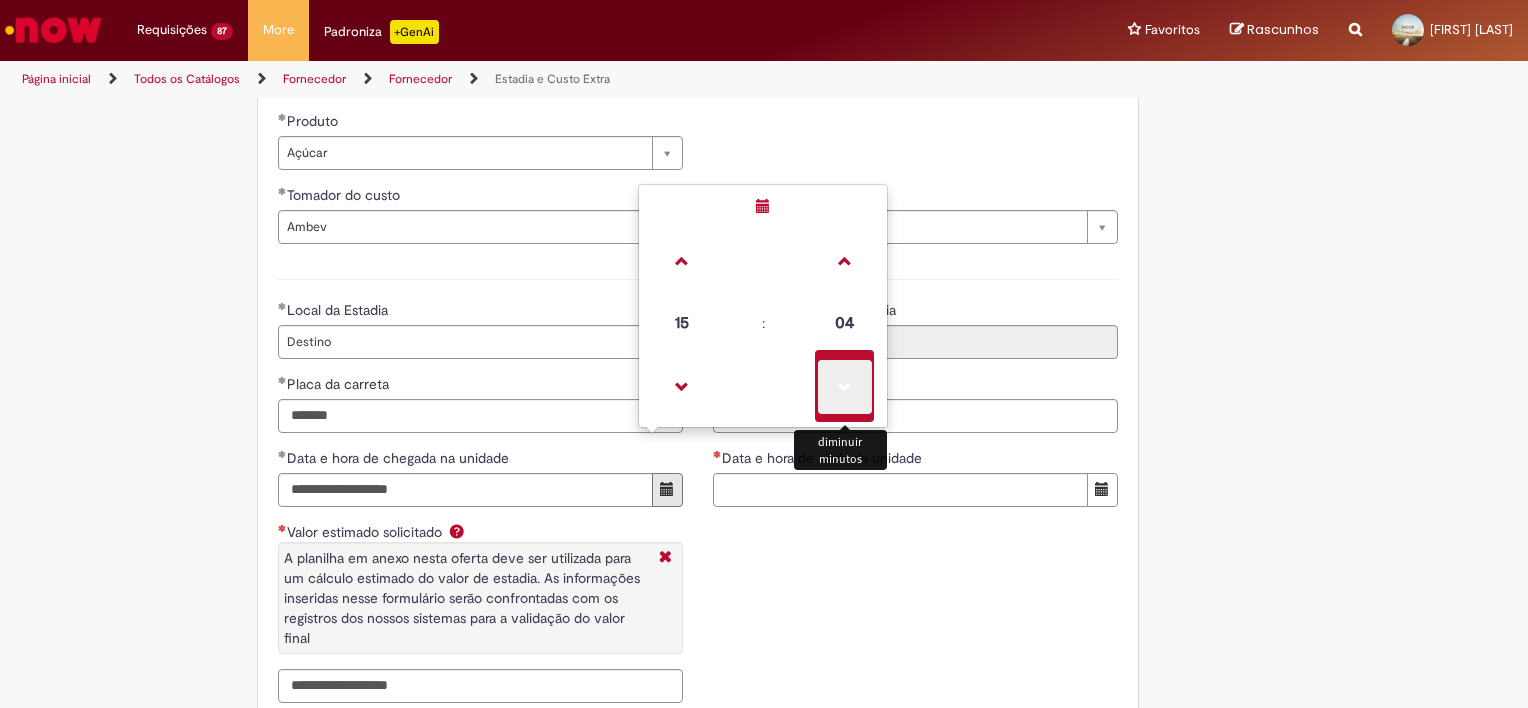 click at bounding box center (845, 387) 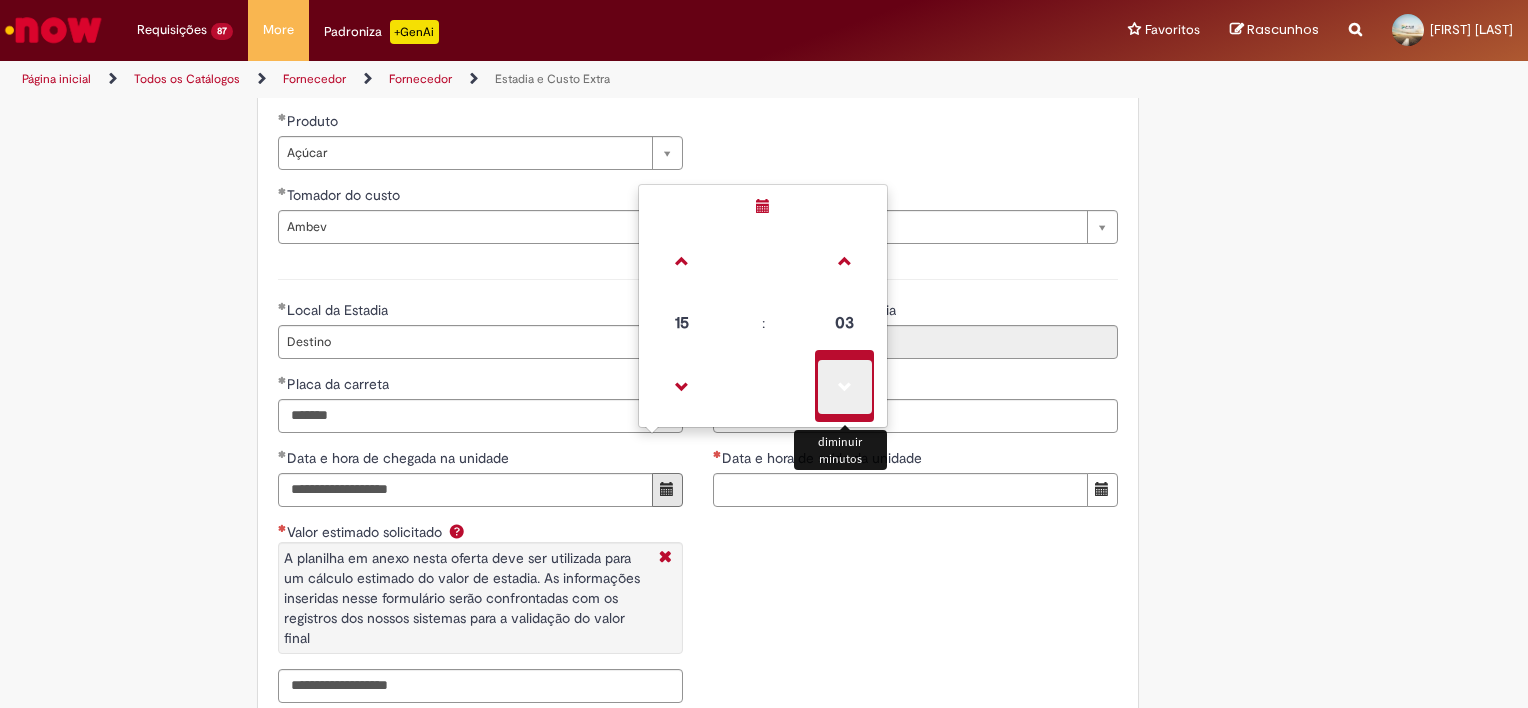 click at bounding box center (845, 387) 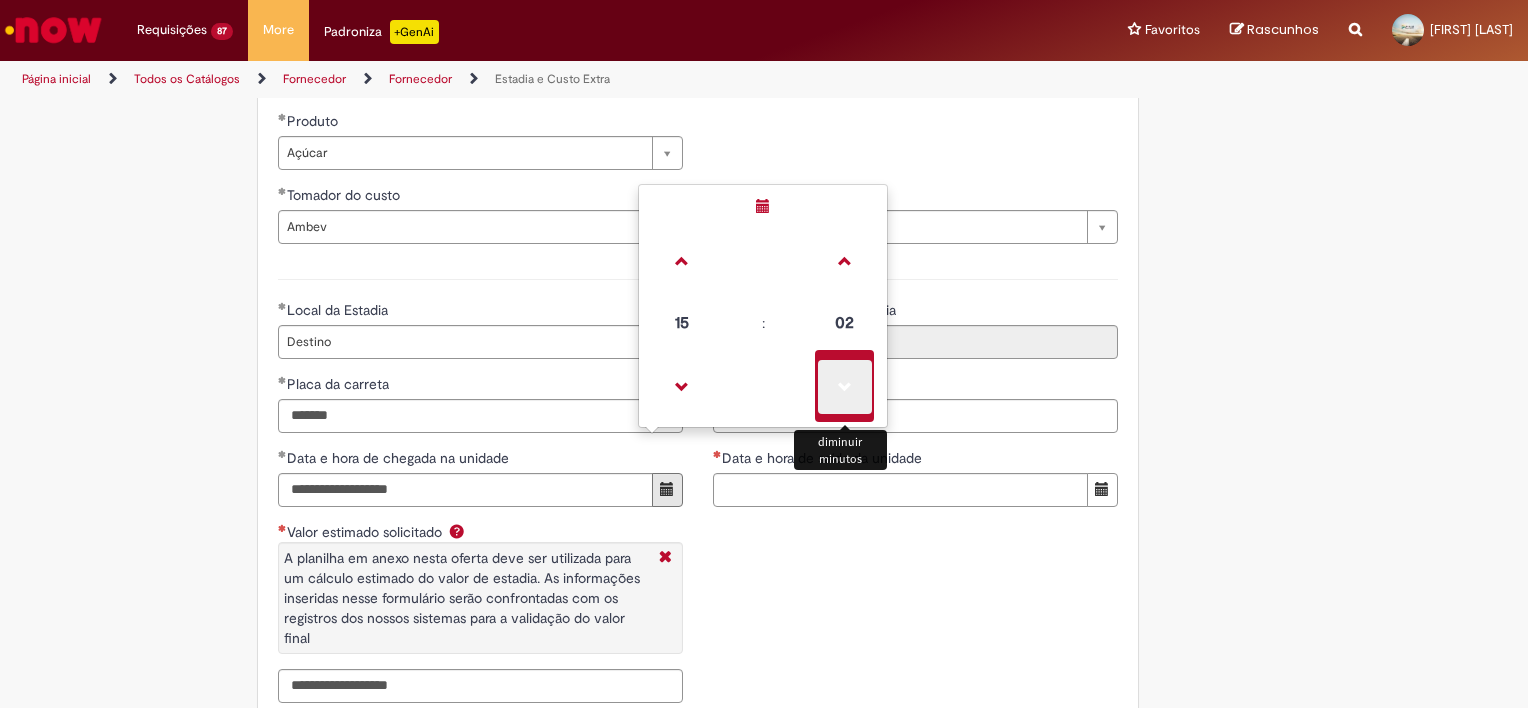 click at bounding box center [845, 387] 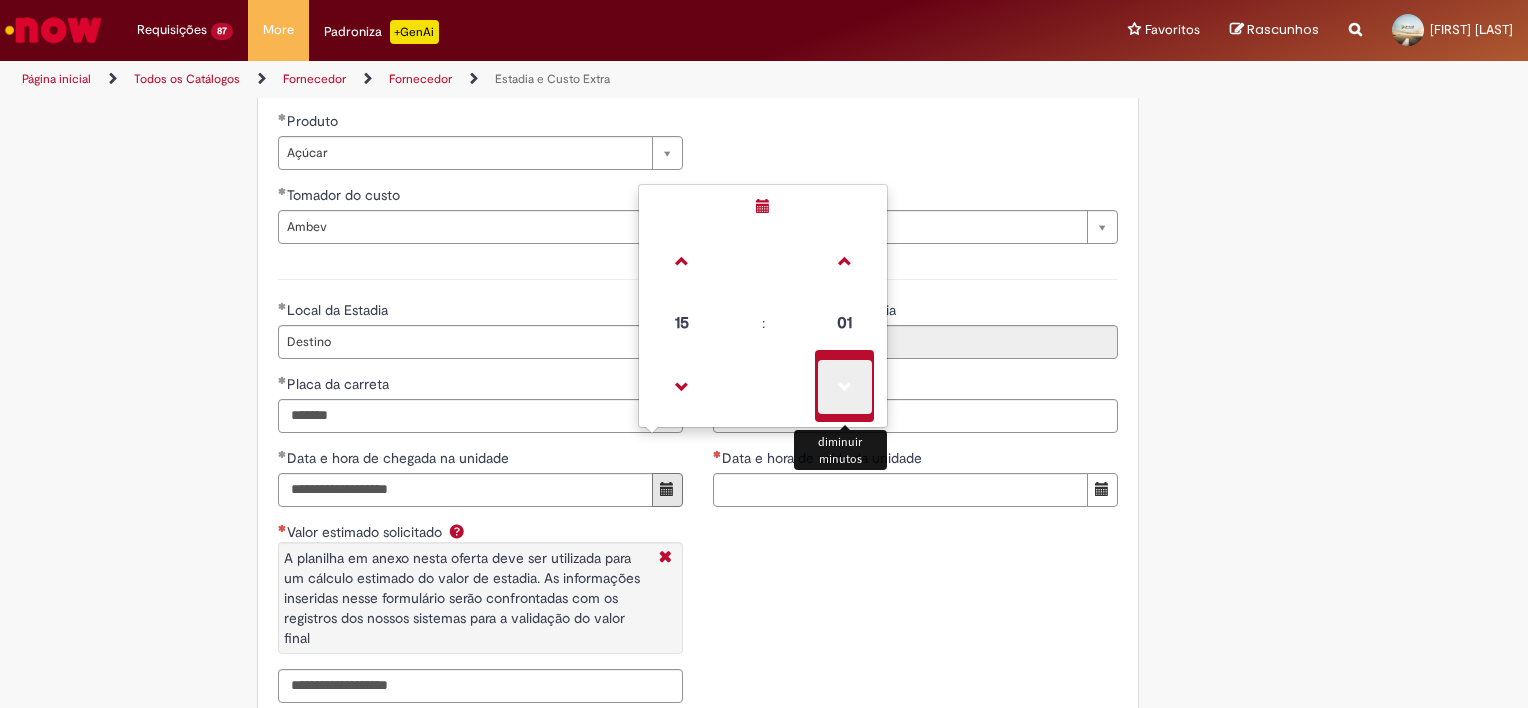 click at bounding box center (845, 387) 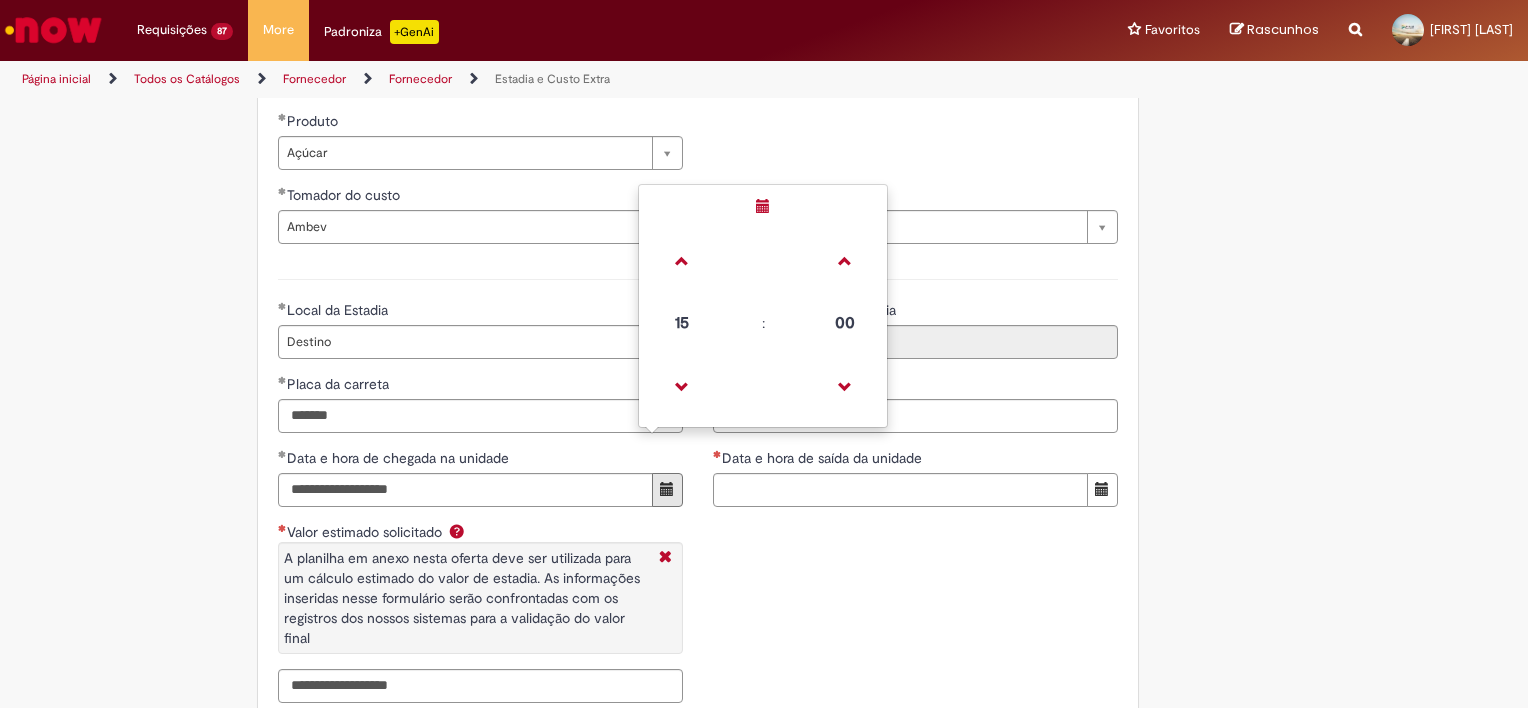 click on "**********" at bounding box center [698, 488] 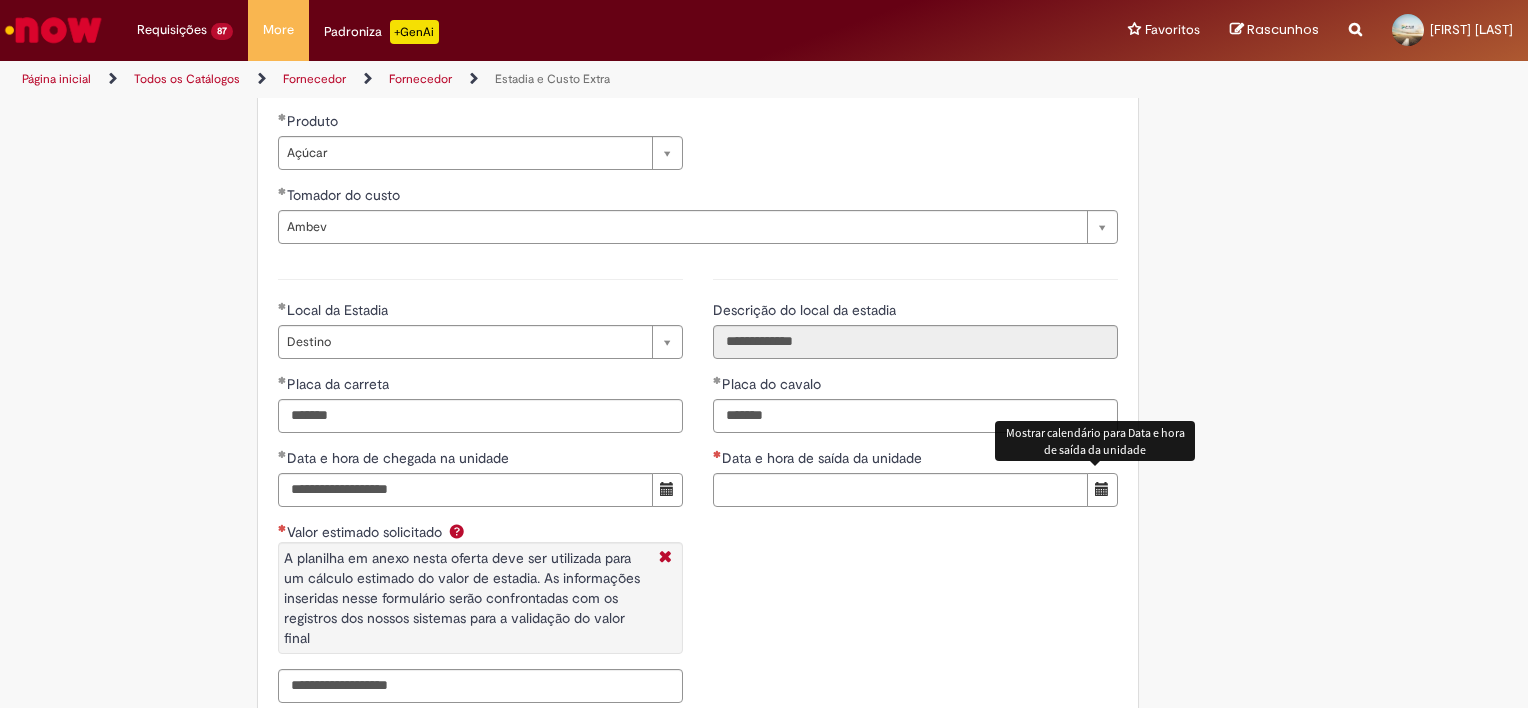 click at bounding box center (1102, 489) 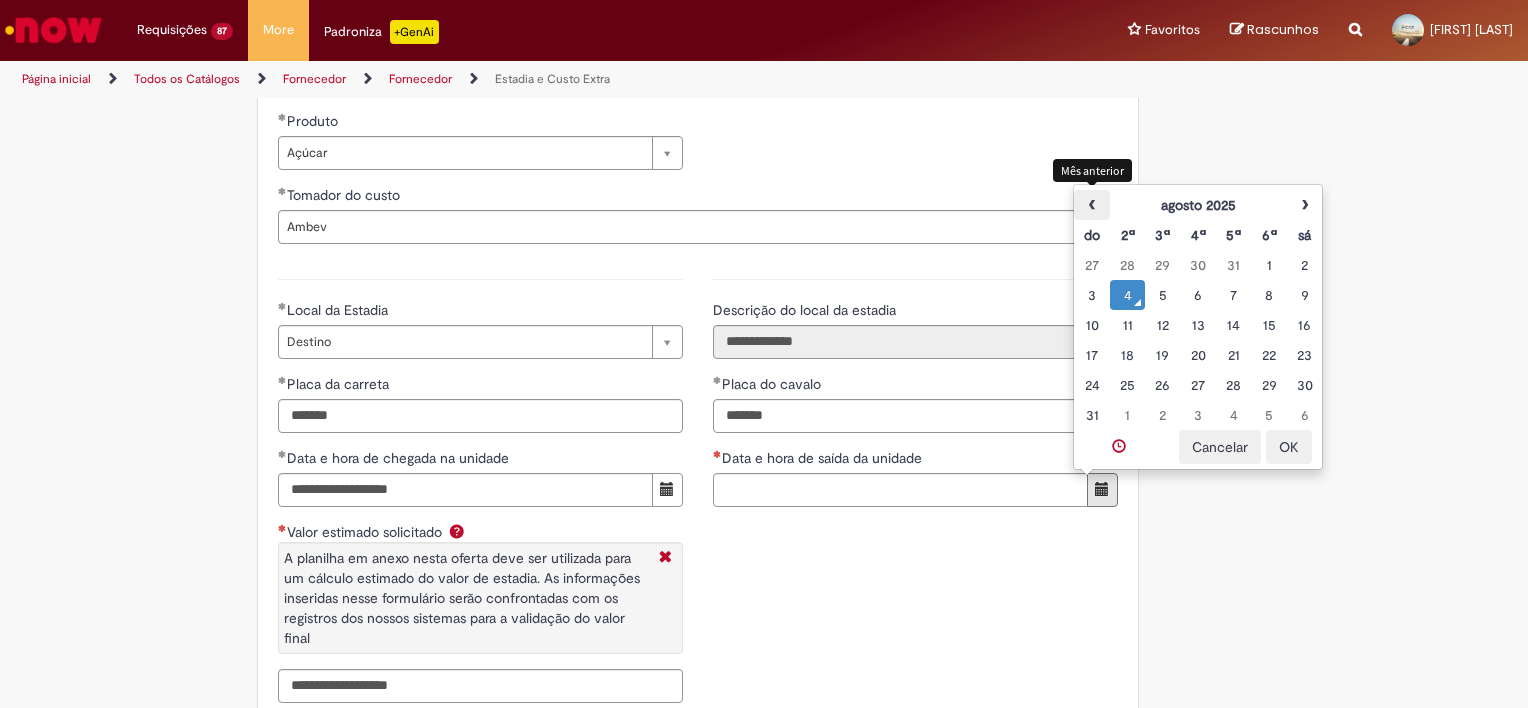 click on "‹" at bounding box center (1091, 205) 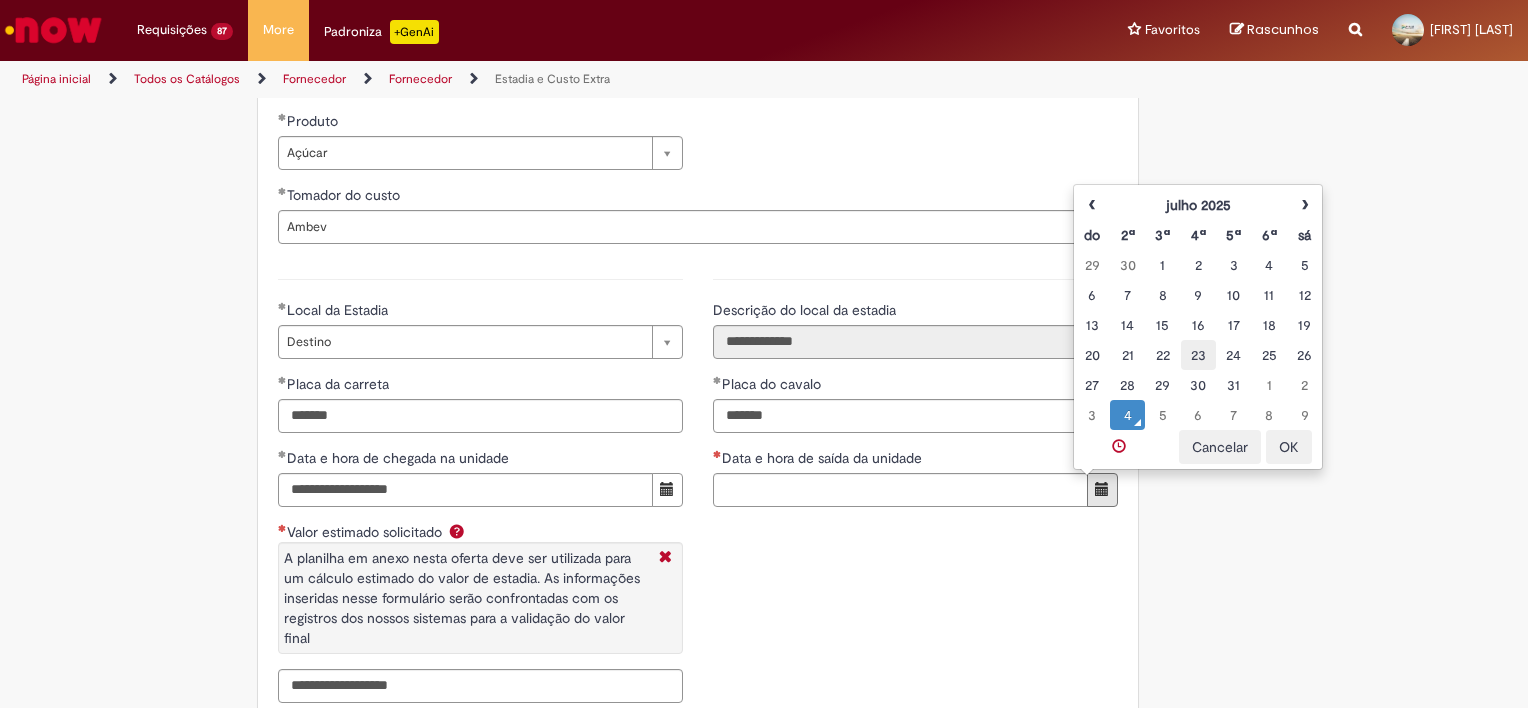 click on "23" at bounding box center [1198, 355] 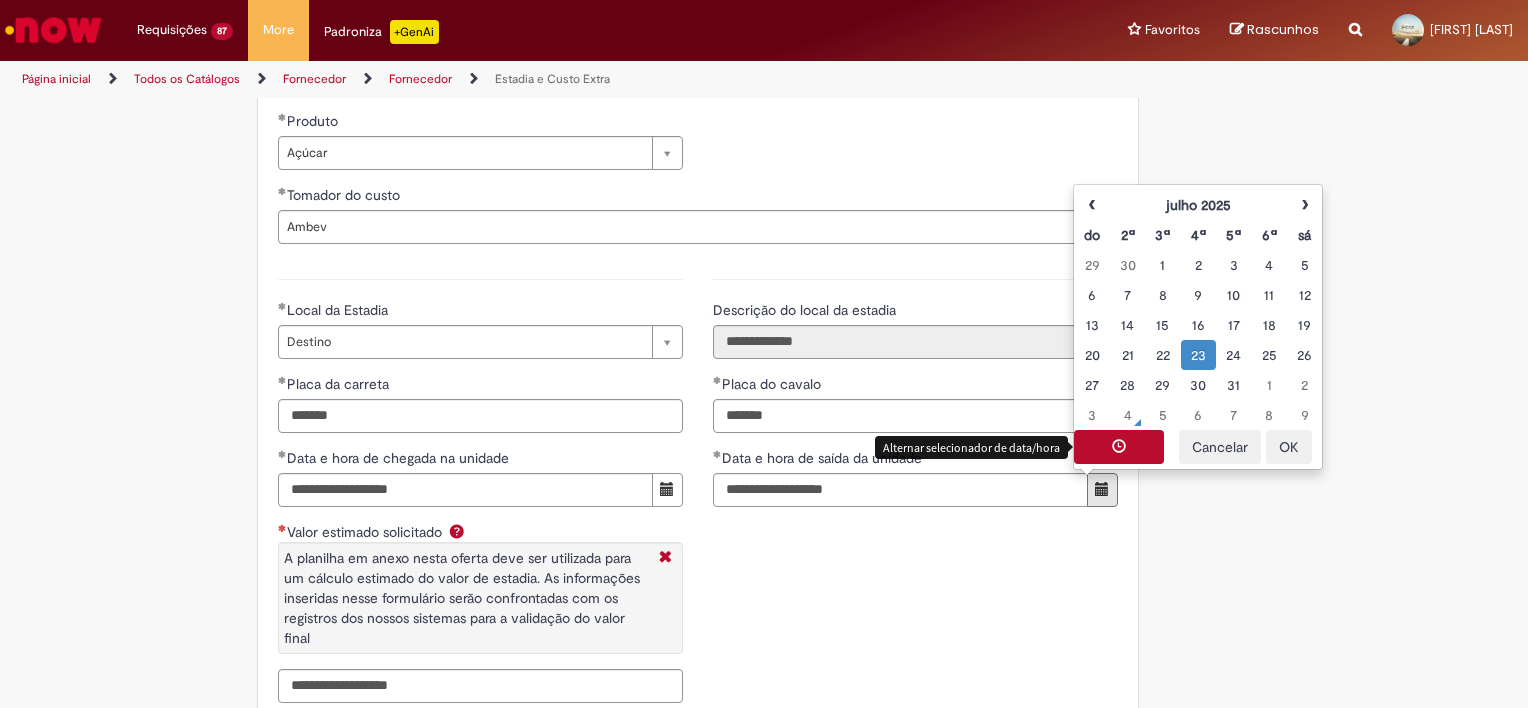 click at bounding box center [1119, 446] 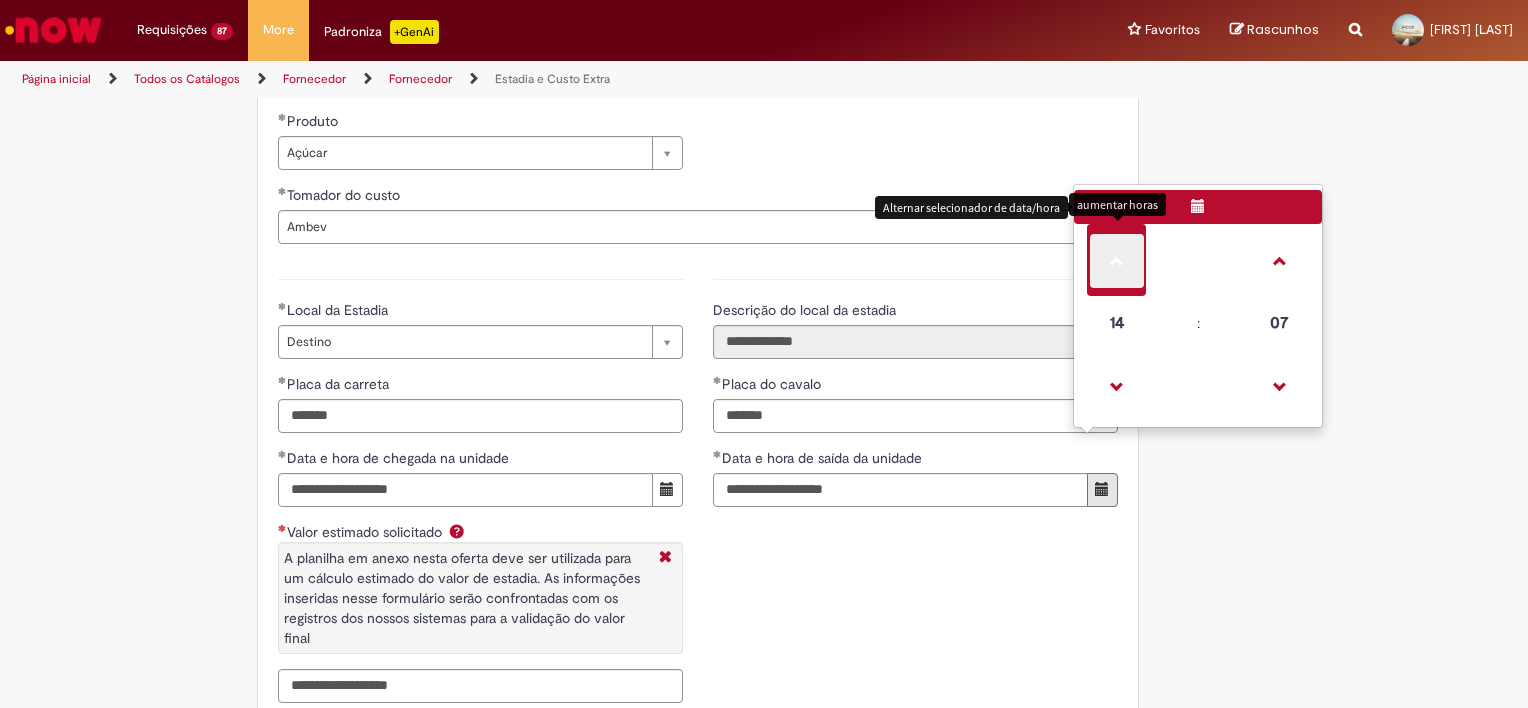 click at bounding box center (1117, 261) 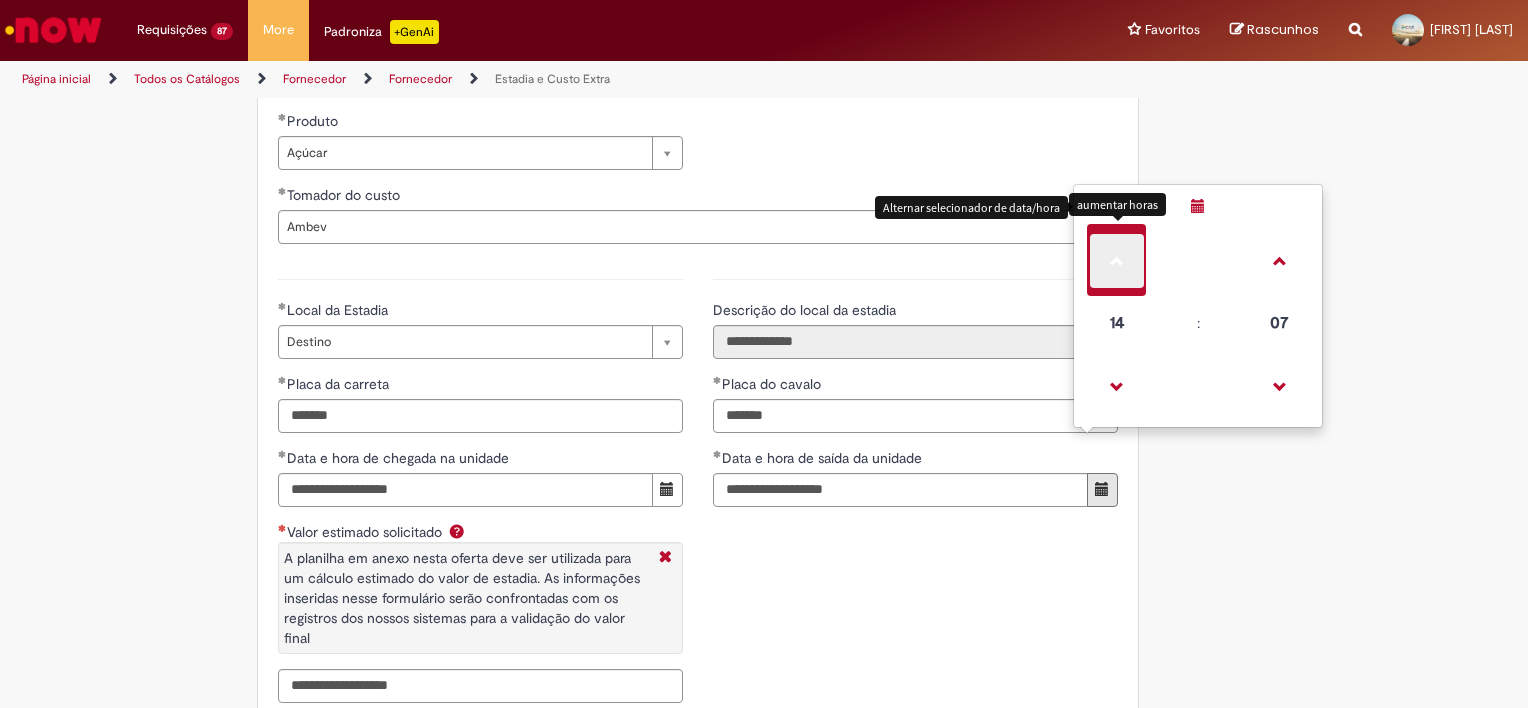 click at bounding box center (1117, 261) 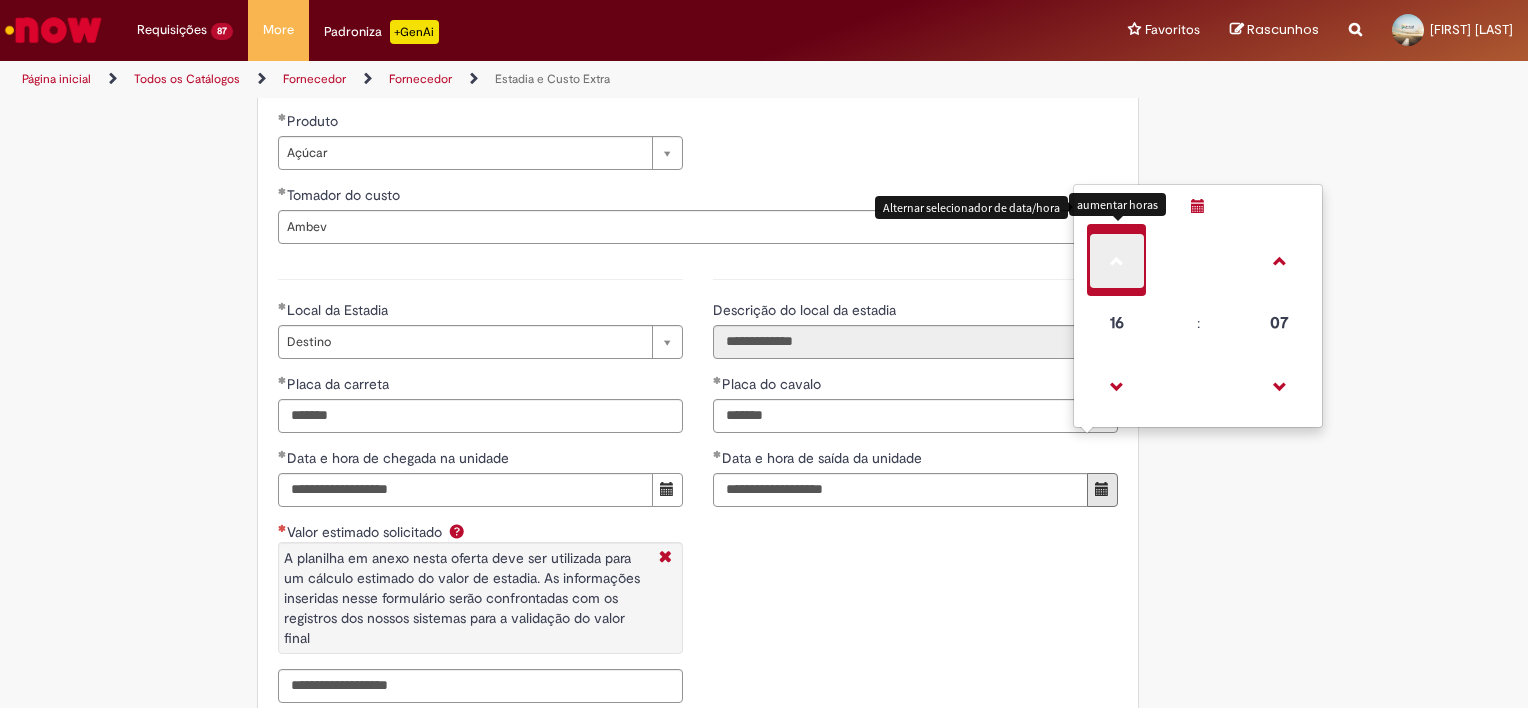 click at bounding box center (1117, 261) 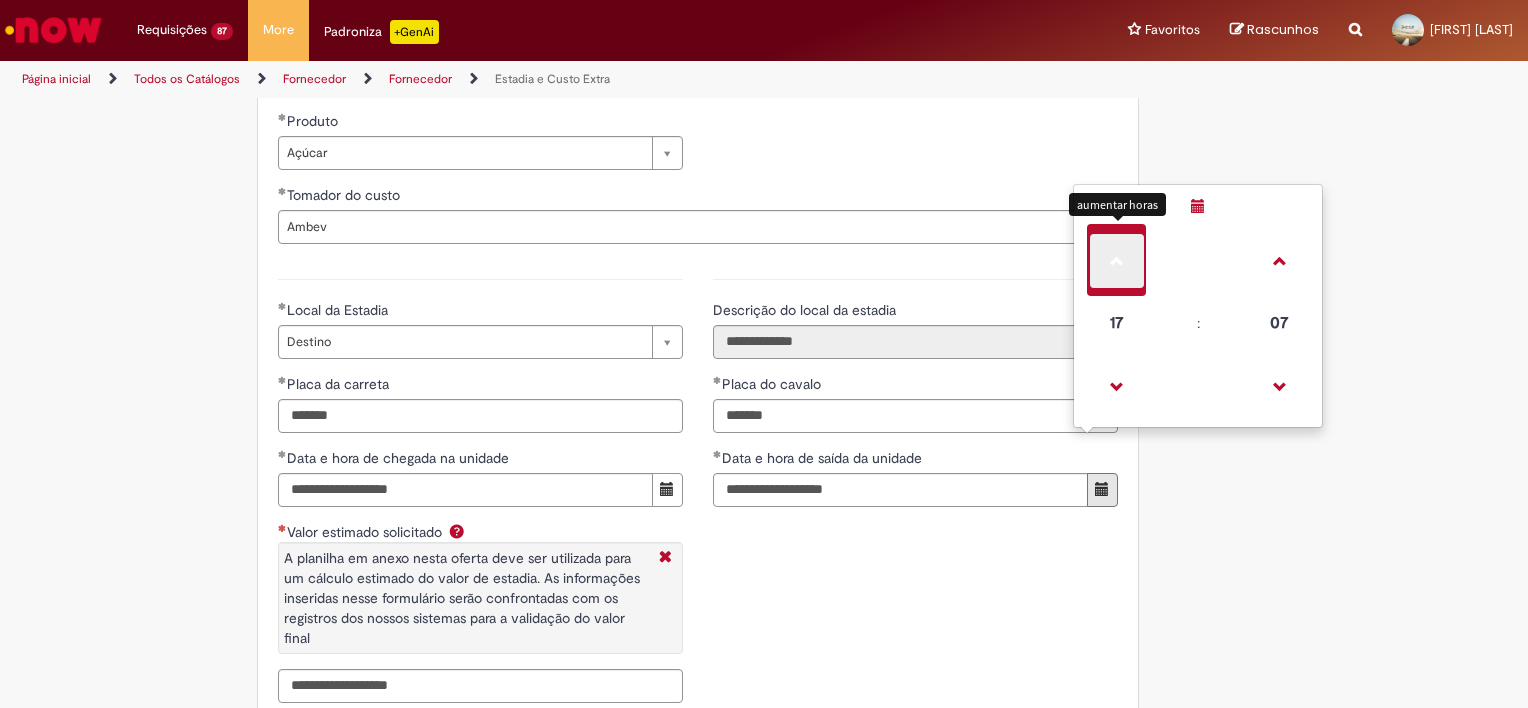 click at bounding box center [1117, 261] 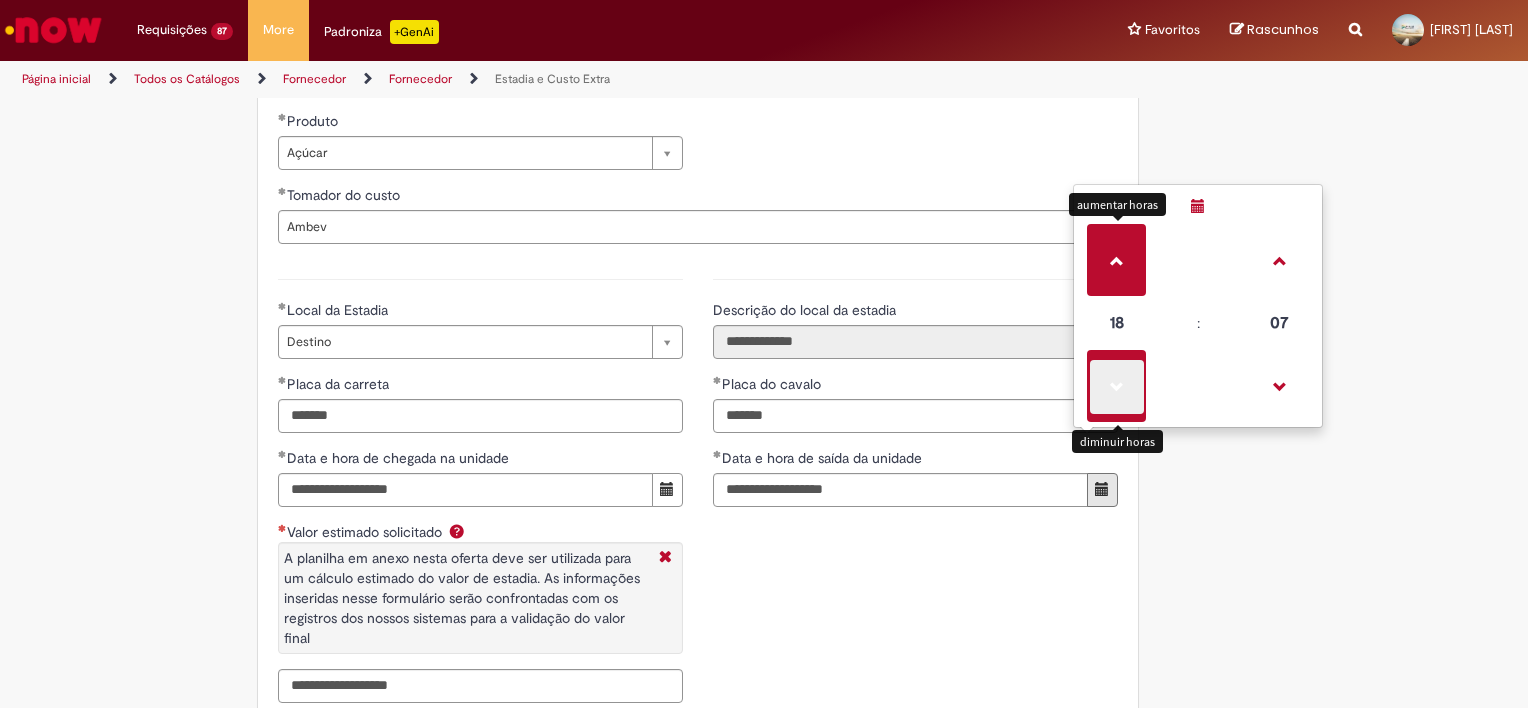 click at bounding box center (1117, 387) 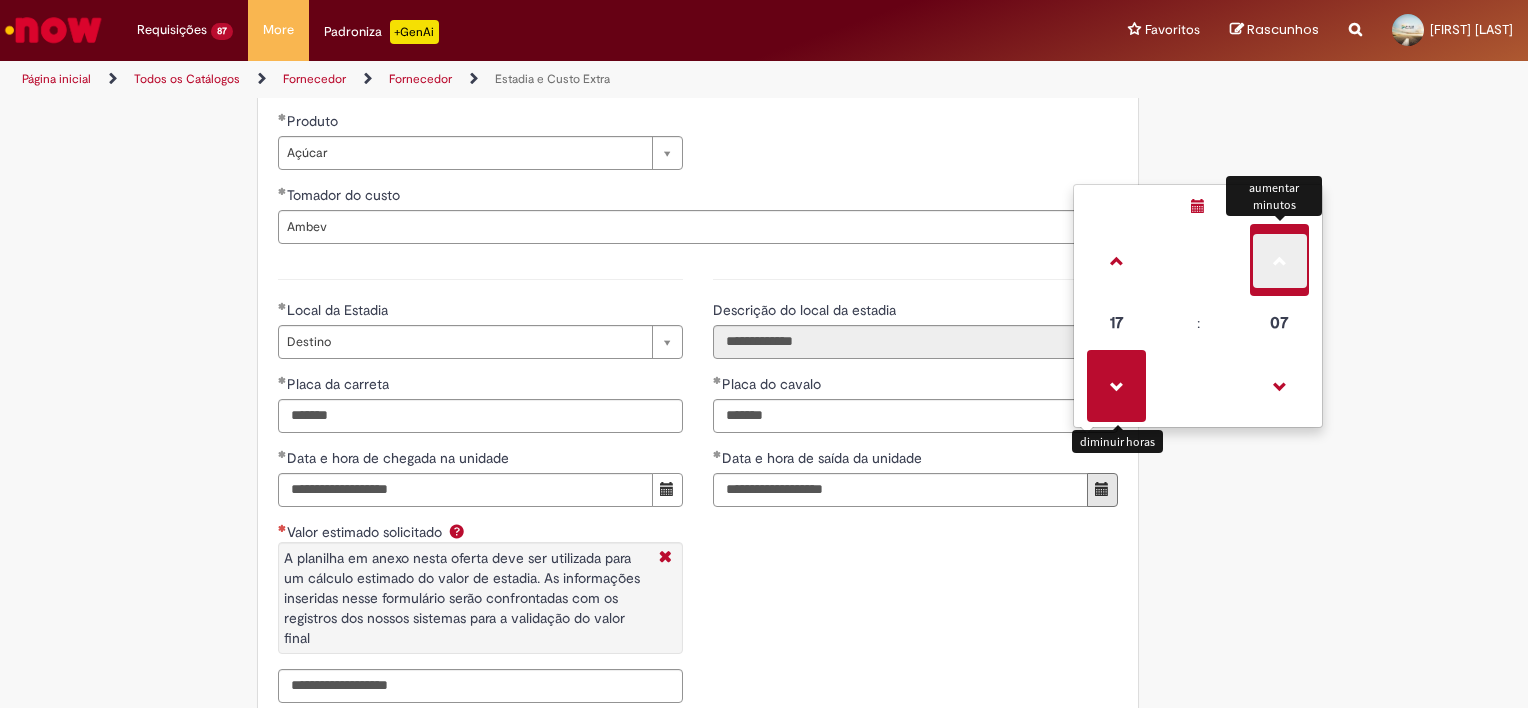 click at bounding box center (1280, 261) 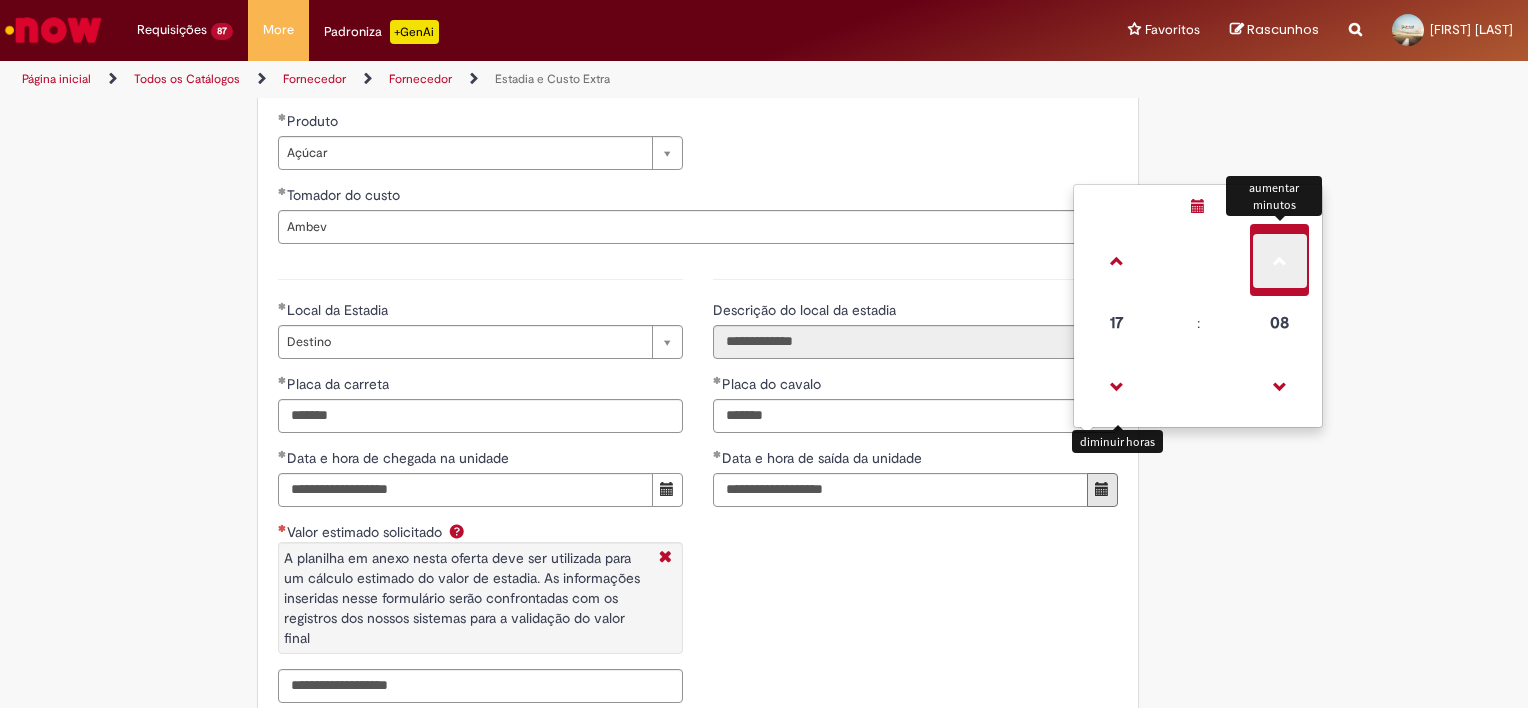 click at bounding box center [1280, 261] 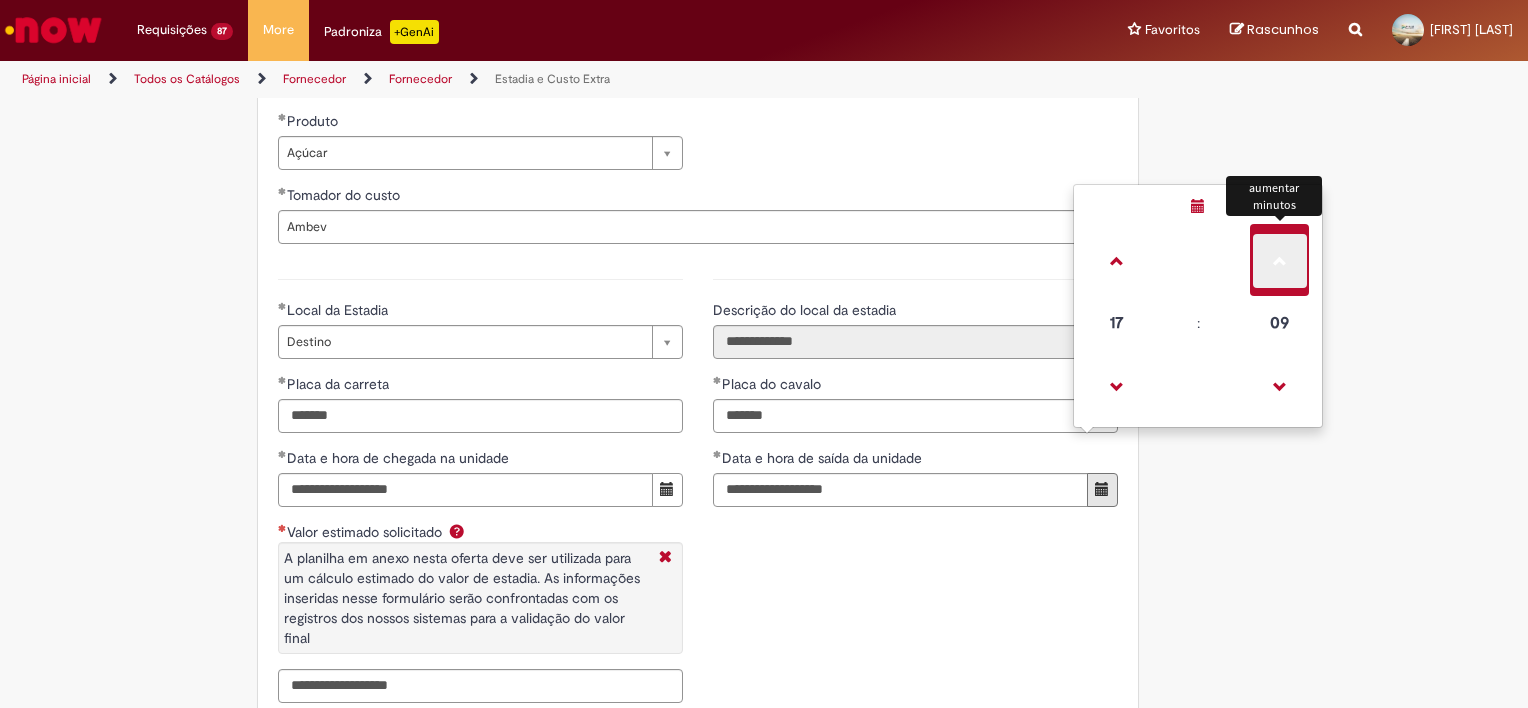 click at bounding box center (1280, 261) 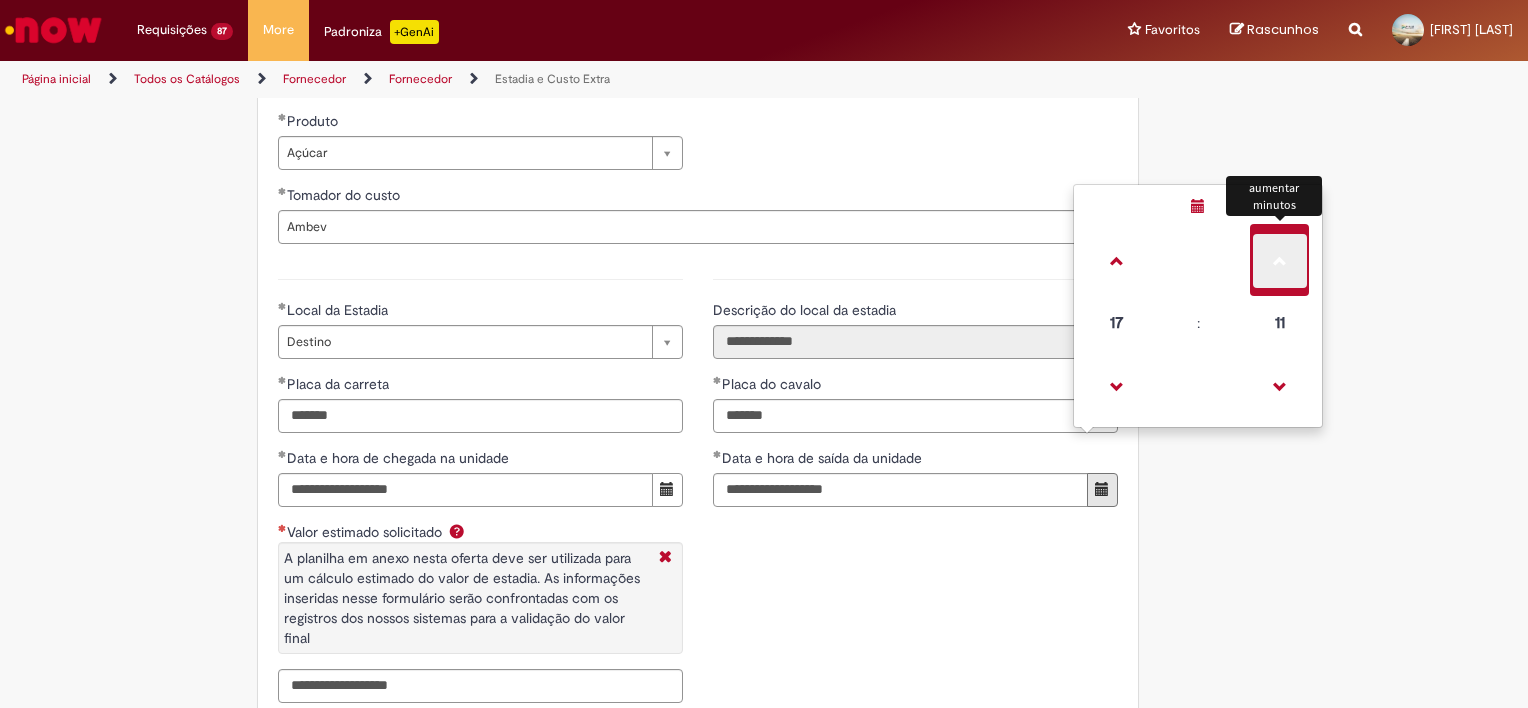 click at bounding box center (1280, 261) 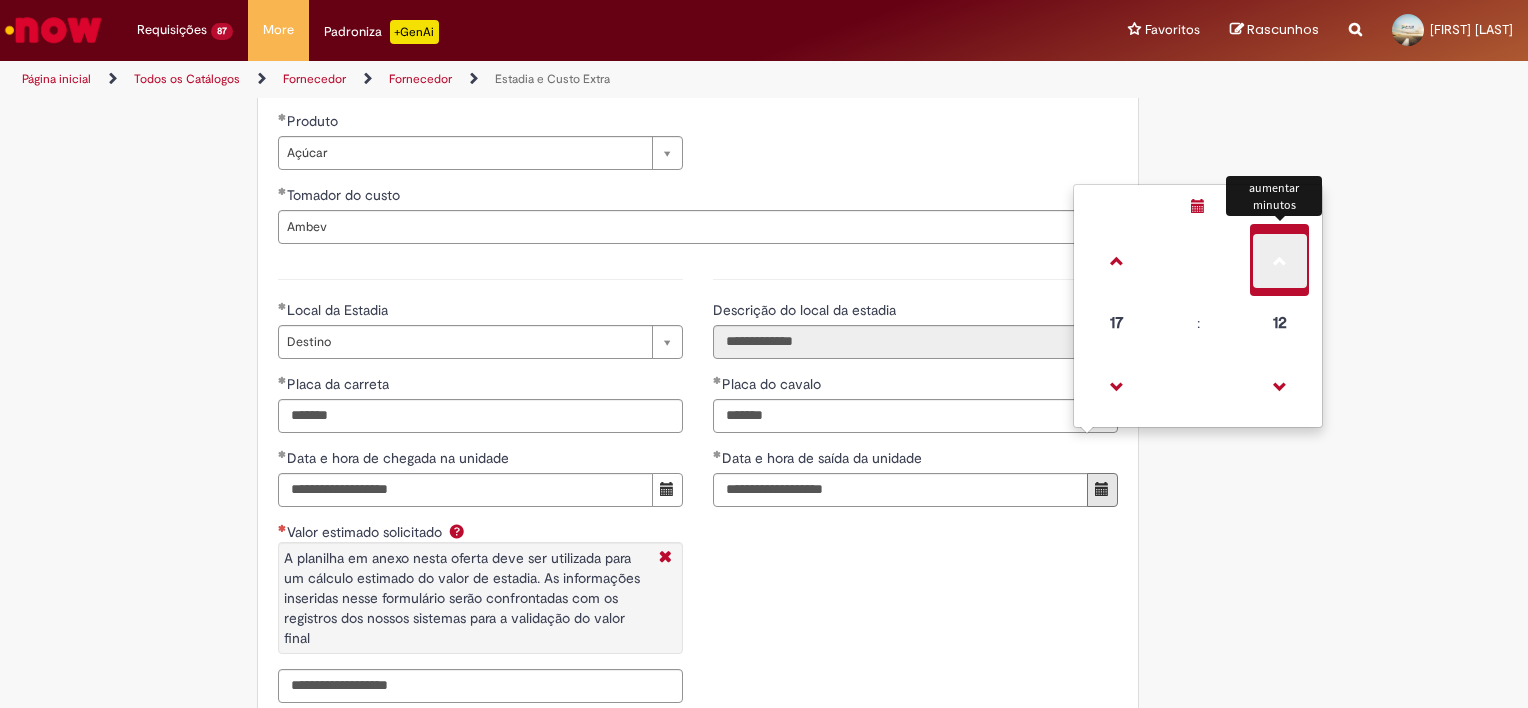 click at bounding box center [1280, 261] 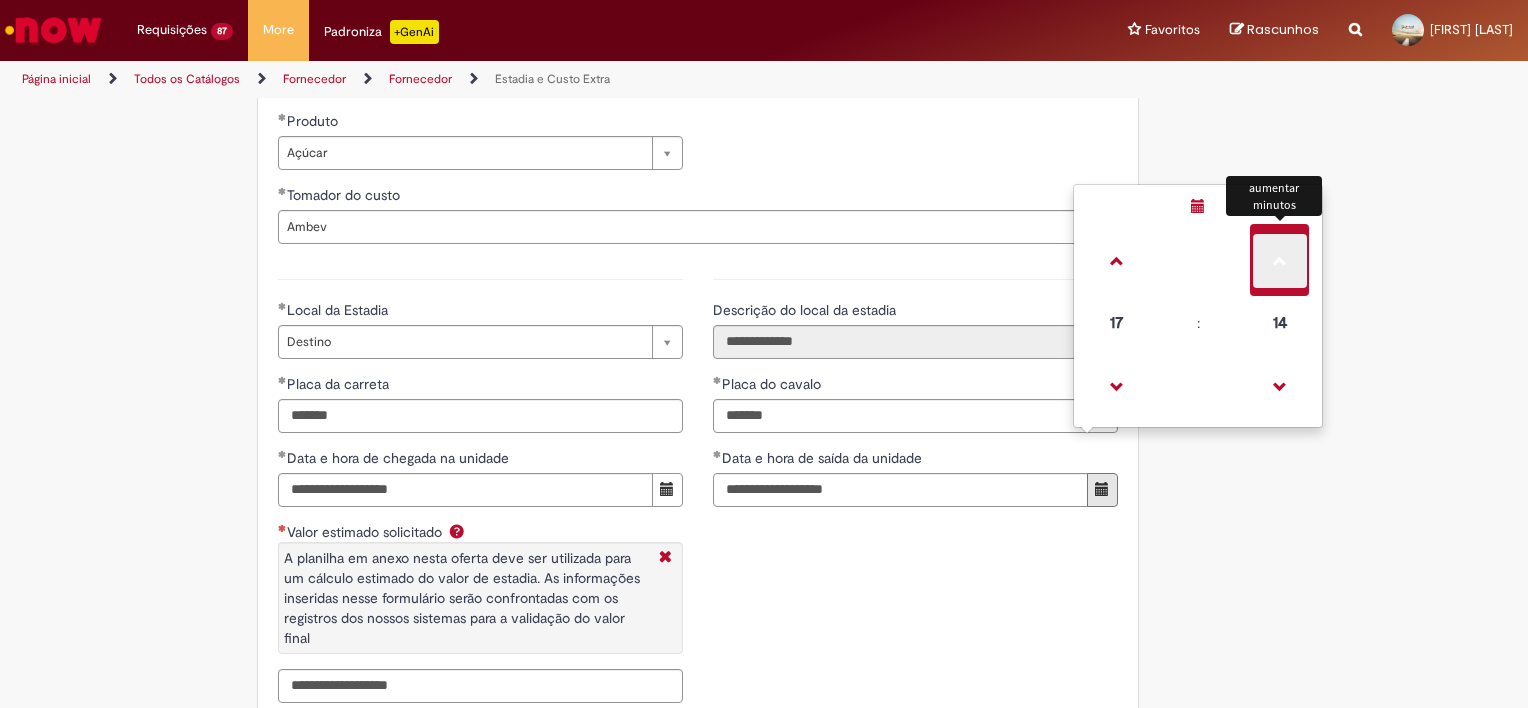 click at bounding box center [1280, 261] 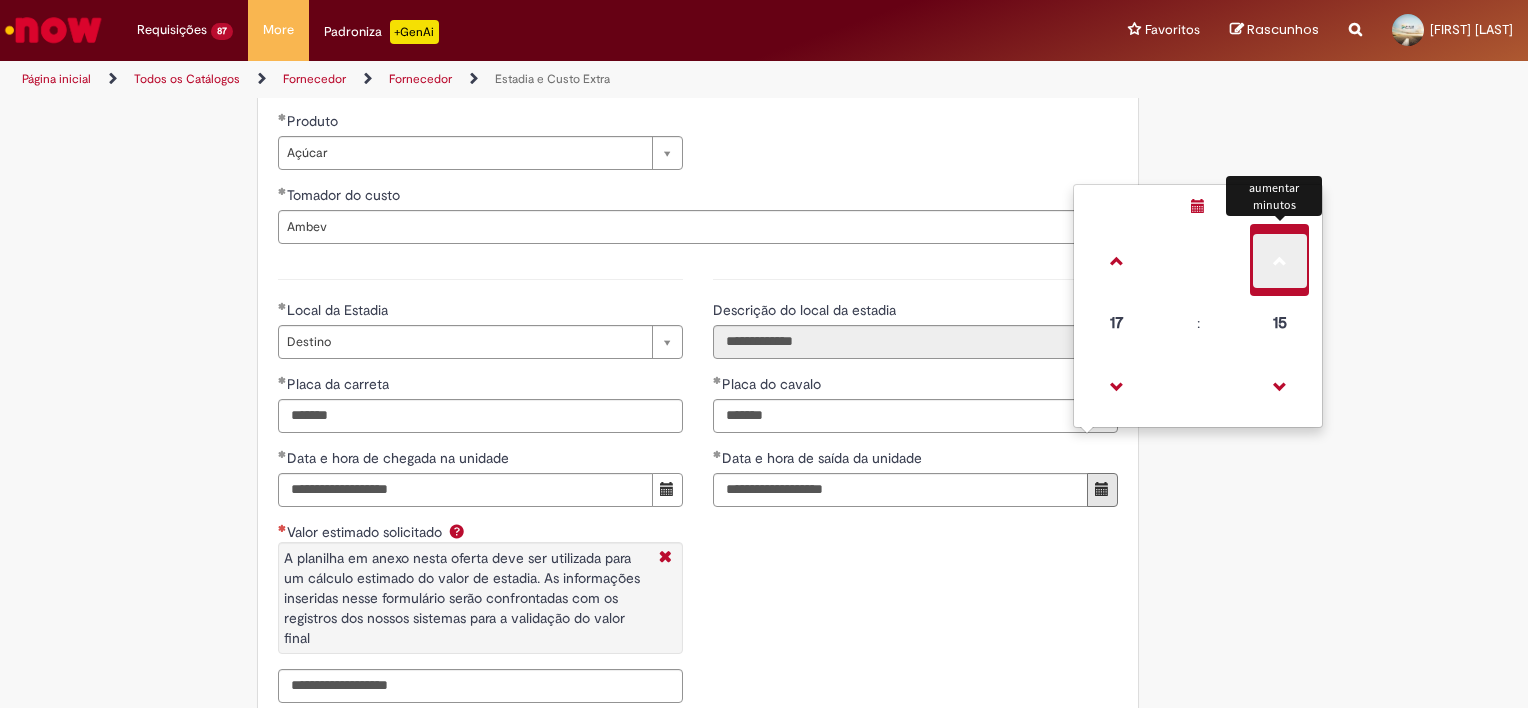 click at bounding box center (1280, 261) 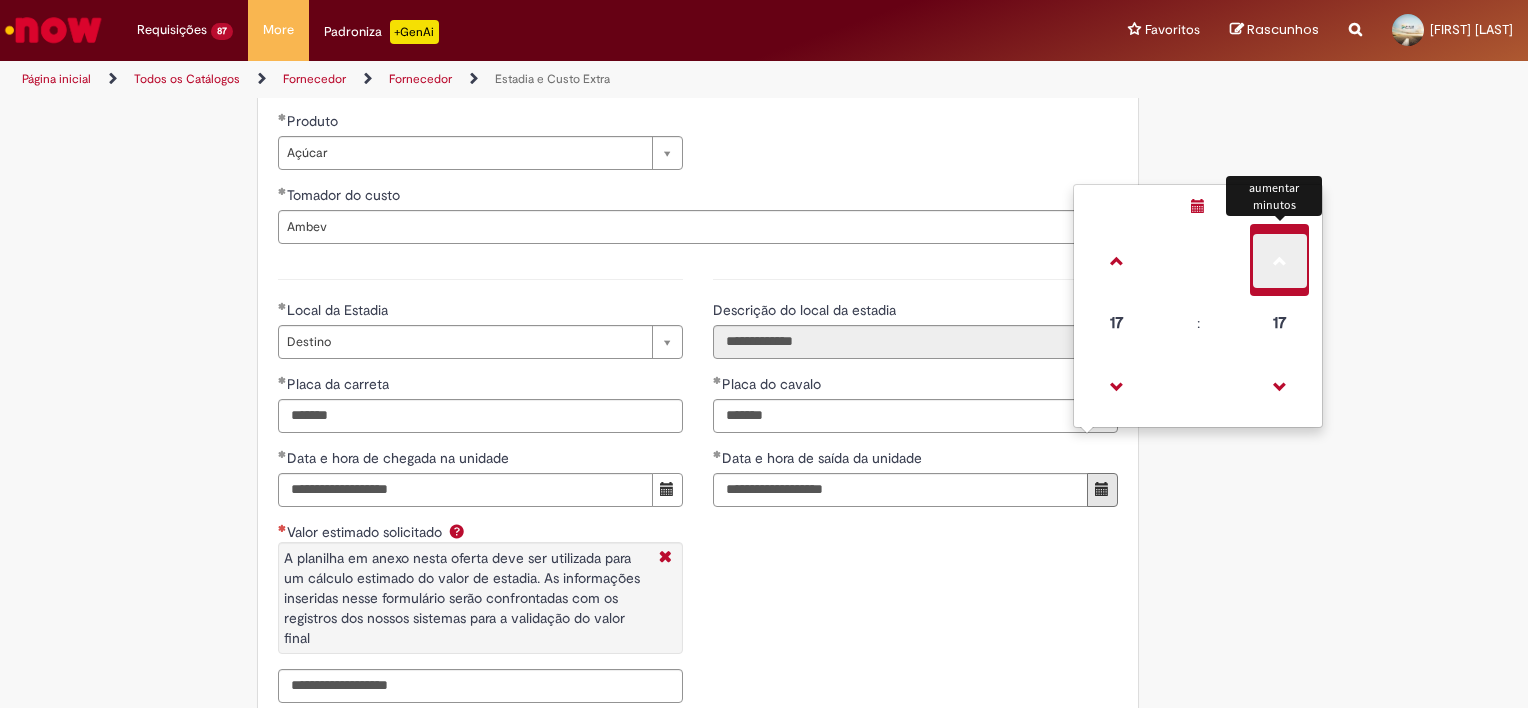 click at bounding box center [1280, 261] 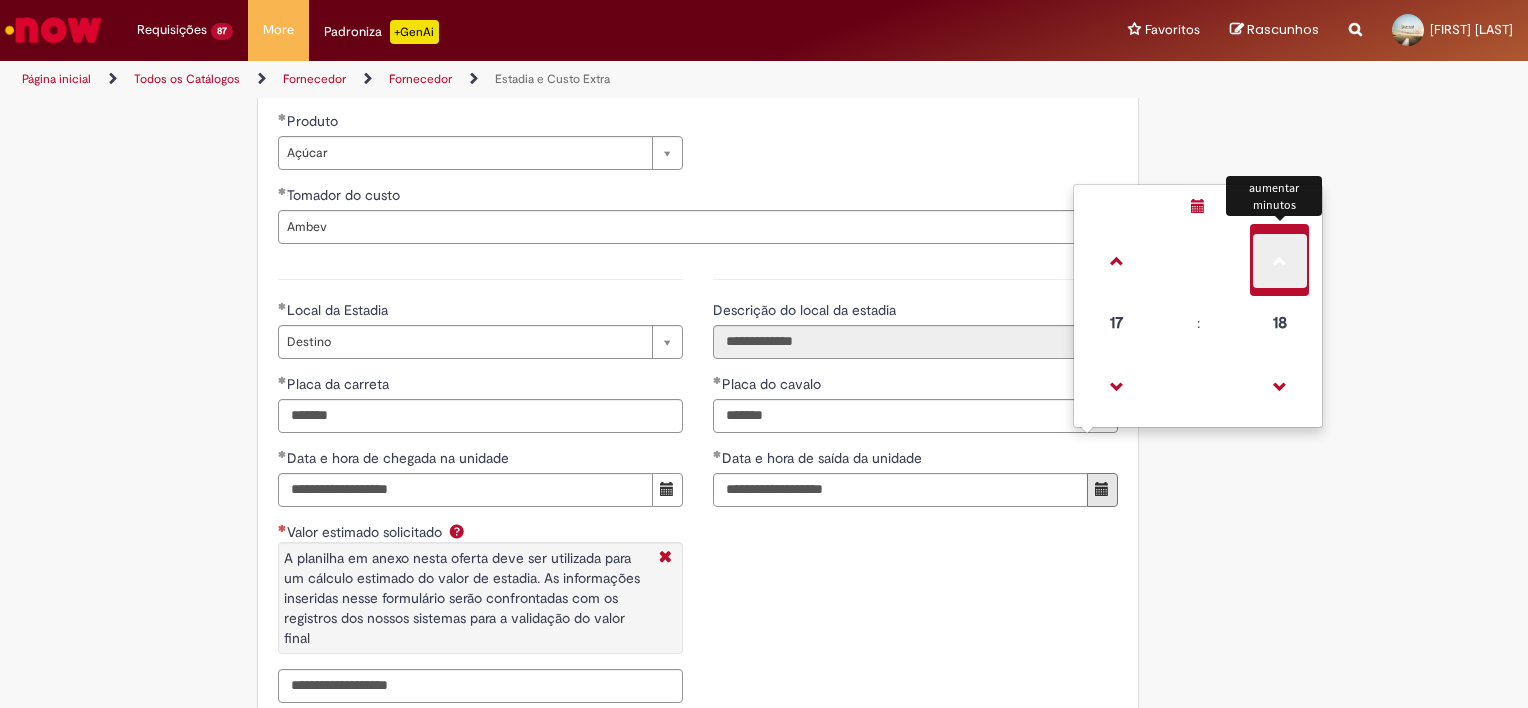 click at bounding box center (1280, 261) 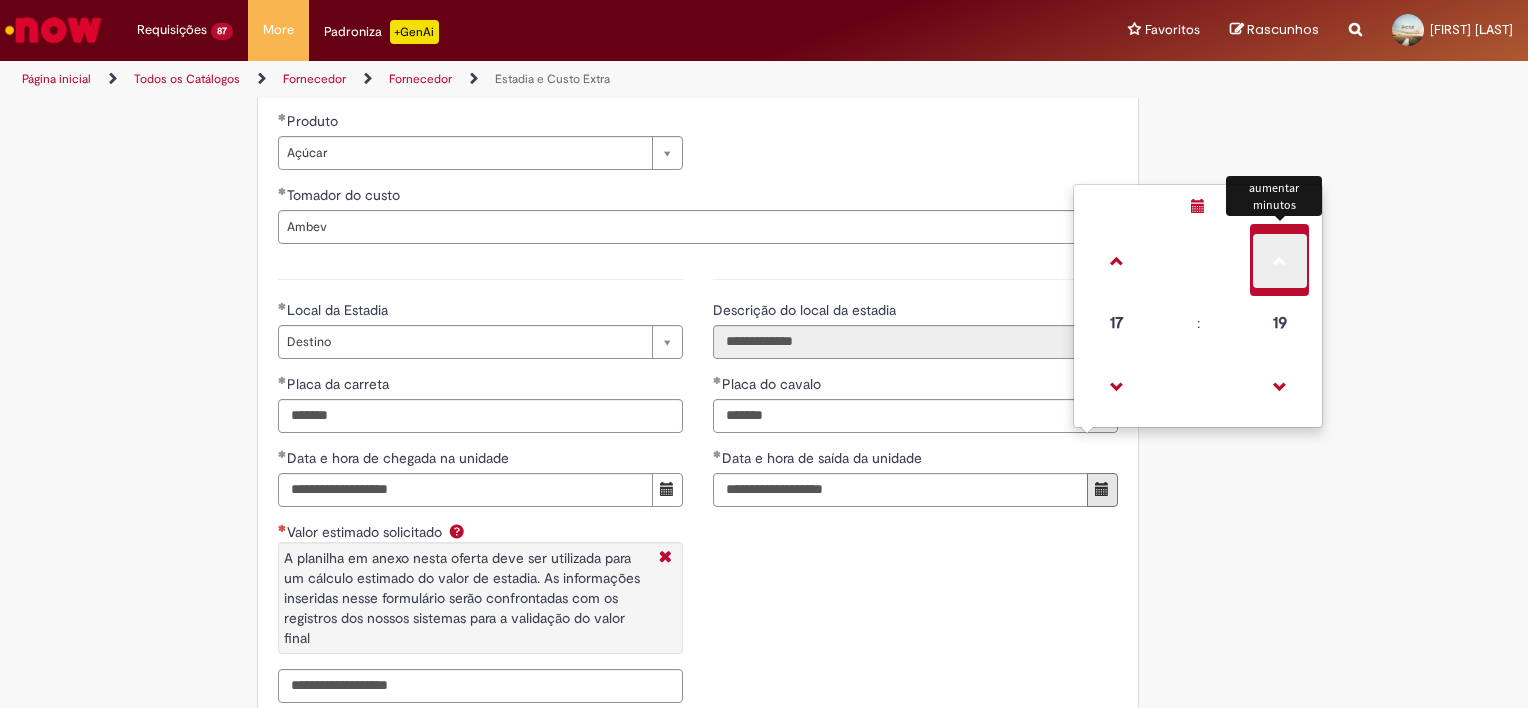 click at bounding box center [1280, 261] 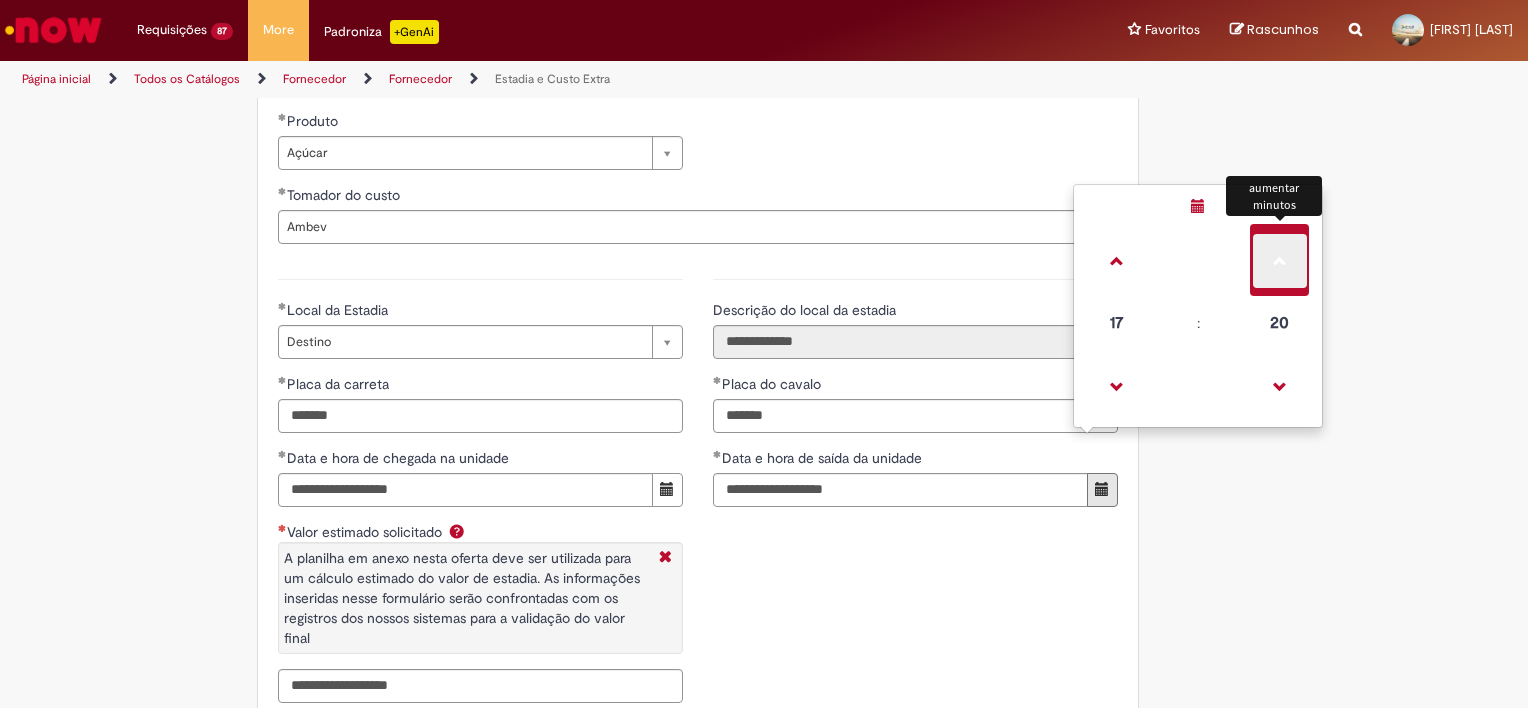 click at bounding box center (1280, 261) 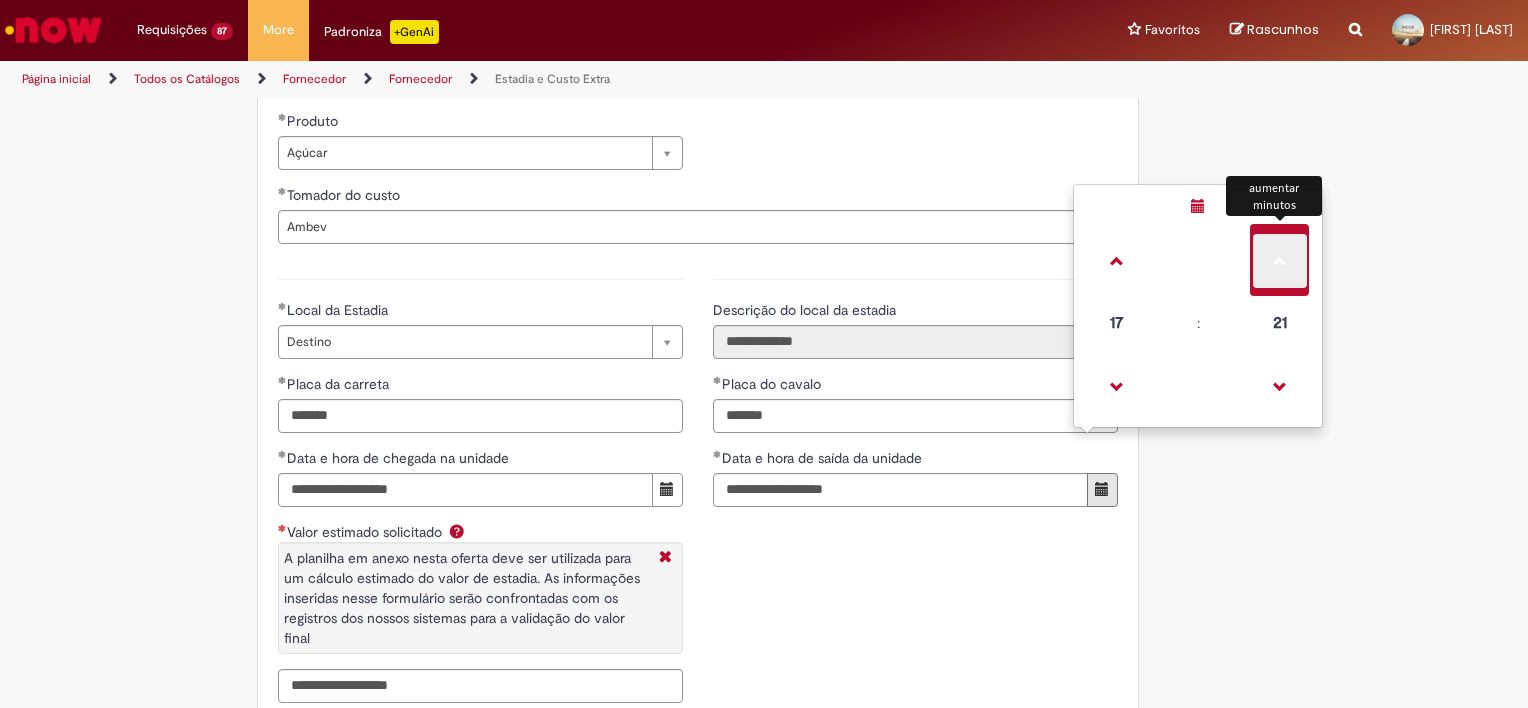 click at bounding box center [1280, 261] 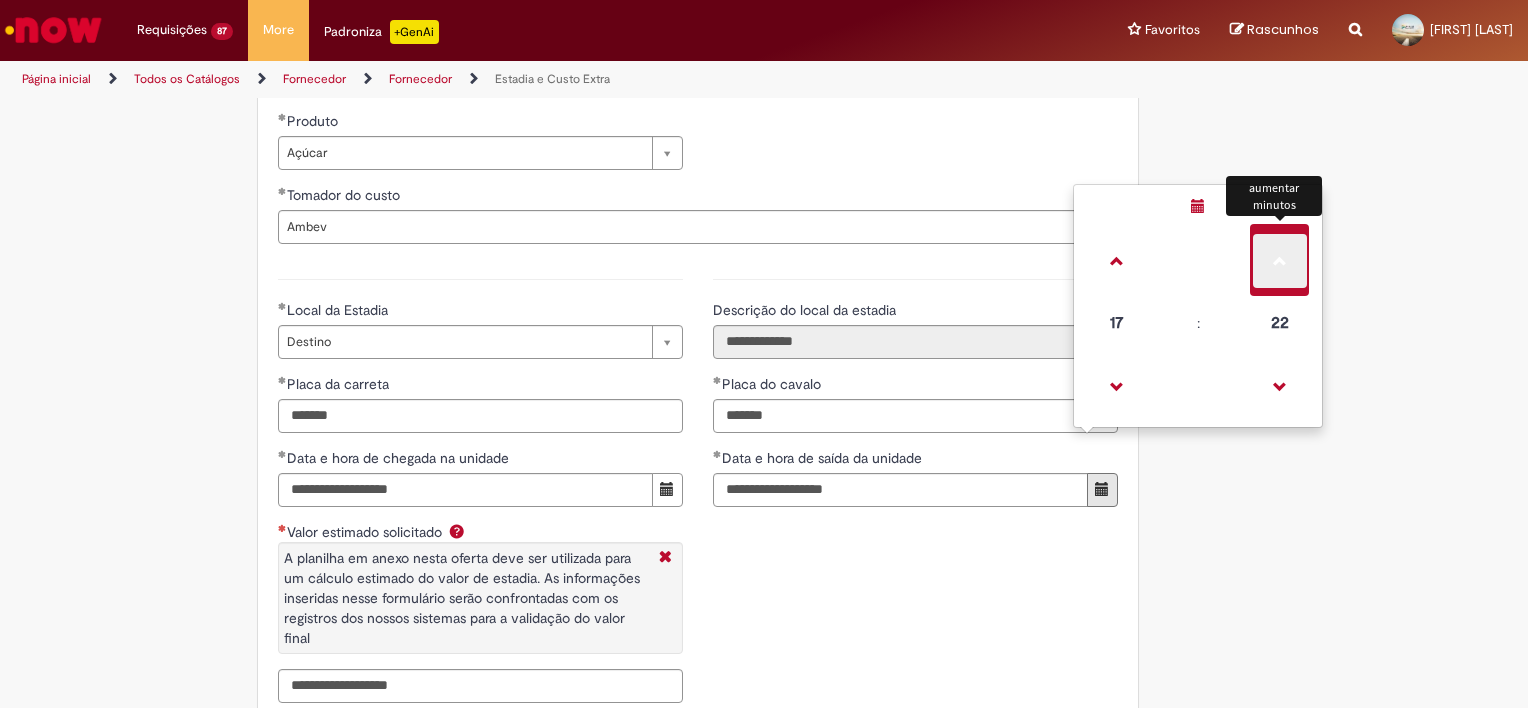click at bounding box center (1280, 261) 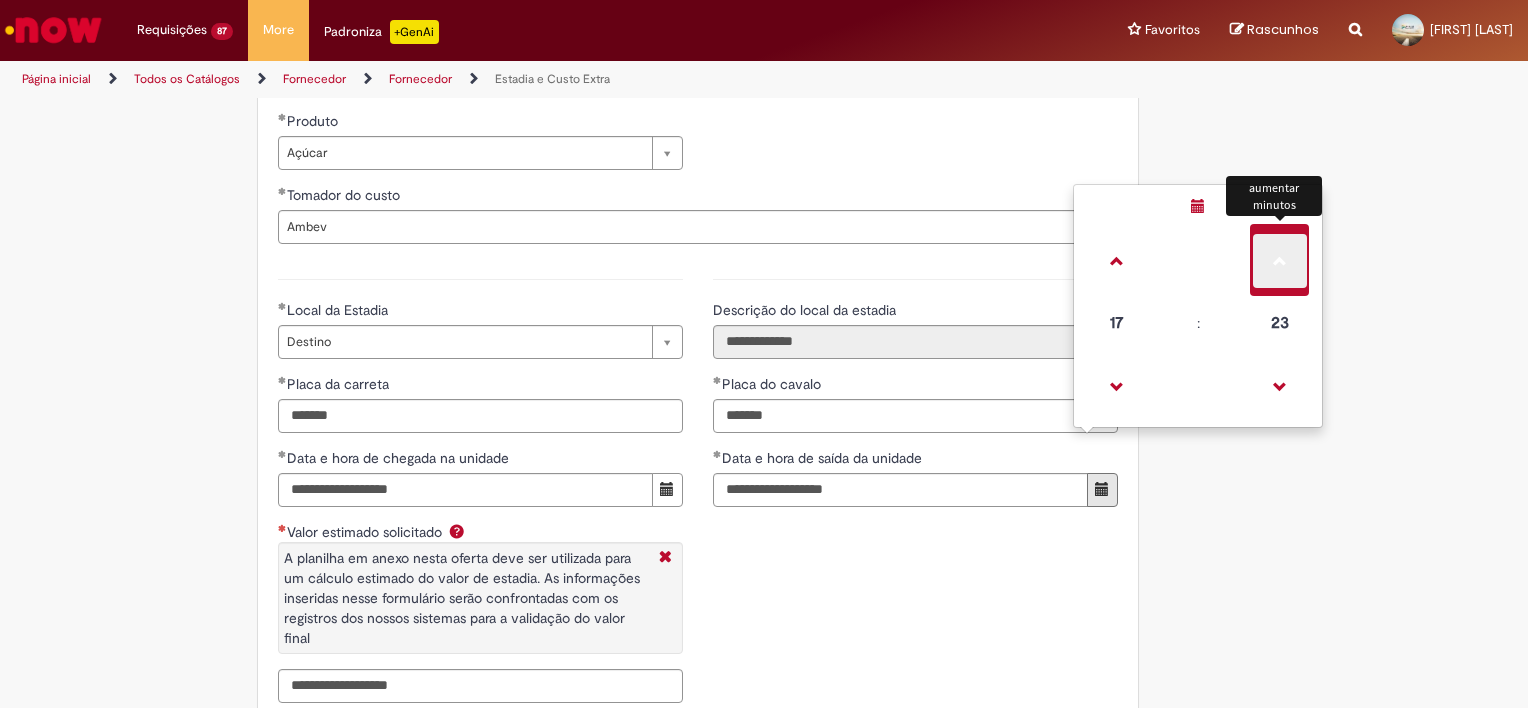 click at bounding box center (1280, 261) 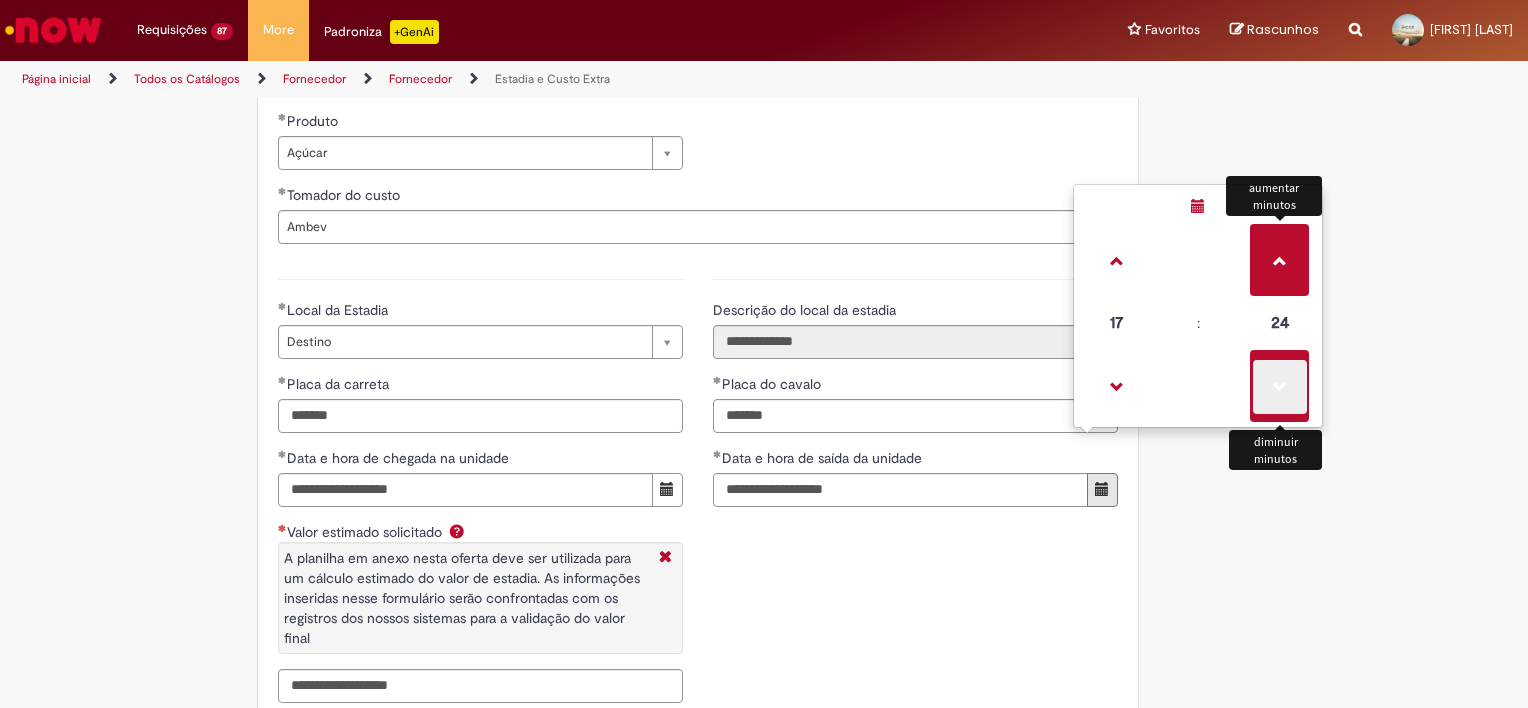 click at bounding box center [1280, 387] 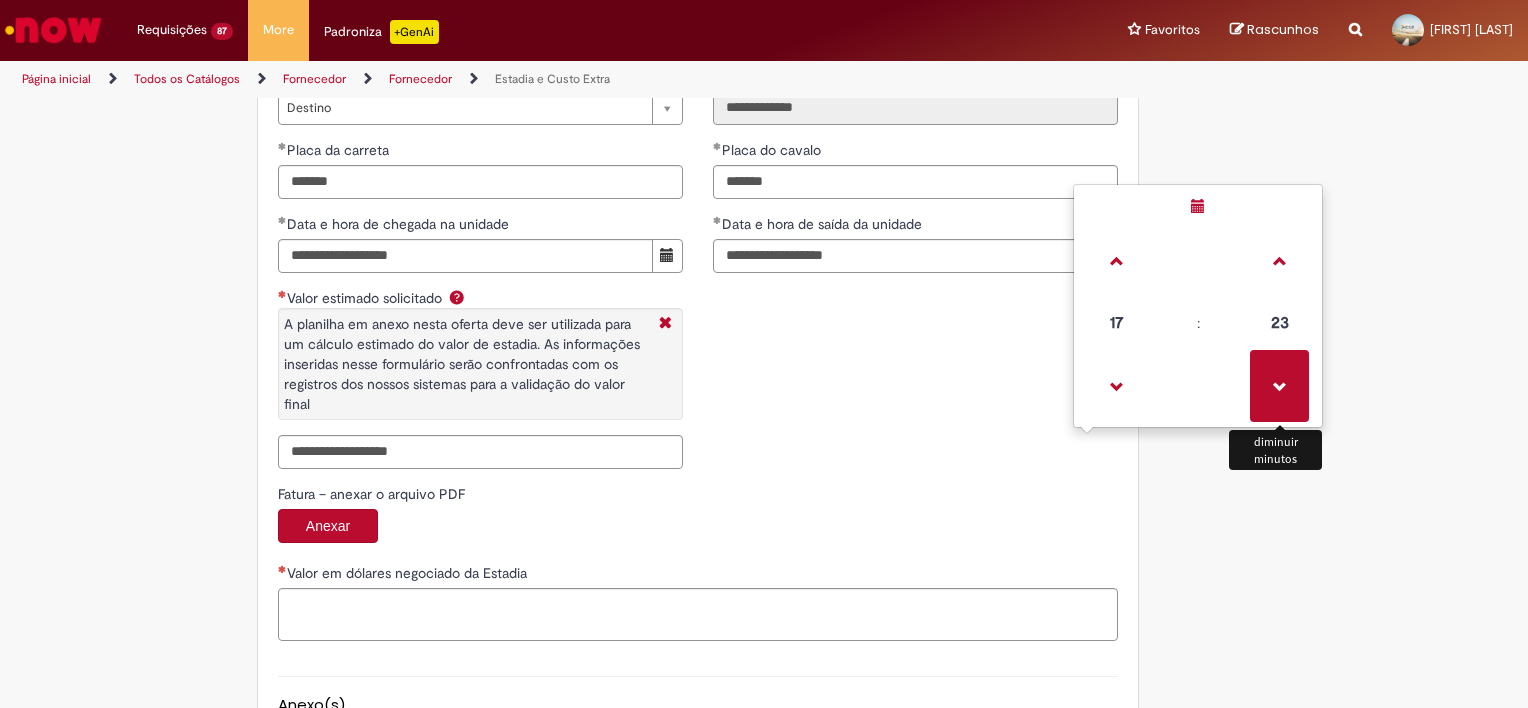 scroll, scrollTop: 3092, scrollLeft: 0, axis: vertical 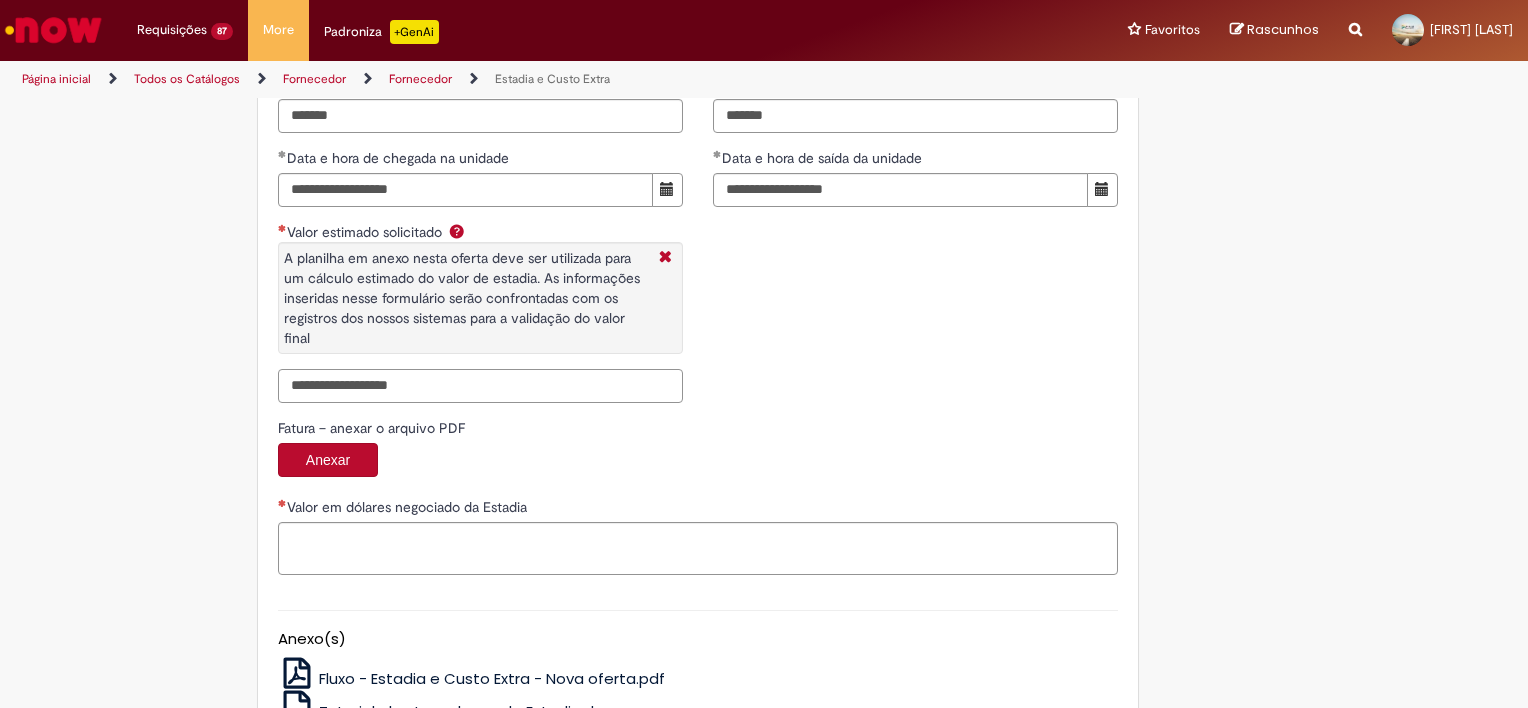 click on "Valor estimado solicitado A planilha em anexo nesta oferta deve ser utilizada para um cálculo estimado do valor de estadia. As informações inseridas nesse formulário serão confrontadas com os registros dos nossos sistemas para a validação do valor final" at bounding box center [480, 386] 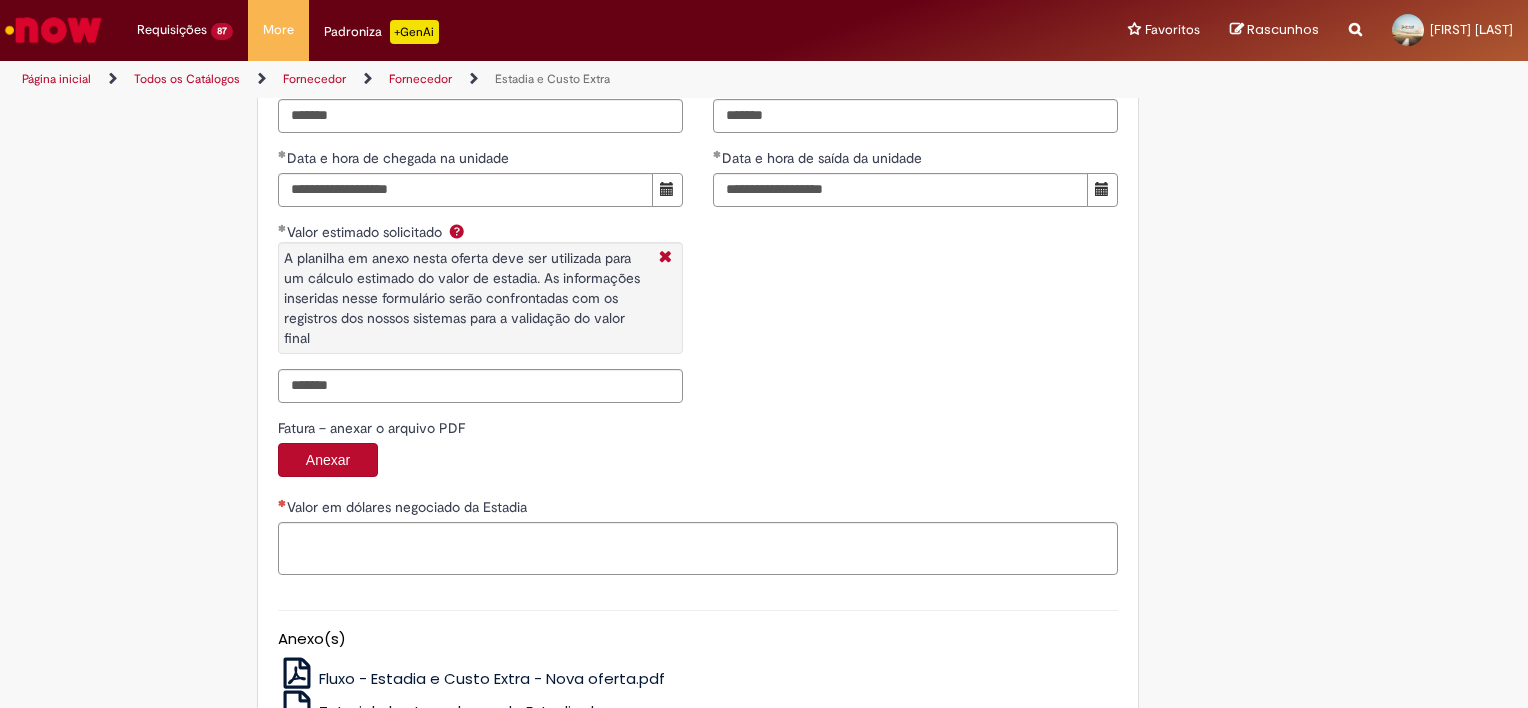 type on "**********" 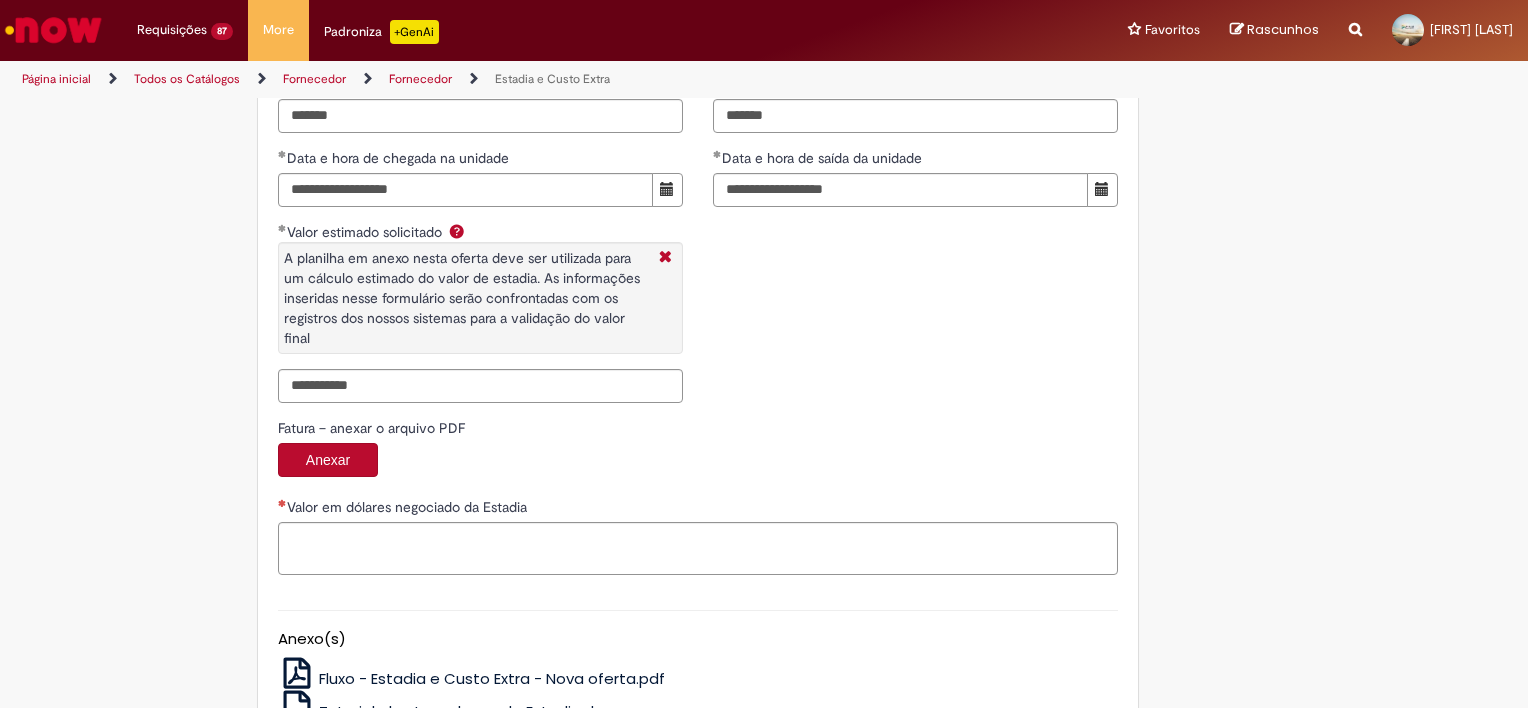 click on "Anexar" at bounding box center [698, 462] 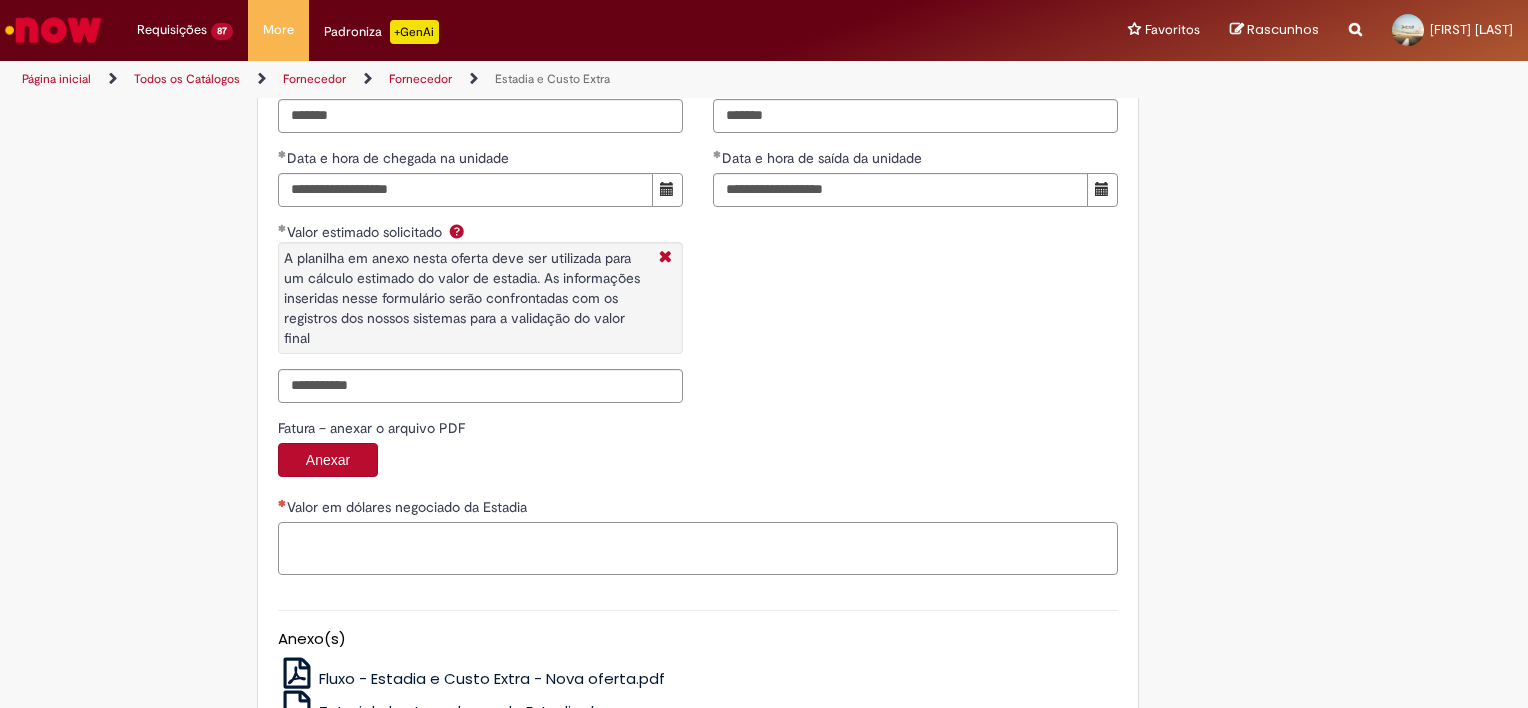click on "Valor em dólares negociado da Estadia" at bounding box center [698, 549] 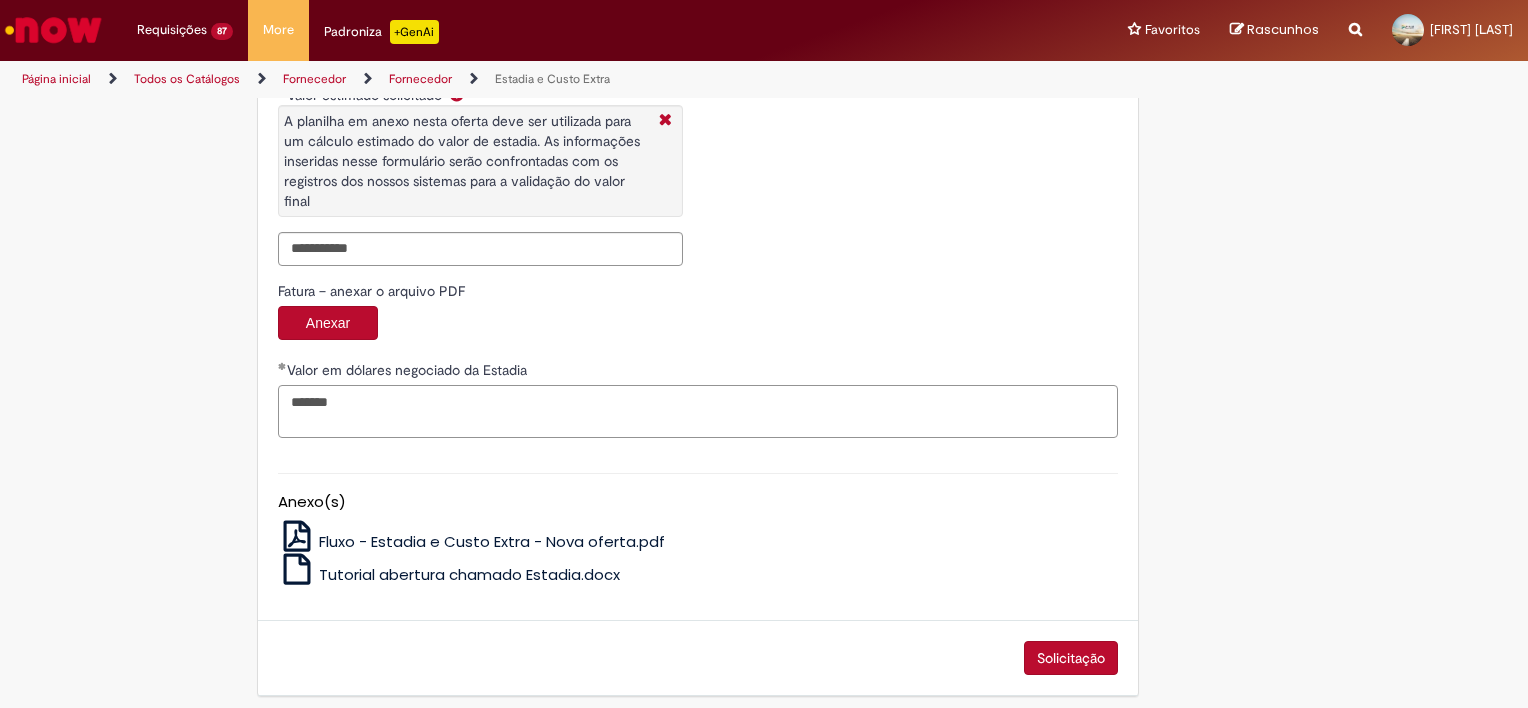 scroll, scrollTop: 3234, scrollLeft: 0, axis: vertical 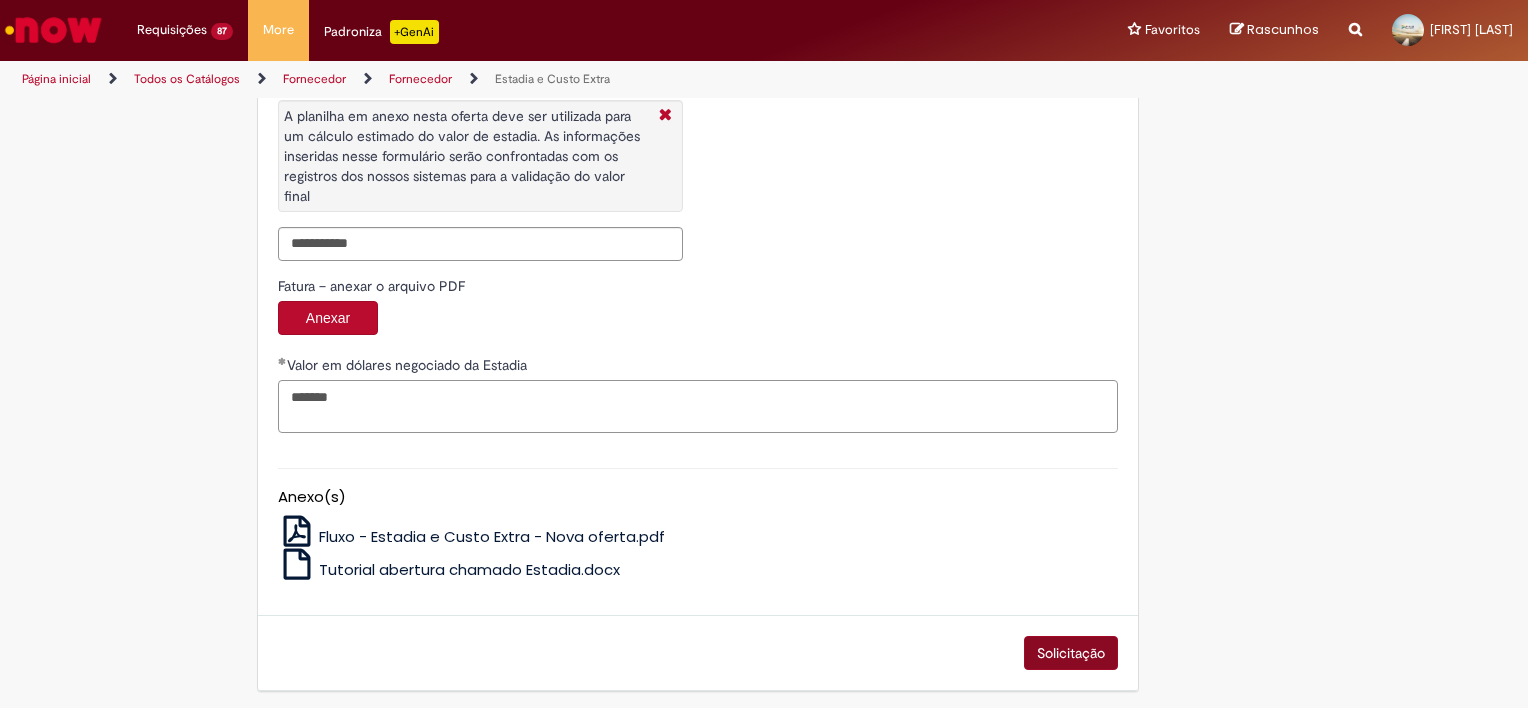 type on "******" 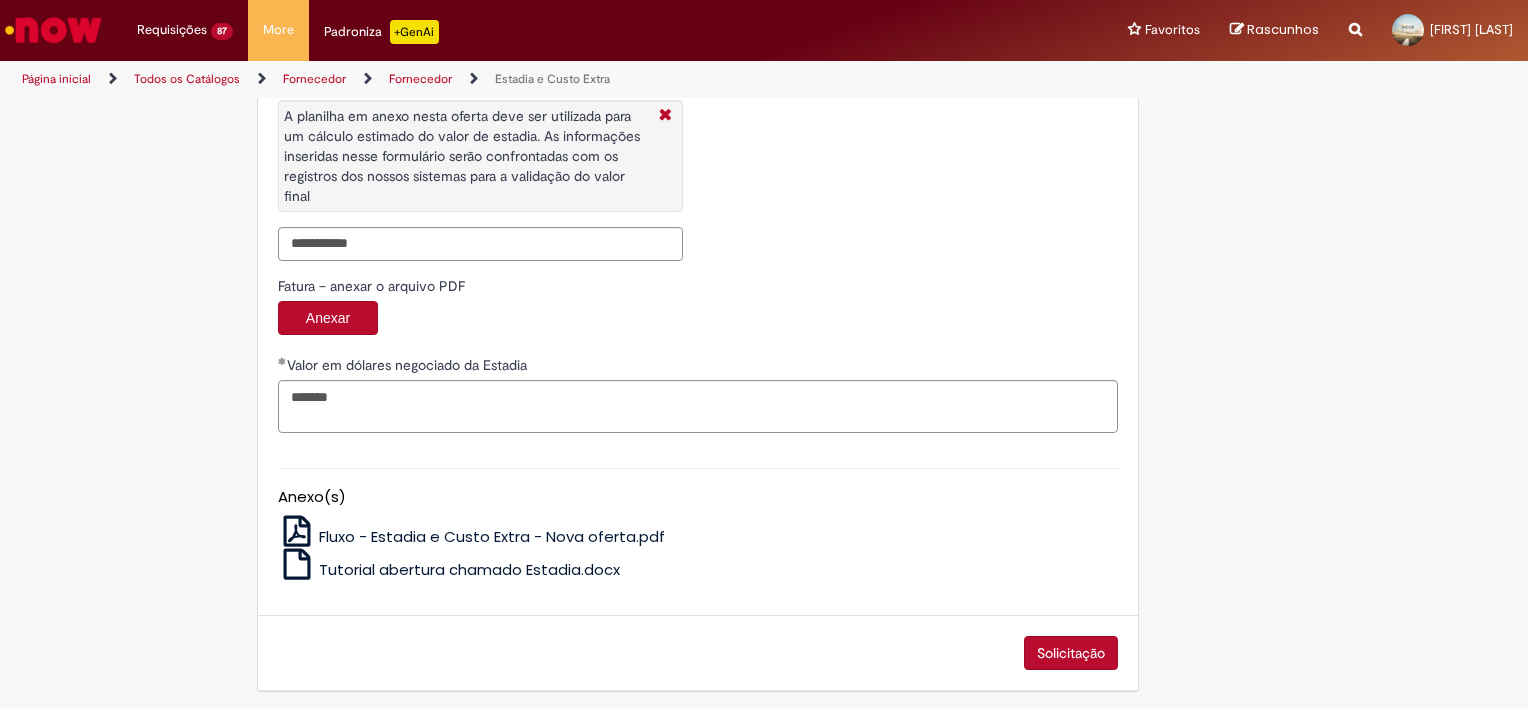 click on "Solicitação" at bounding box center [1071, 653] 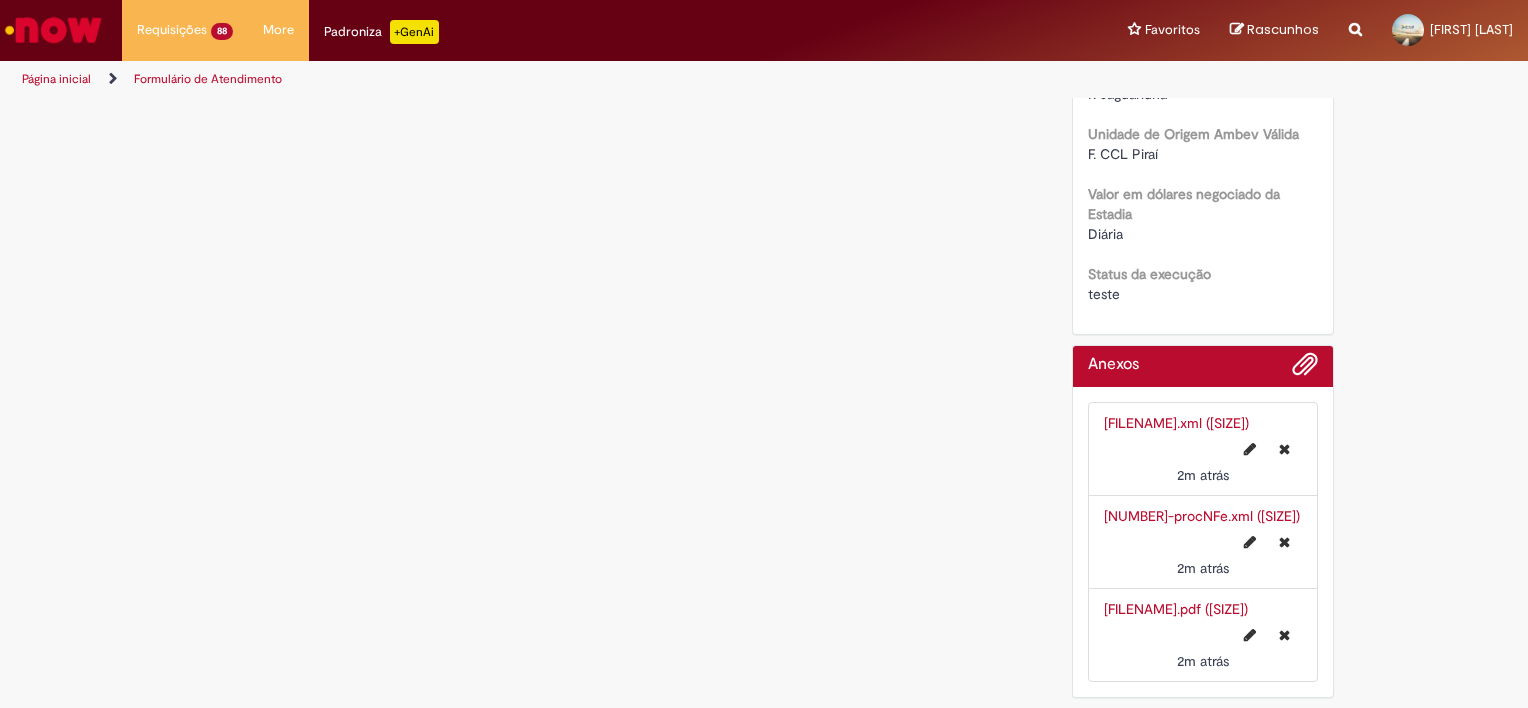 scroll, scrollTop: 0, scrollLeft: 0, axis: both 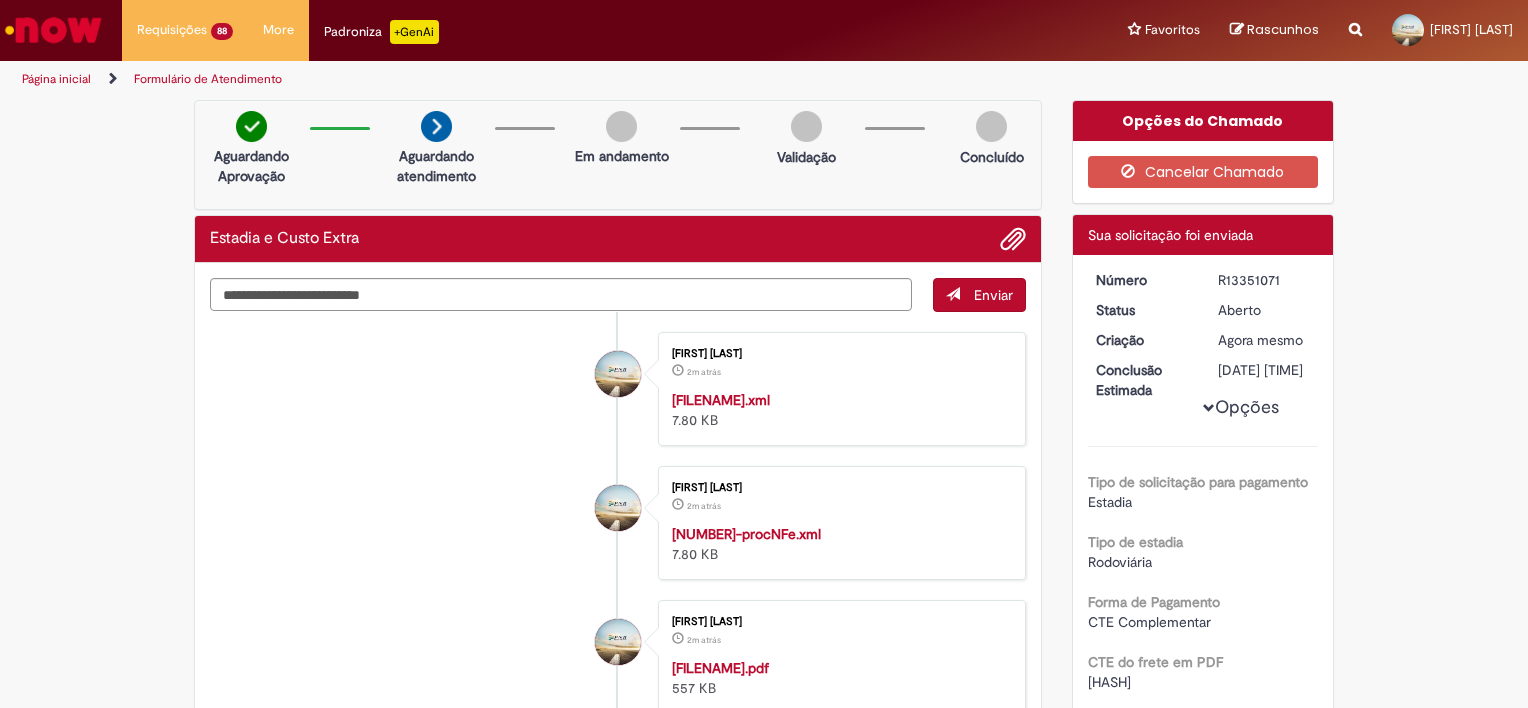 drag, startPoint x: 1274, startPoint y: 279, endPoint x: 1193, endPoint y: 280, distance: 81.00617 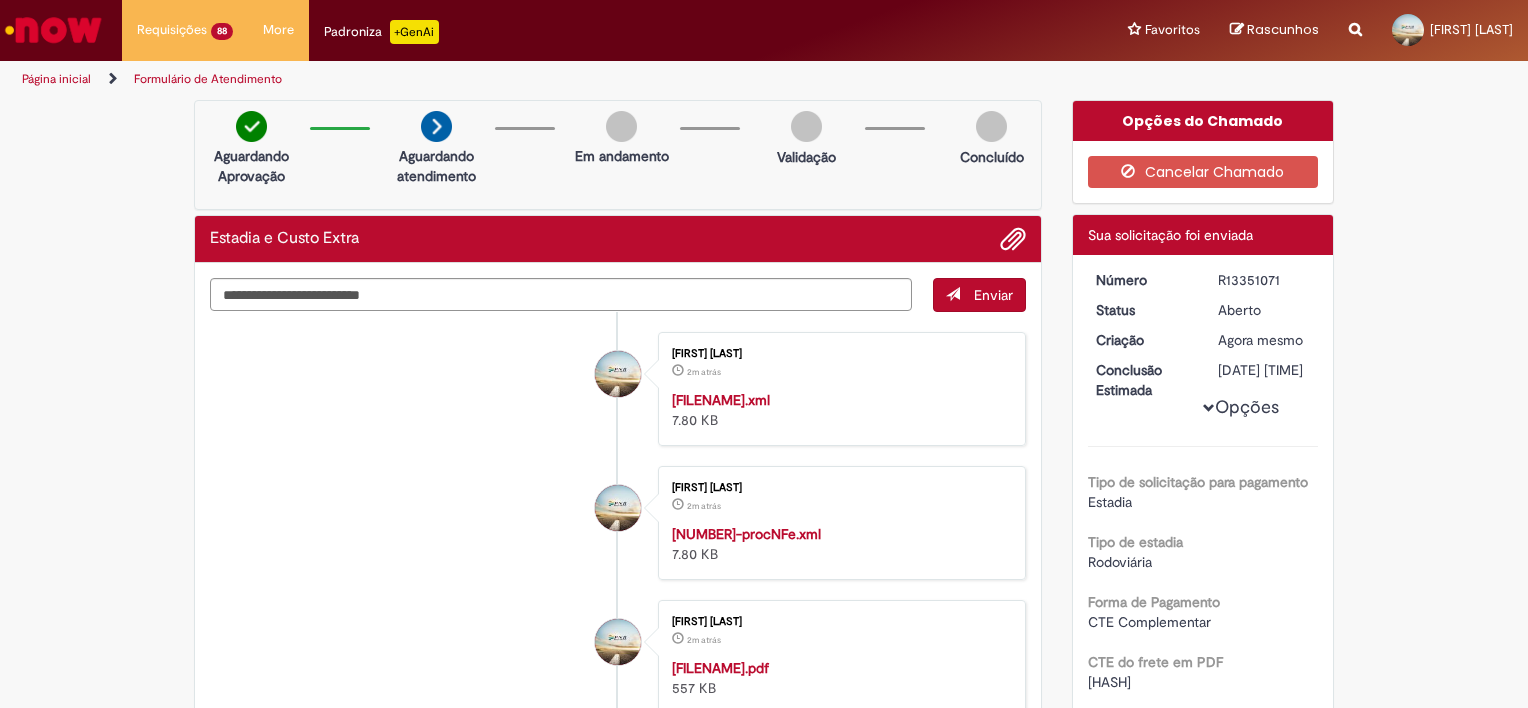 click at bounding box center (53, 30) 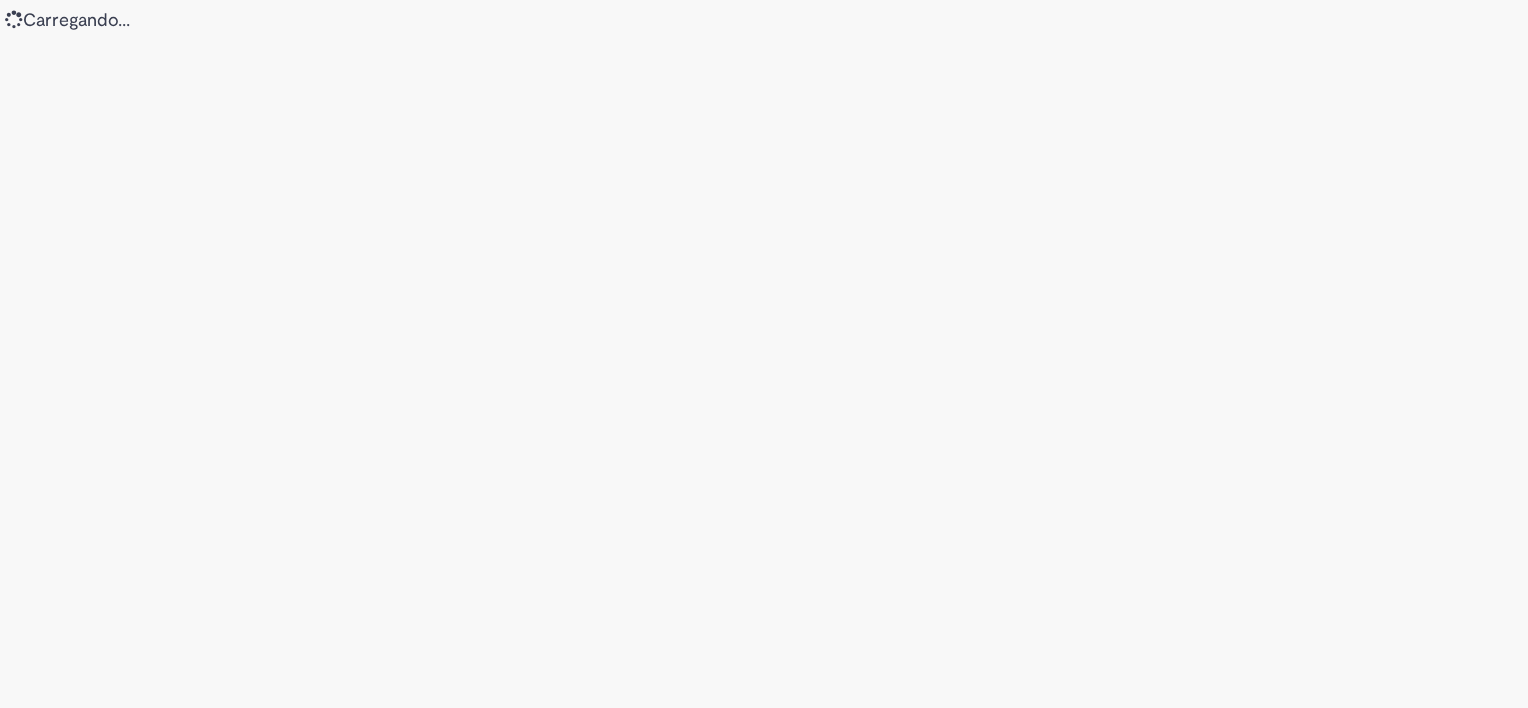 scroll, scrollTop: 0, scrollLeft: 0, axis: both 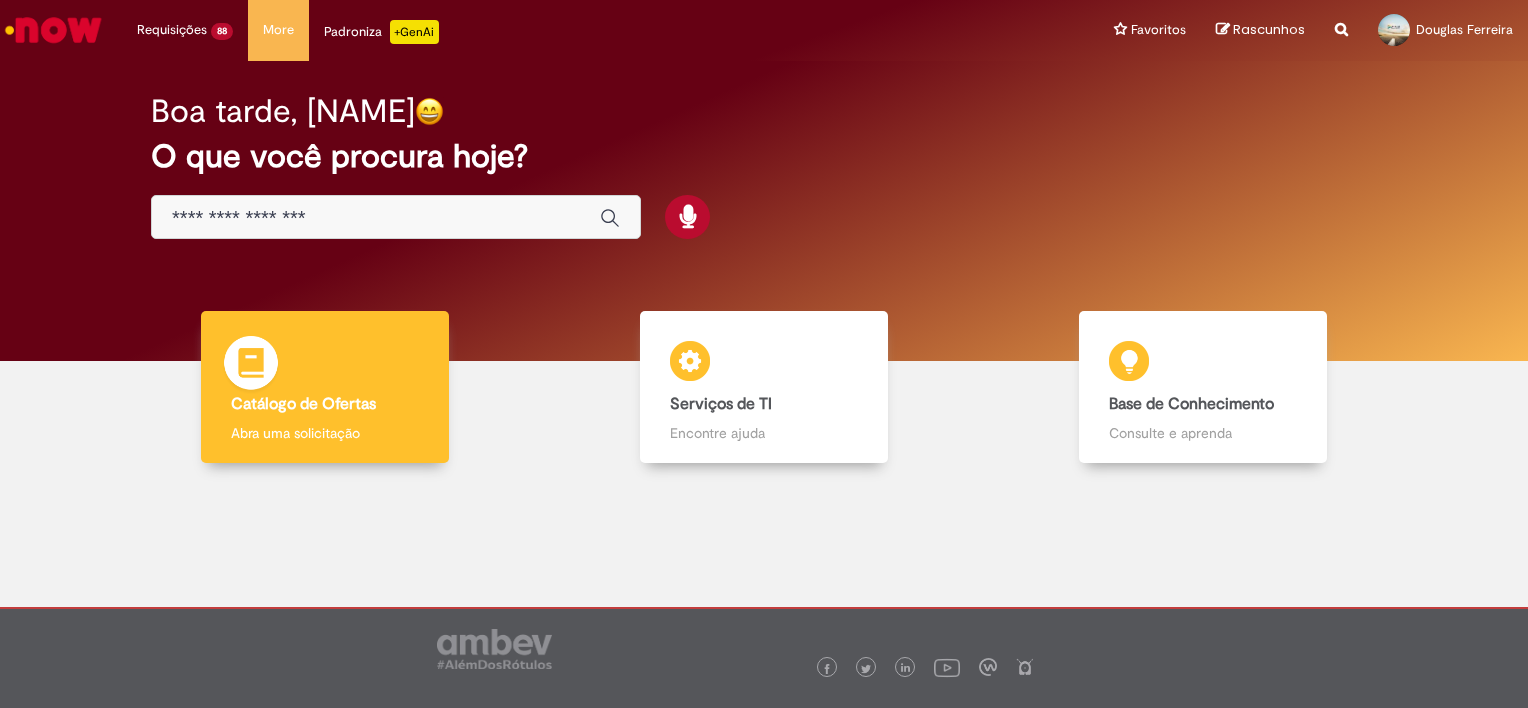 click on "Catálogo de Ofertas" at bounding box center (303, 404) 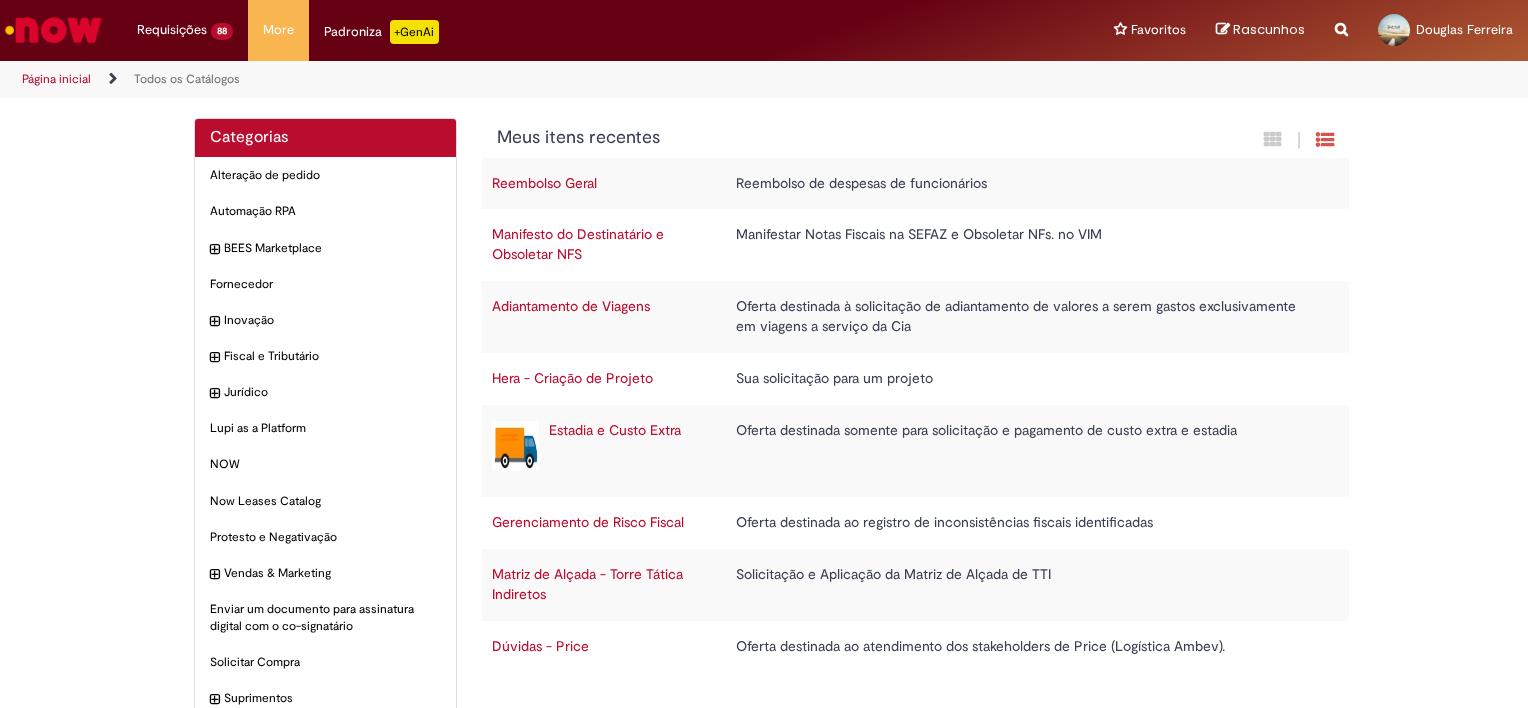 click on "Estadia e Custo Extra" at bounding box center [615, 430] 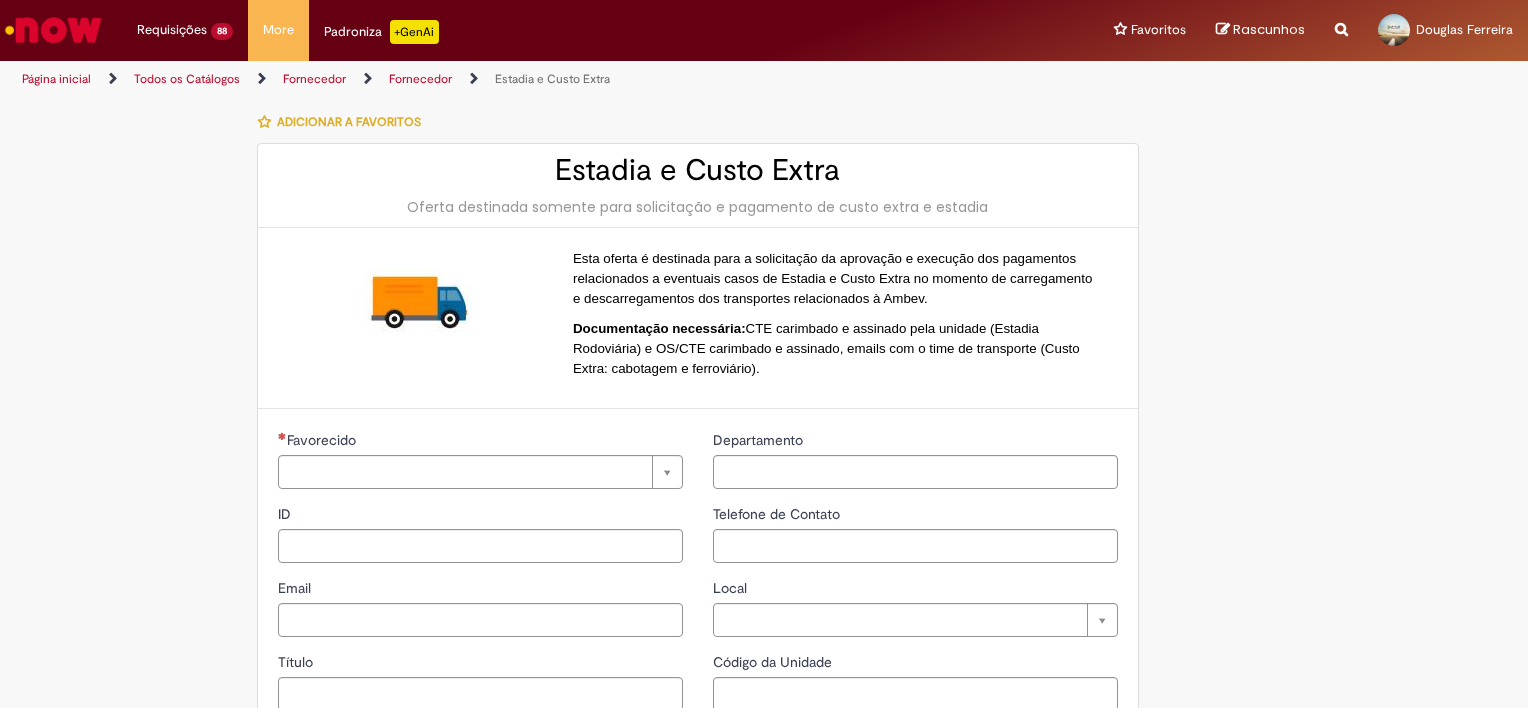 type on "**********" 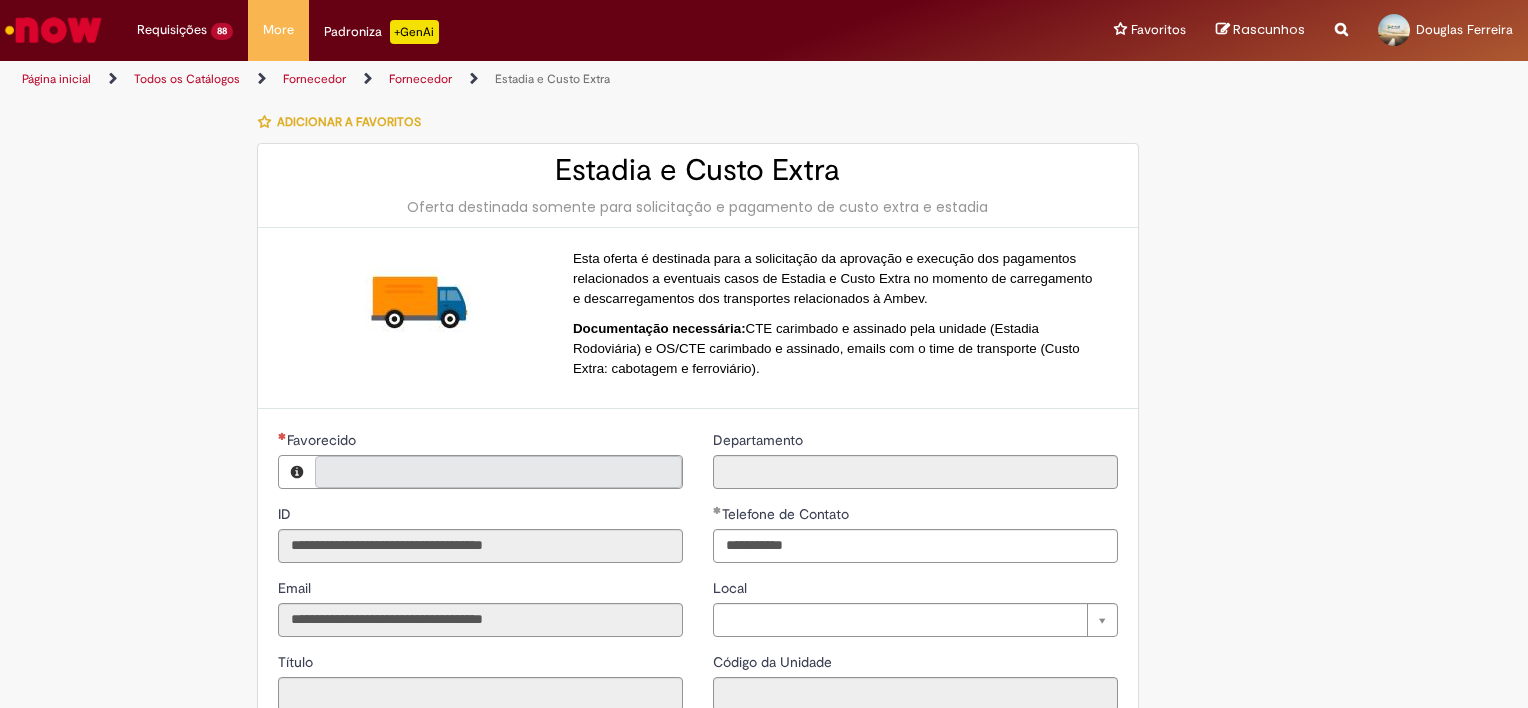 type on "**********" 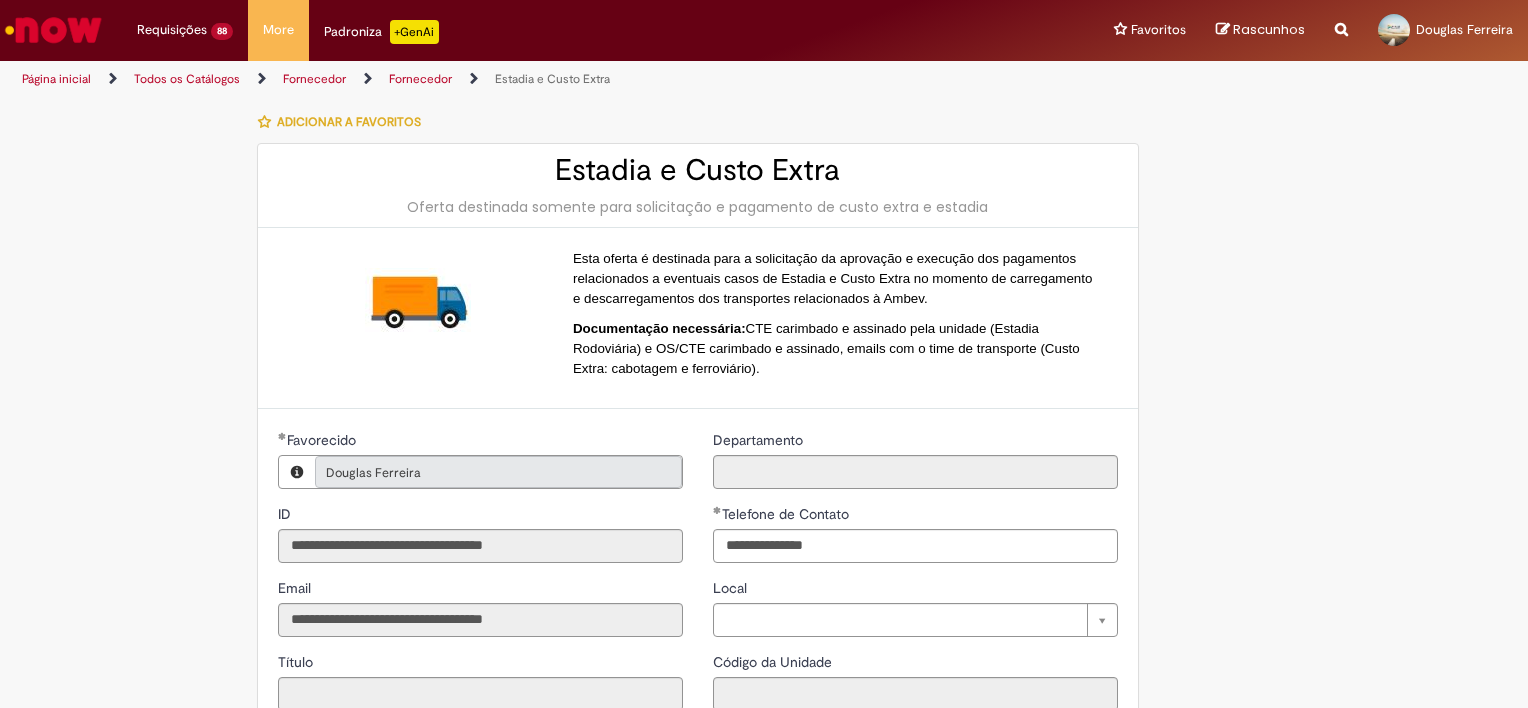 type on "**********" 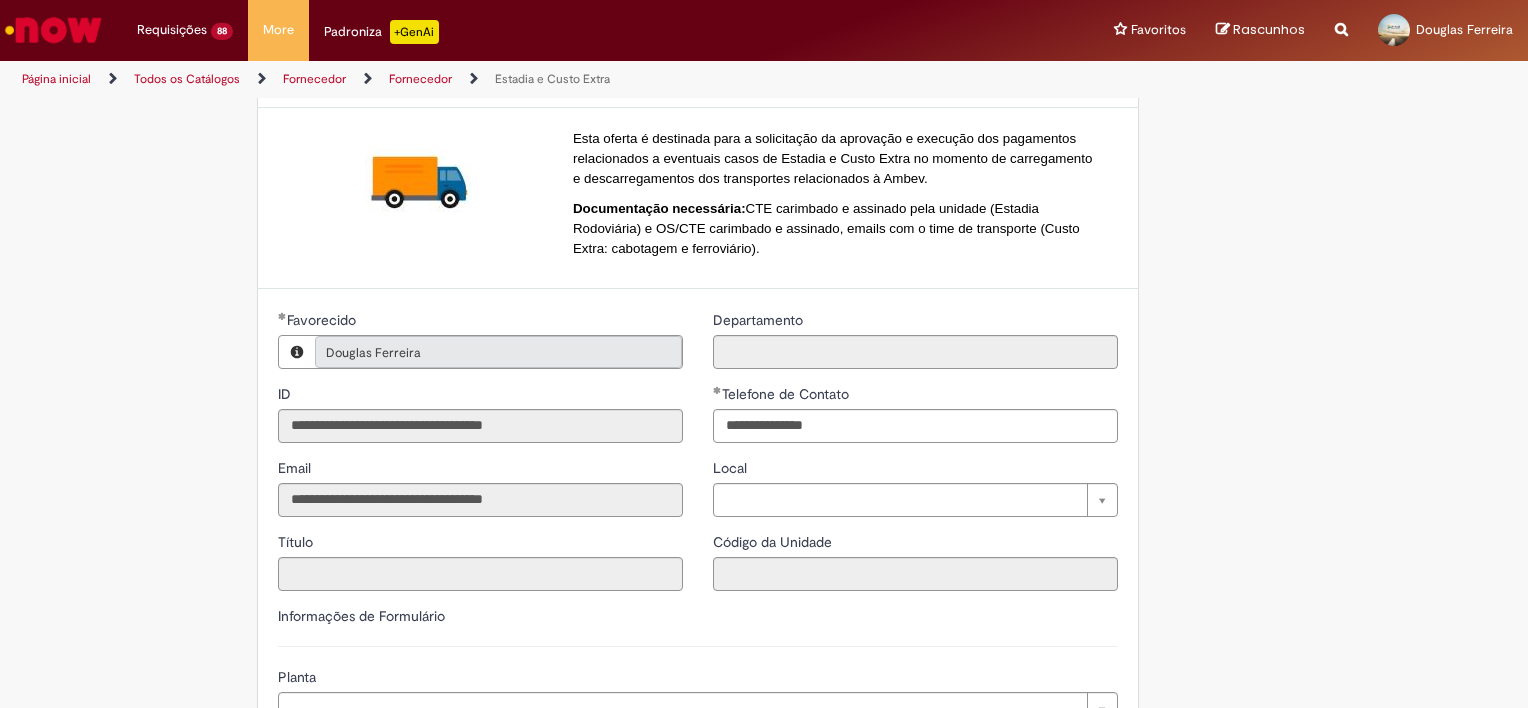 scroll, scrollTop: 500, scrollLeft: 0, axis: vertical 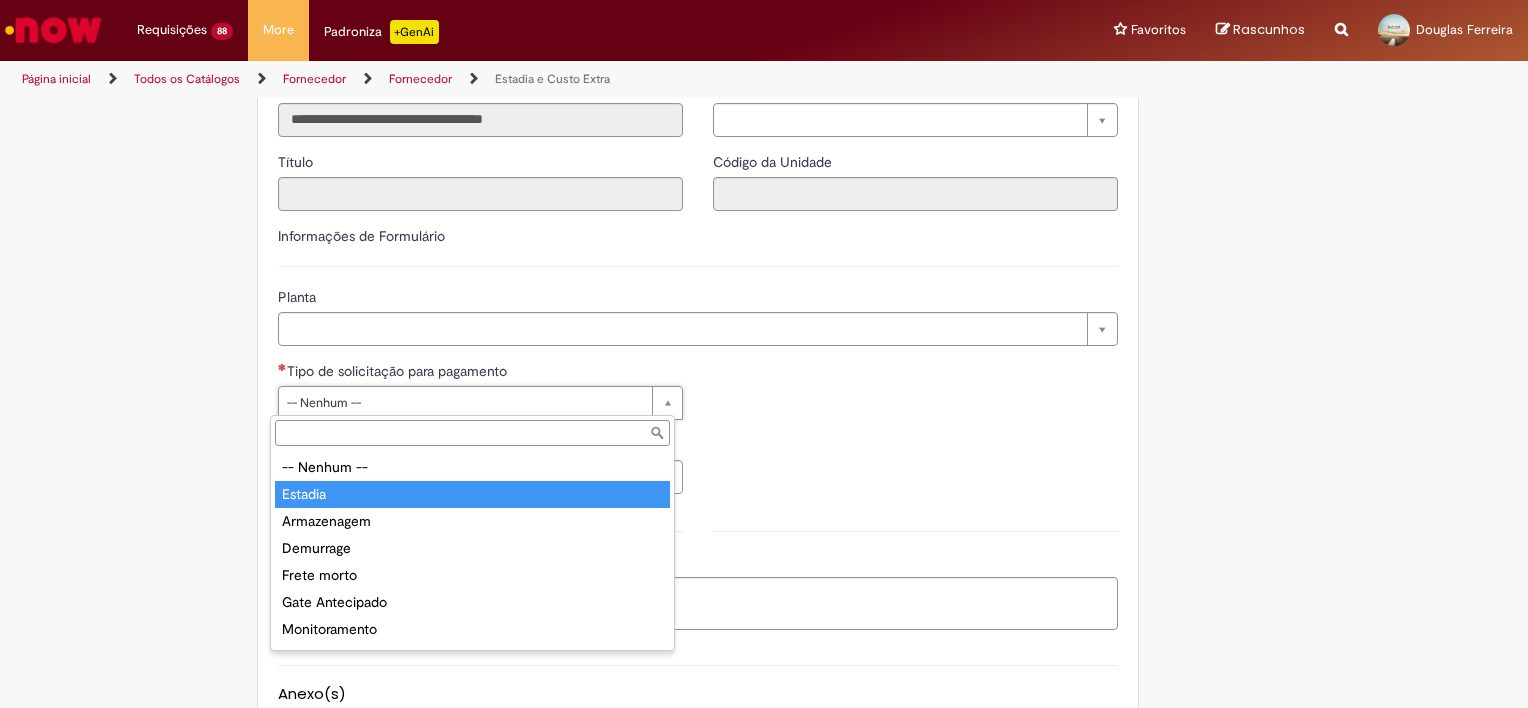 type on "*******" 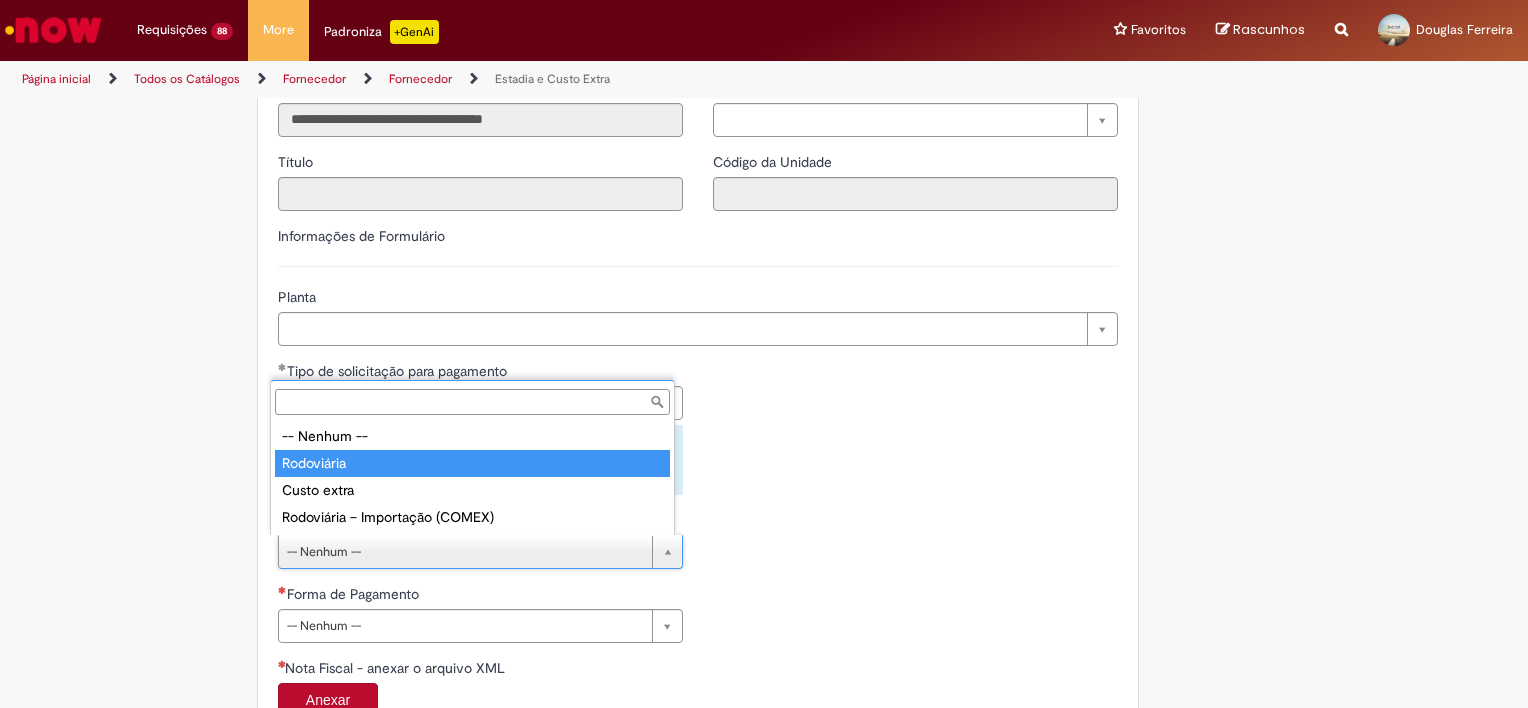 type on "**********" 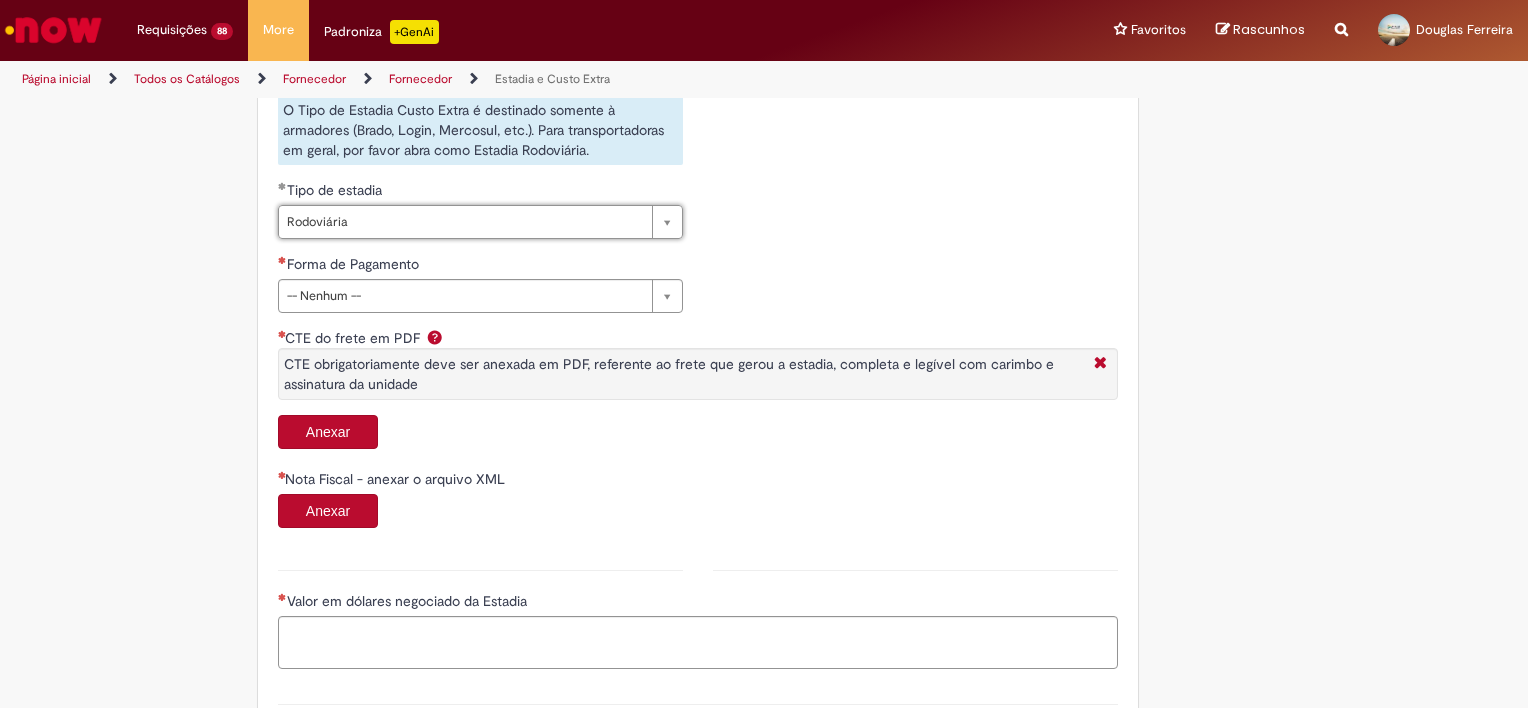 scroll, scrollTop: 900, scrollLeft: 0, axis: vertical 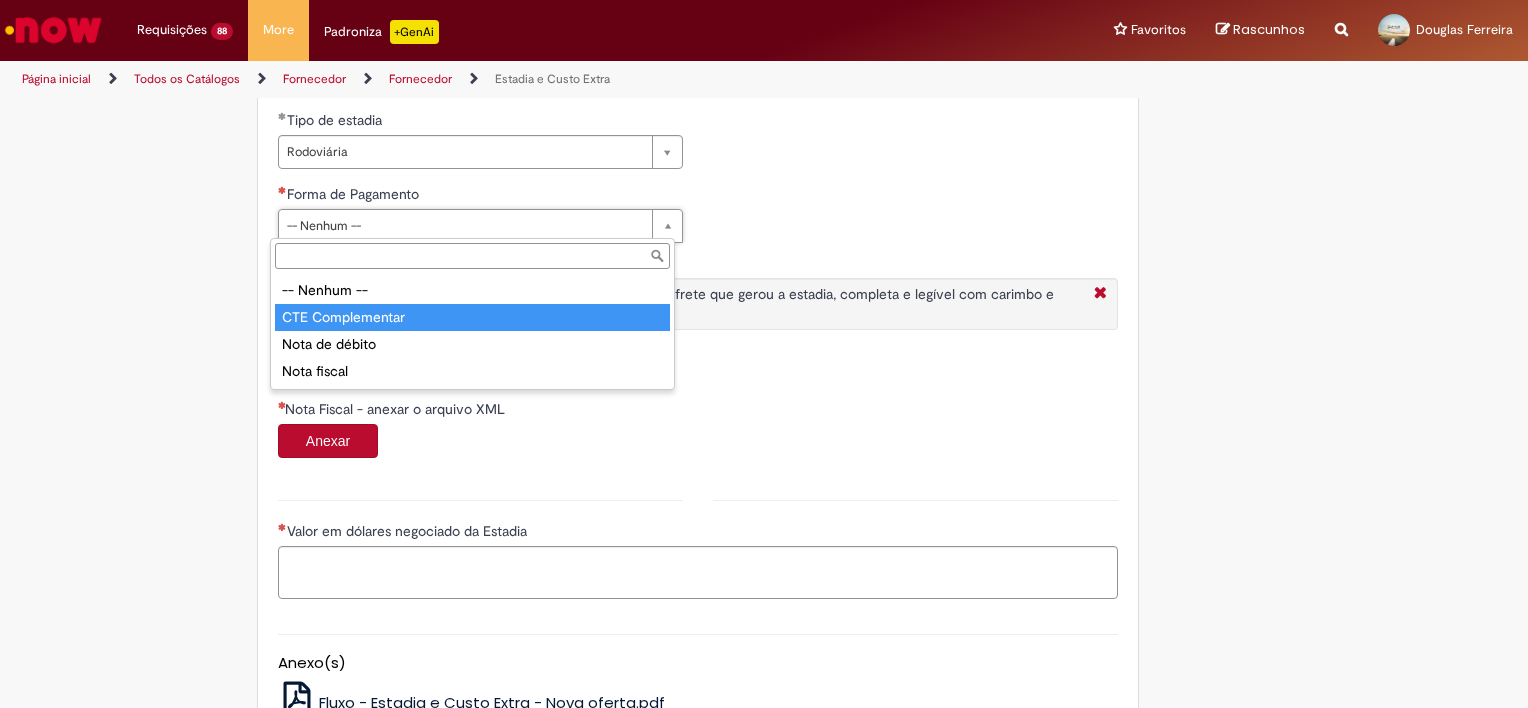 type on "**********" 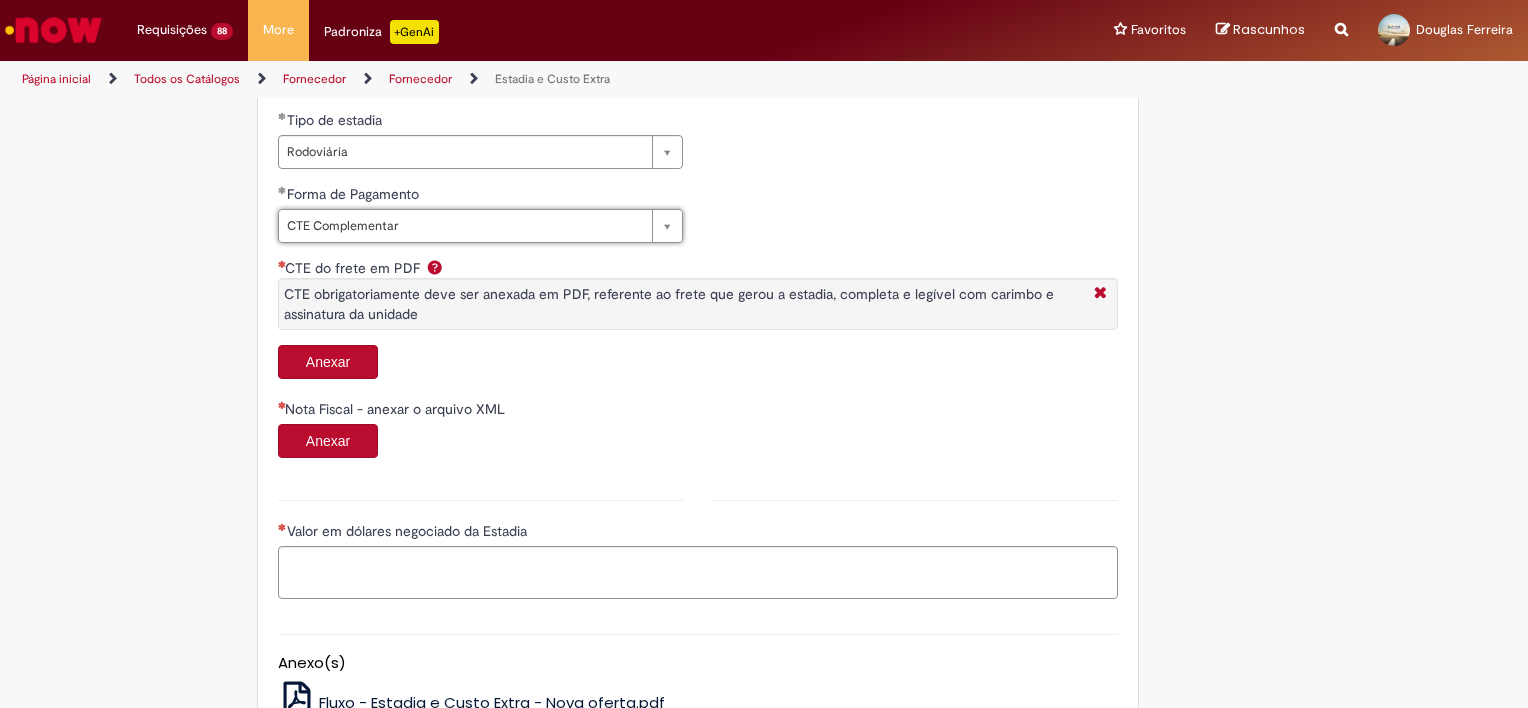 click on "Anexar" at bounding box center [328, 362] 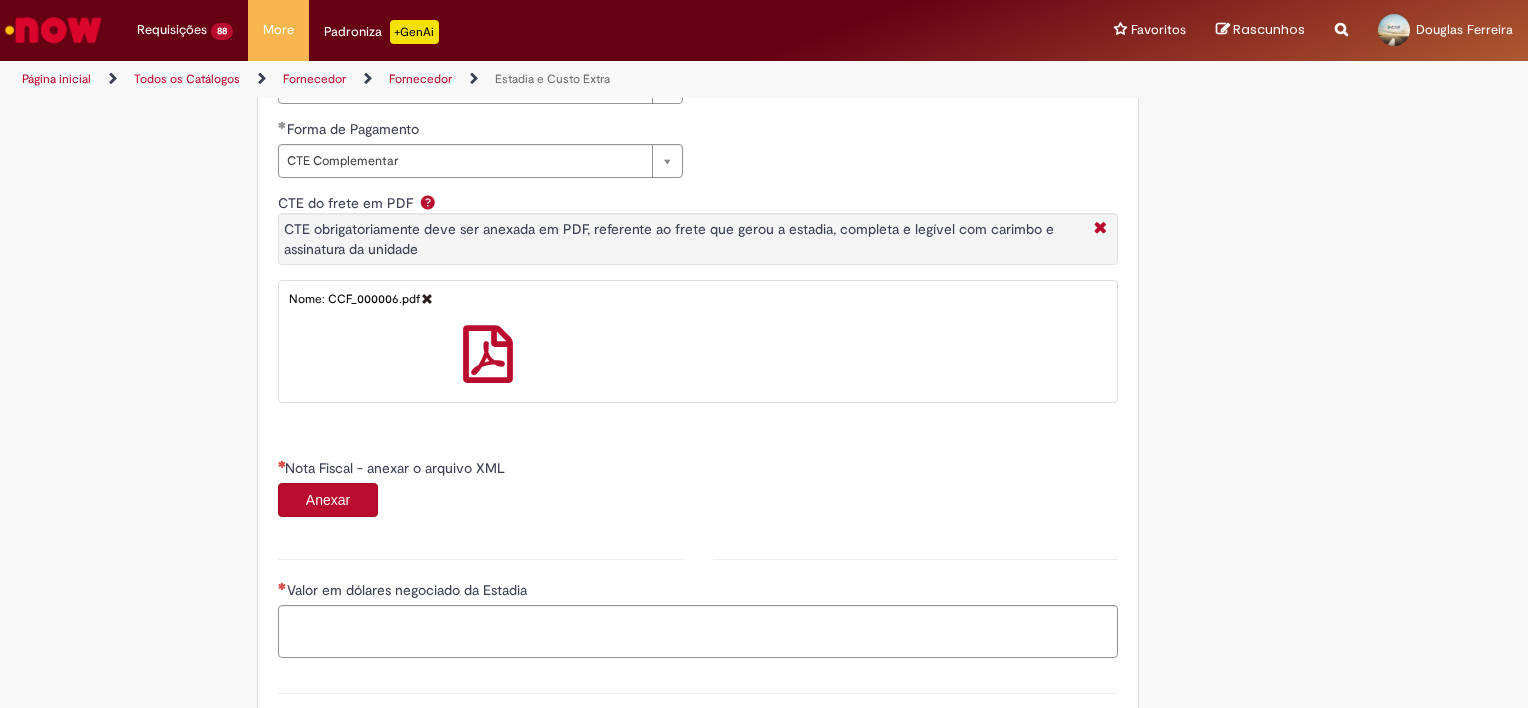 scroll, scrollTop: 1192, scrollLeft: 0, axis: vertical 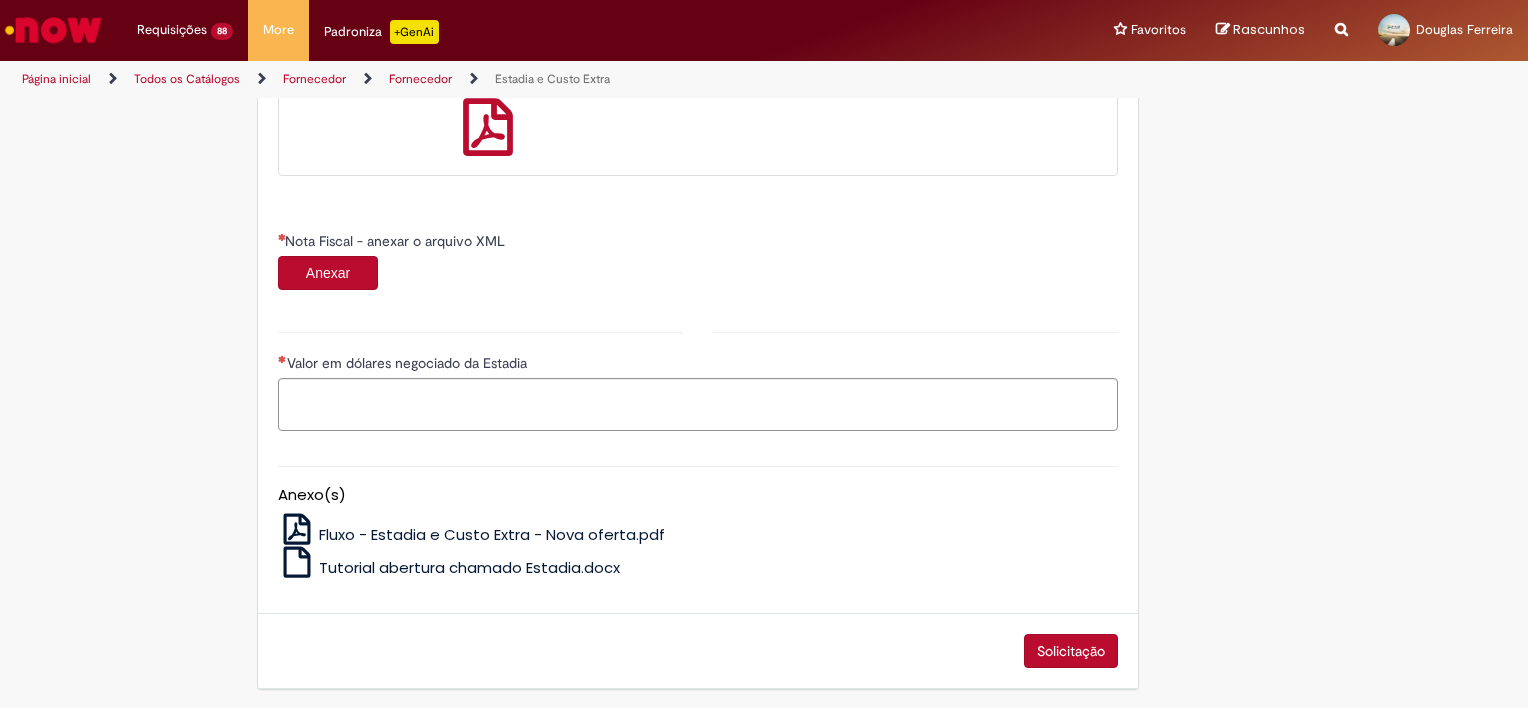 click on "Anexar" at bounding box center [328, 273] 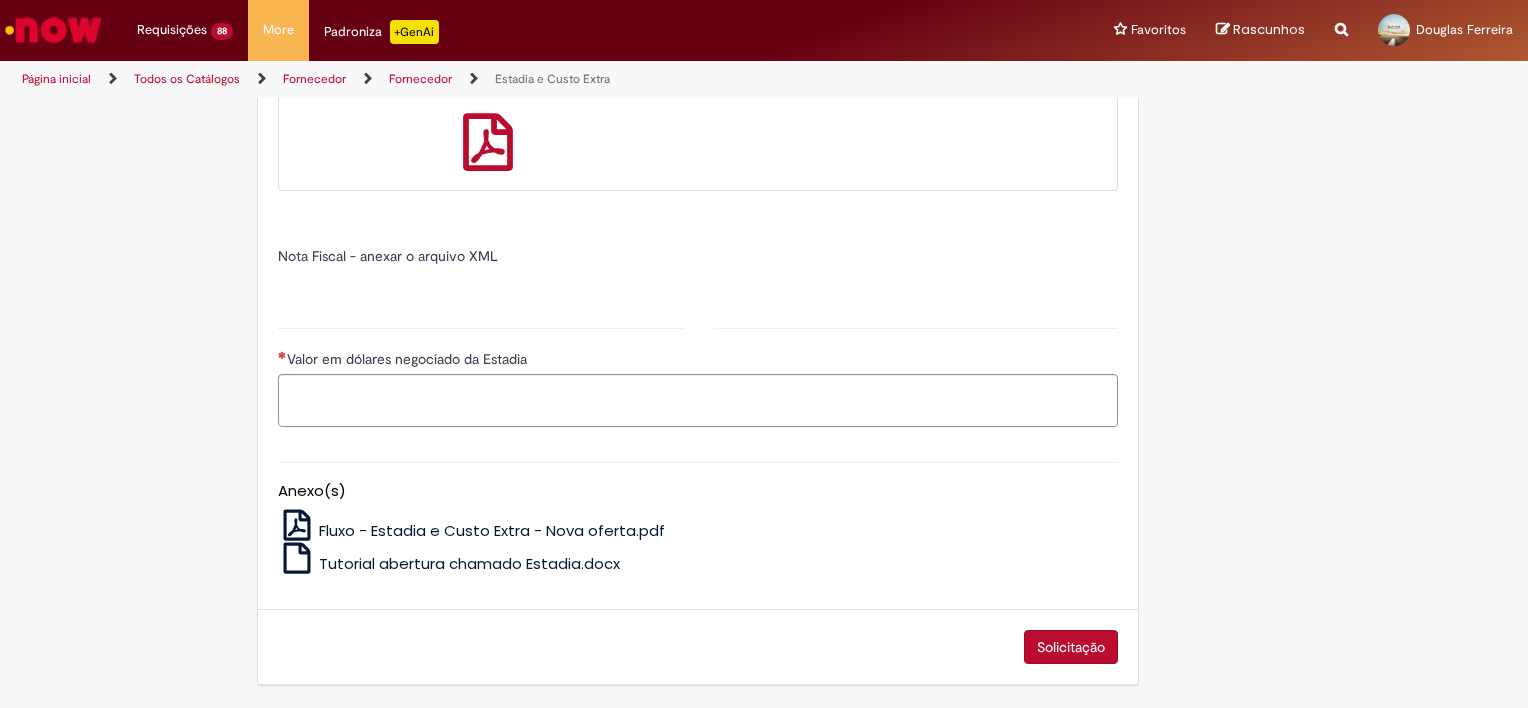 type on "*******" 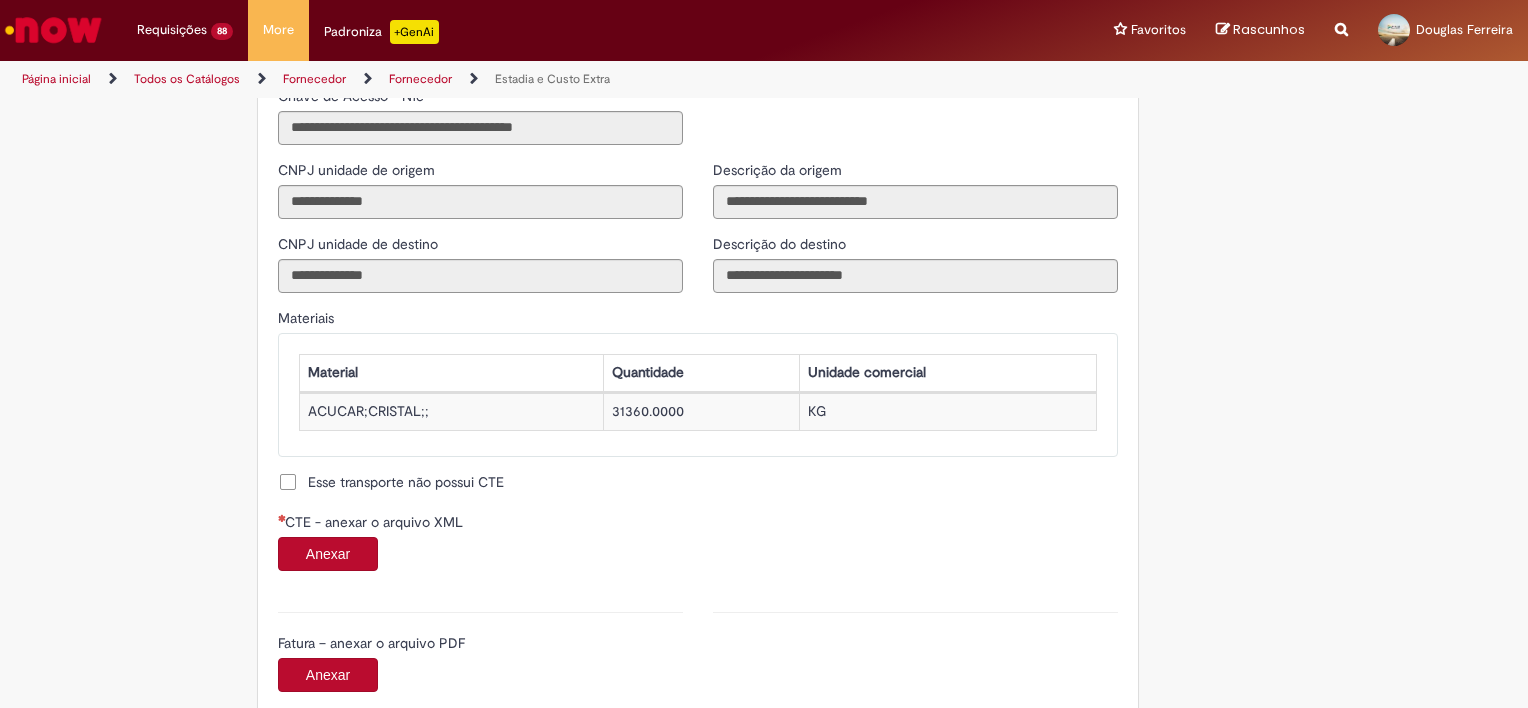 scroll, scrollTop: 1792, scrollLeft: 0, axis: vertical 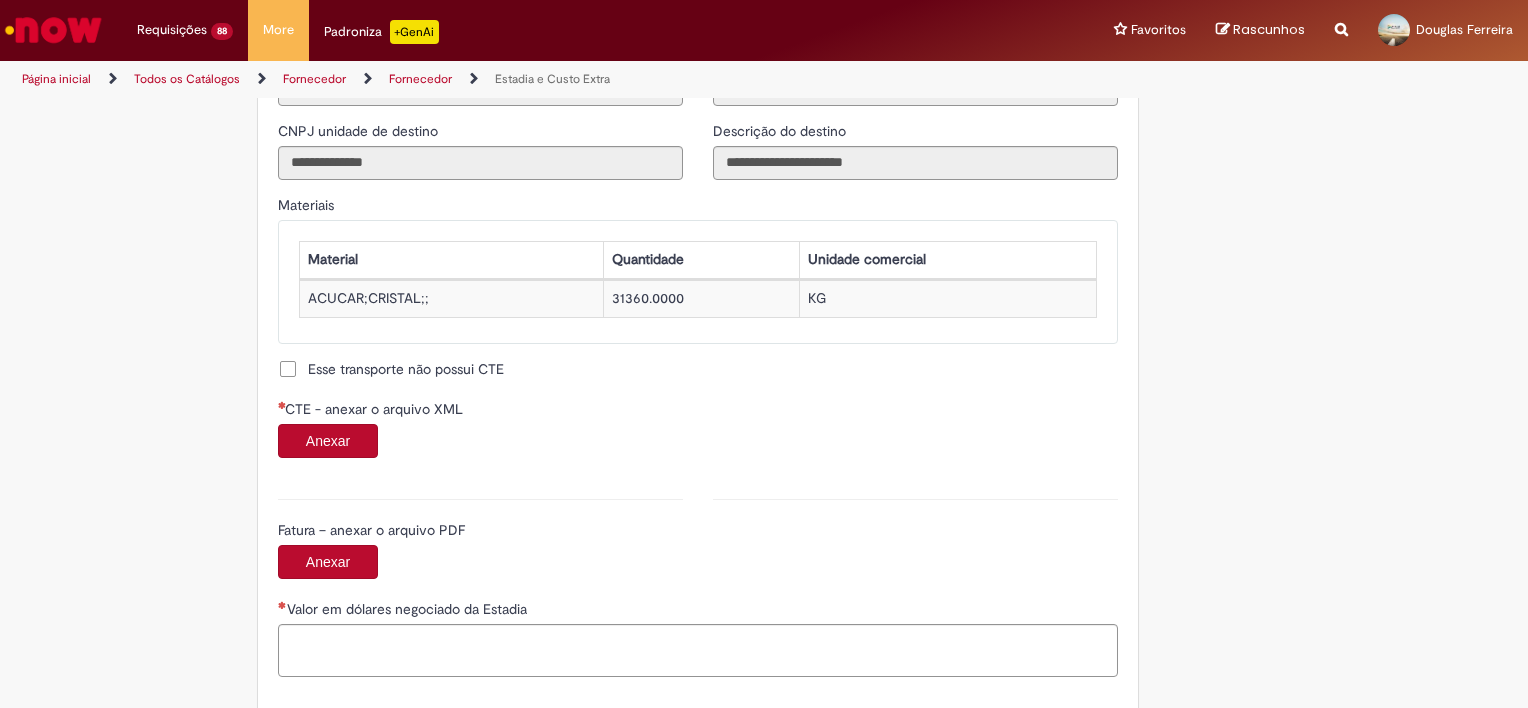 click on "Anexar" at bounding box center [328, 441] 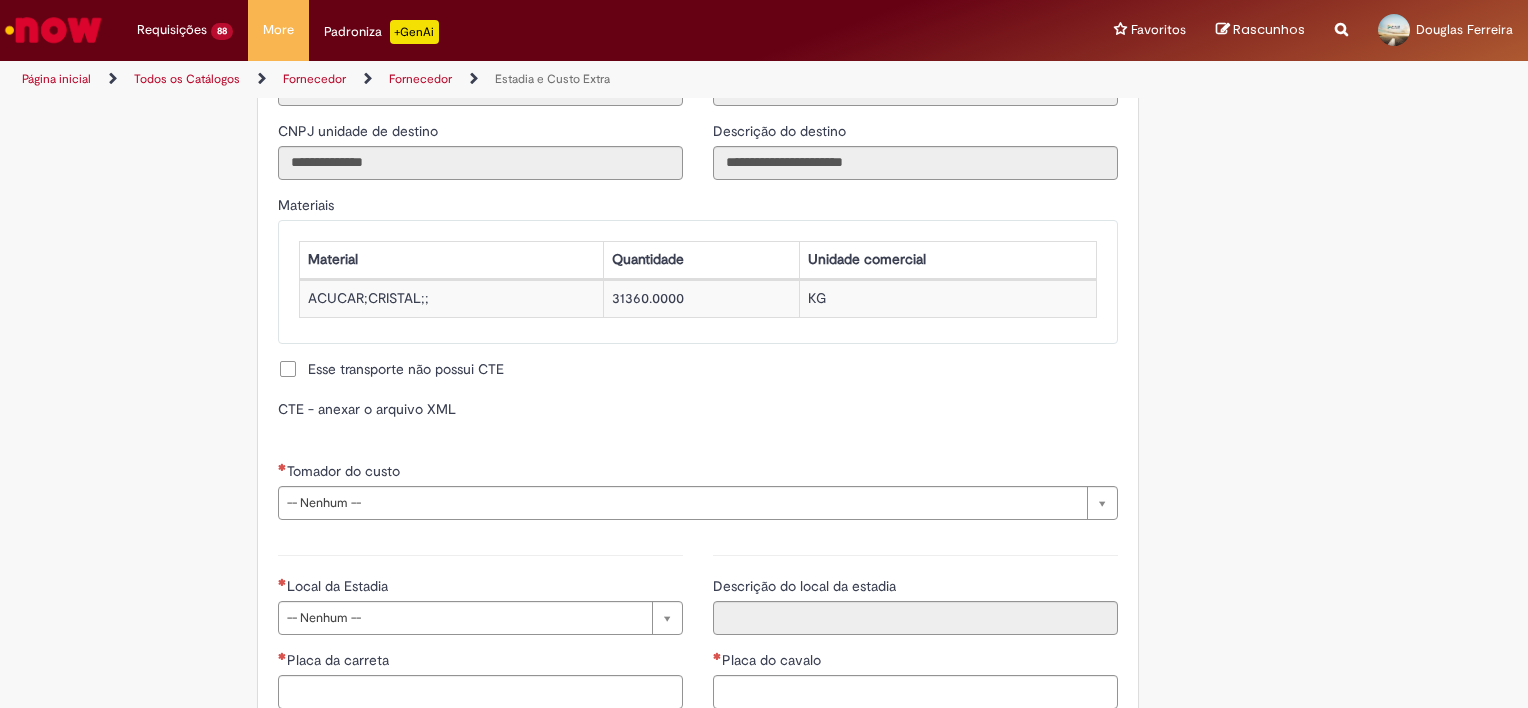 type on "**********" 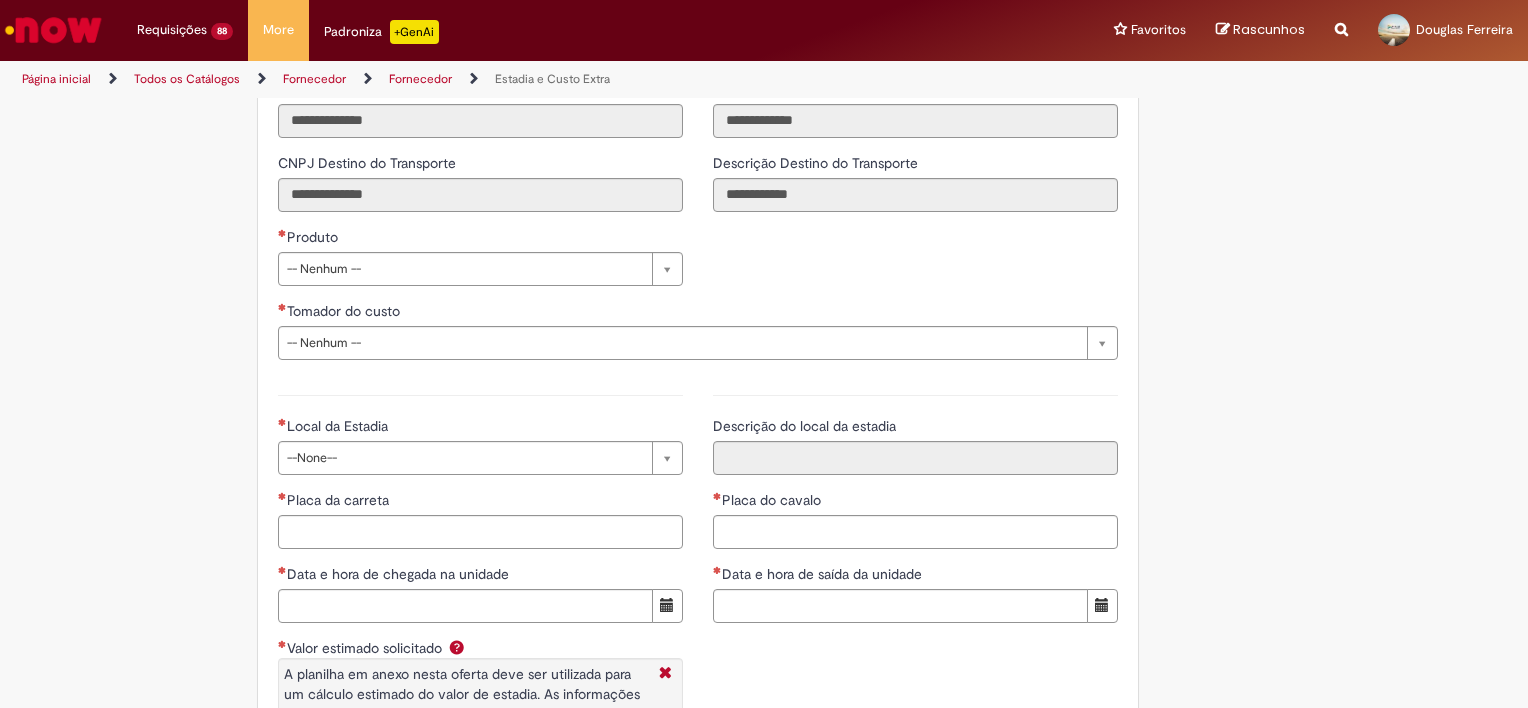 scroll, scrollTop: 2692, scrollLeft: 0, axis: vertical 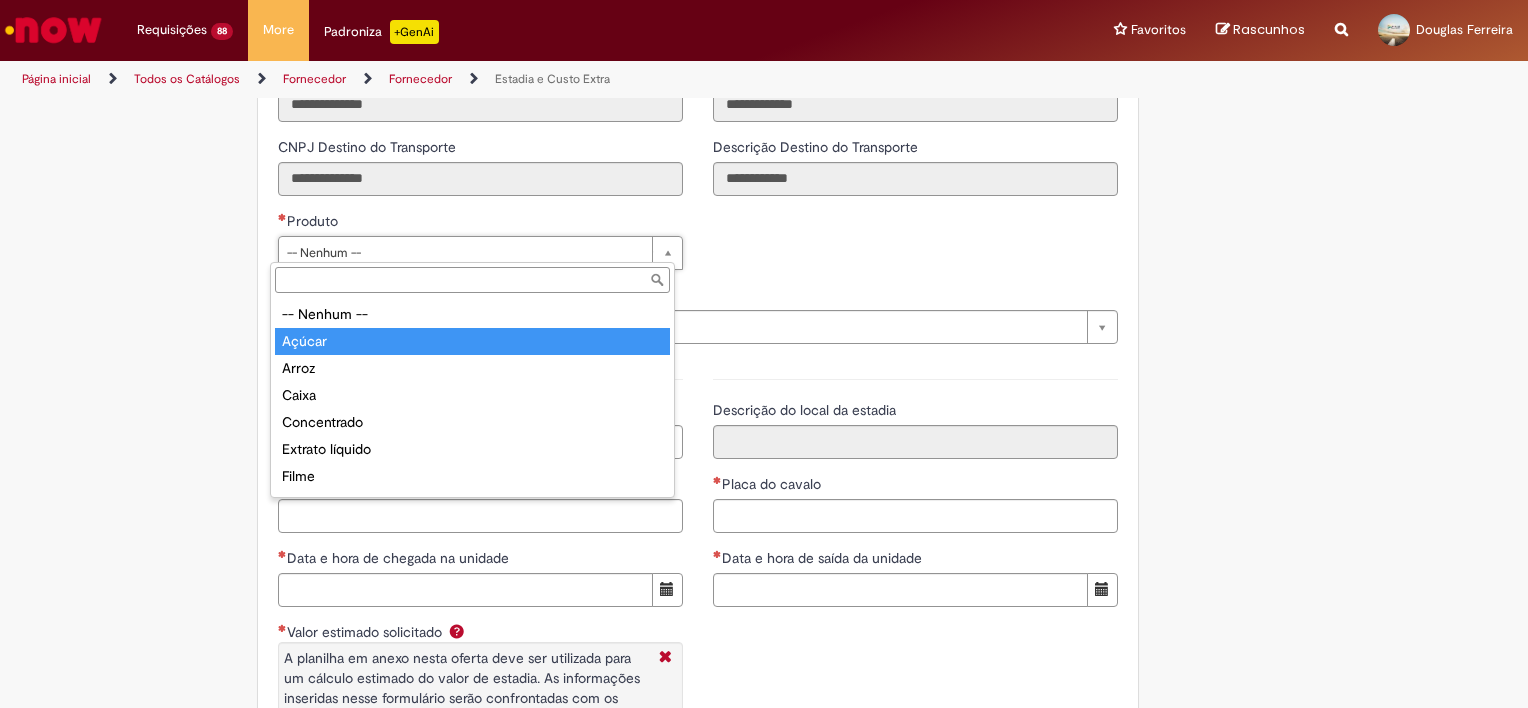 type on "******" 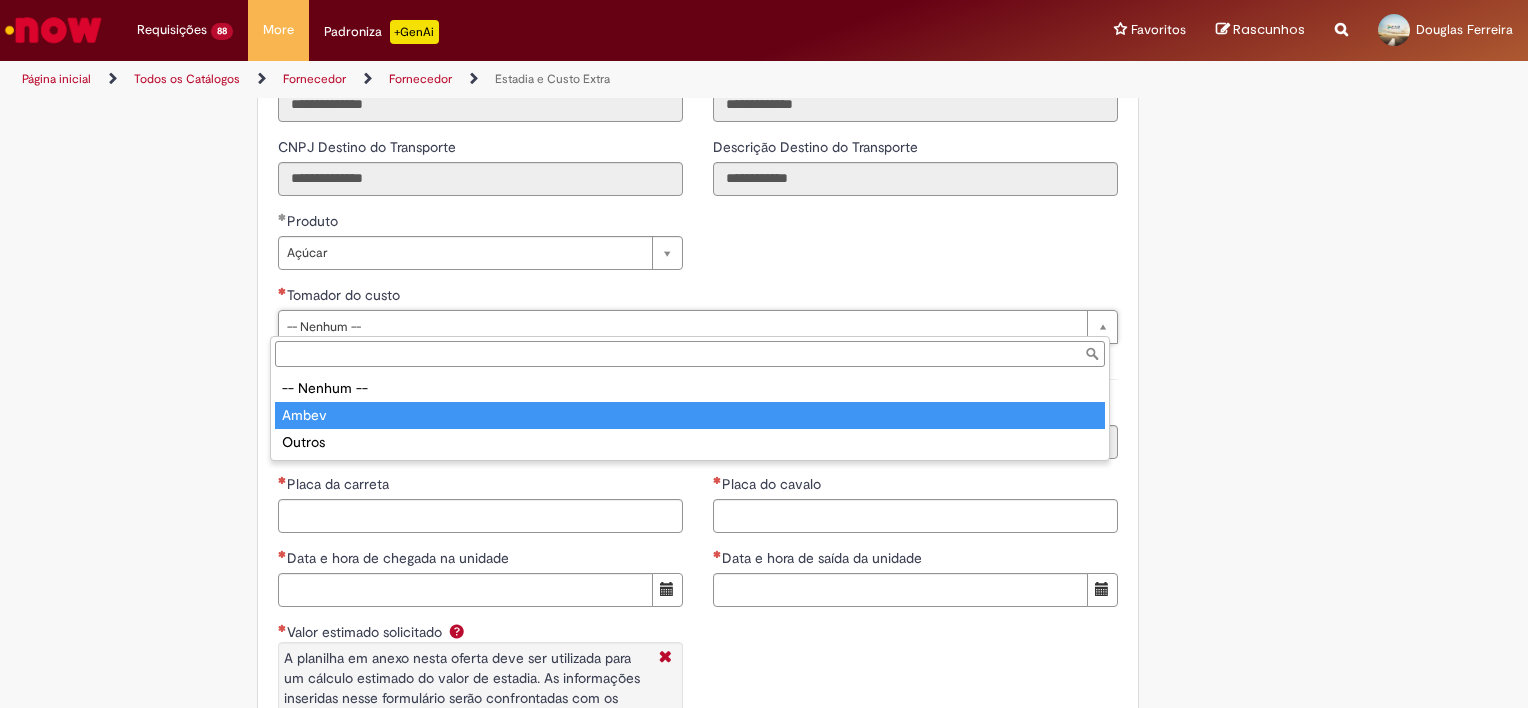 type on "*****" 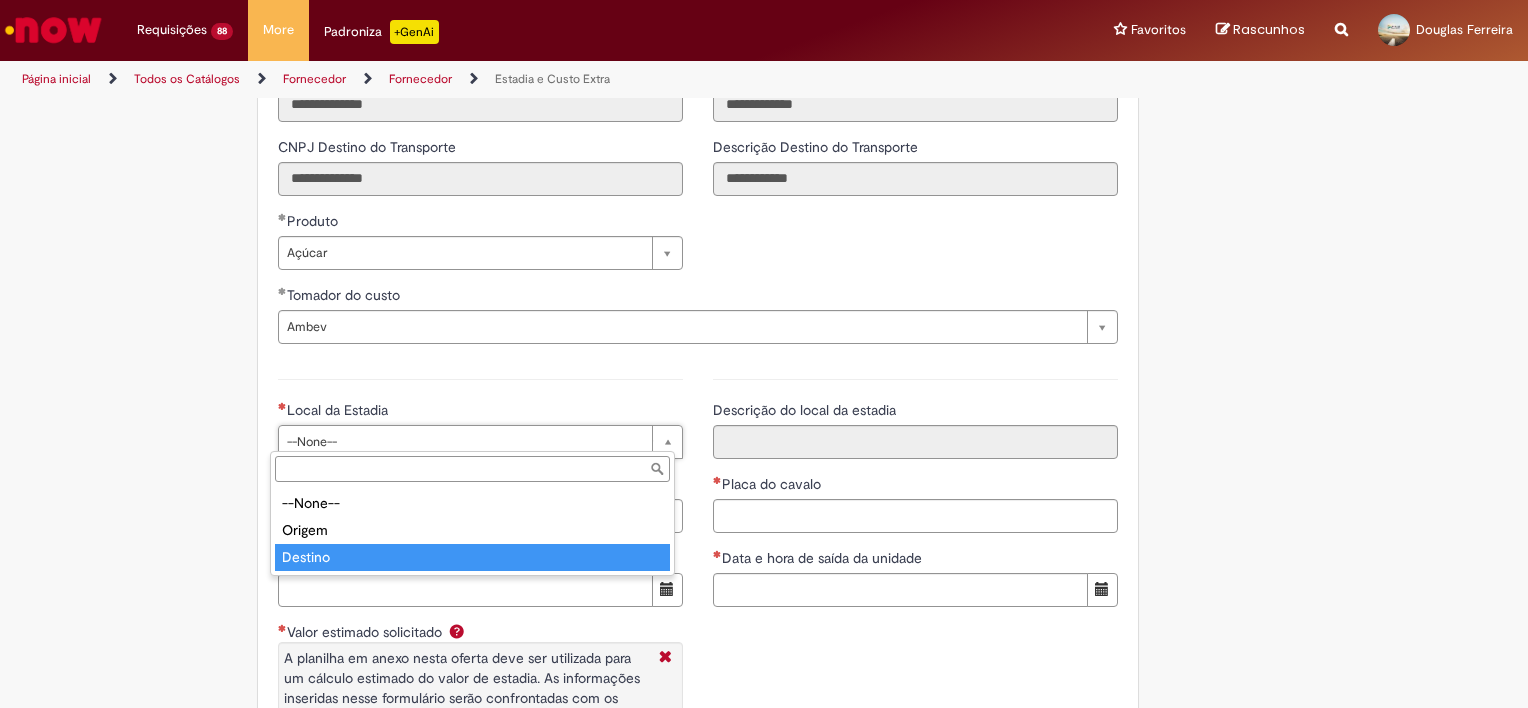 type on "*******" 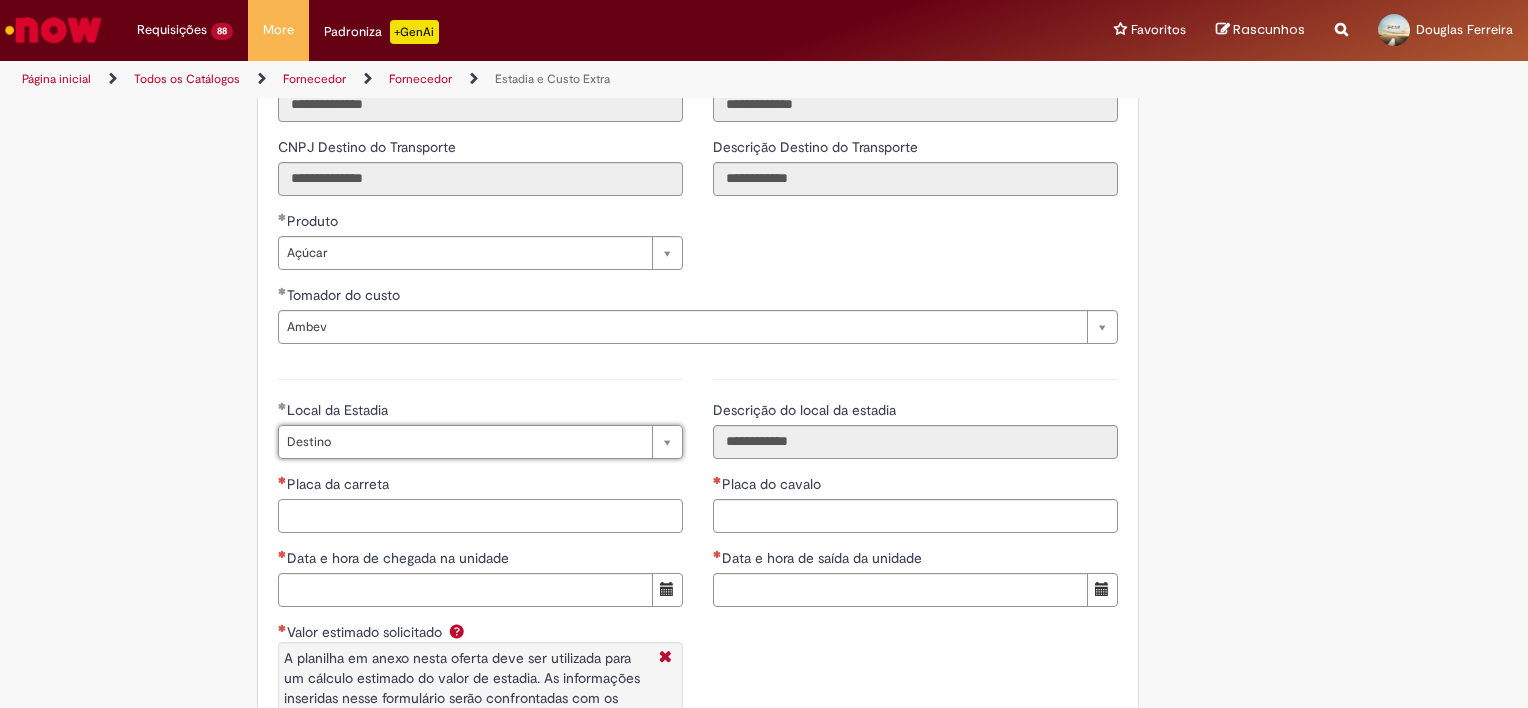 click on "Placa da carreta" at bounding box center [480, 516] 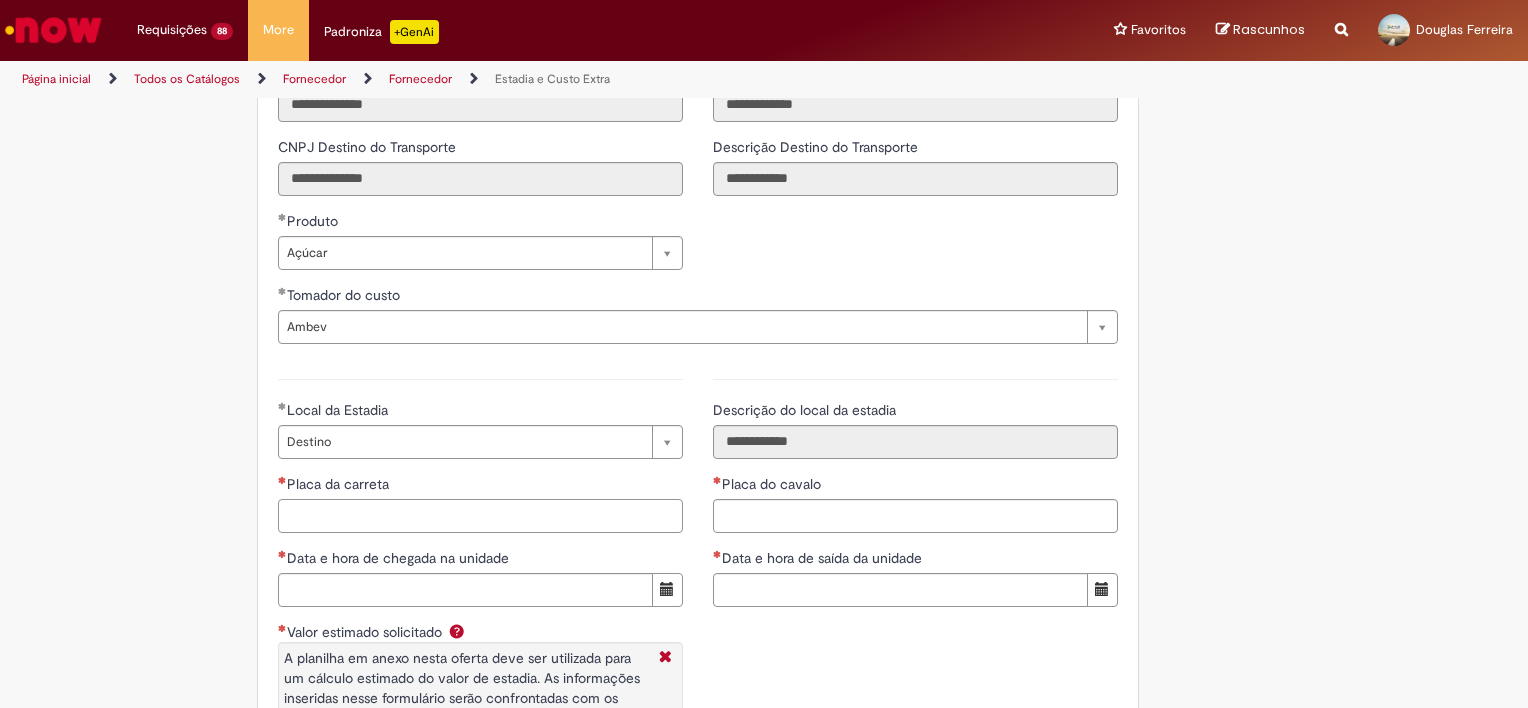 paste on "*******" 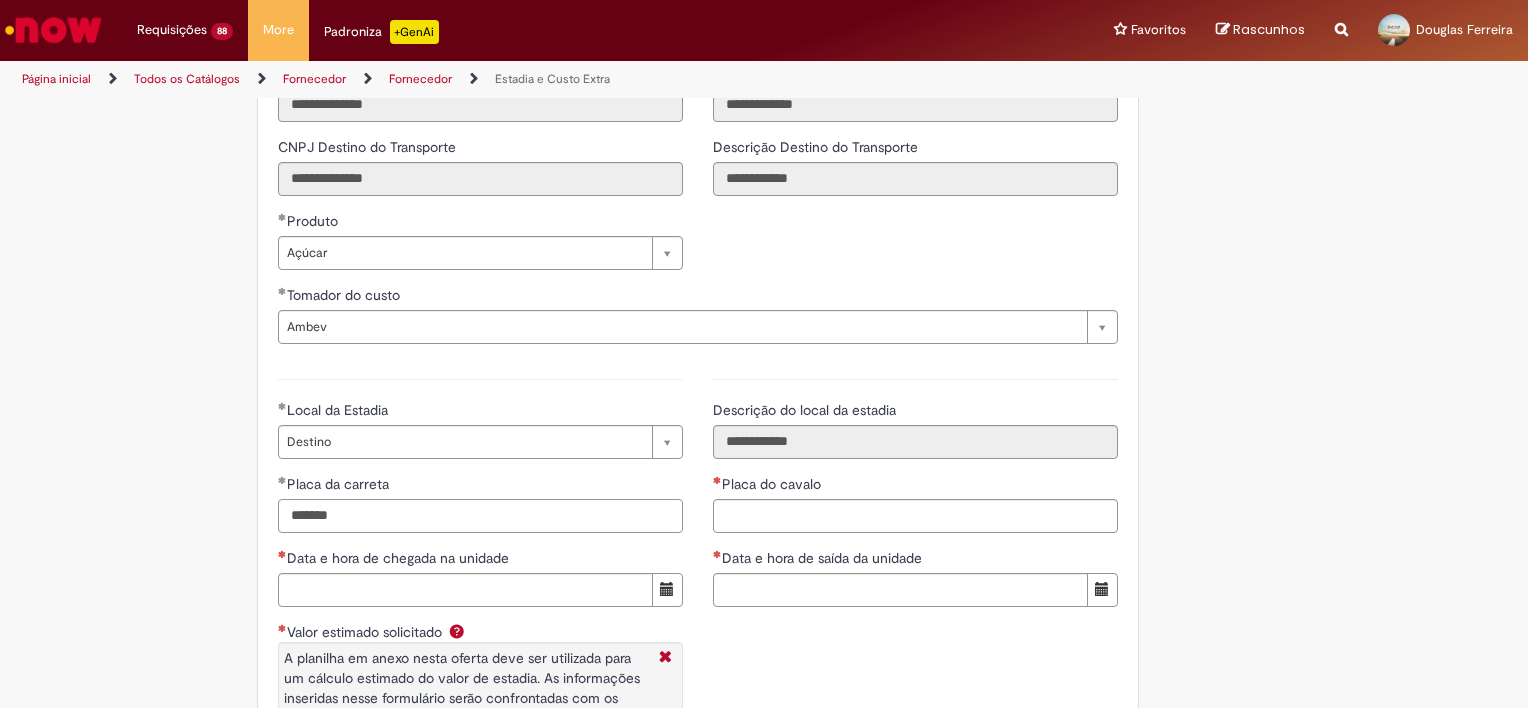 type on "*******" 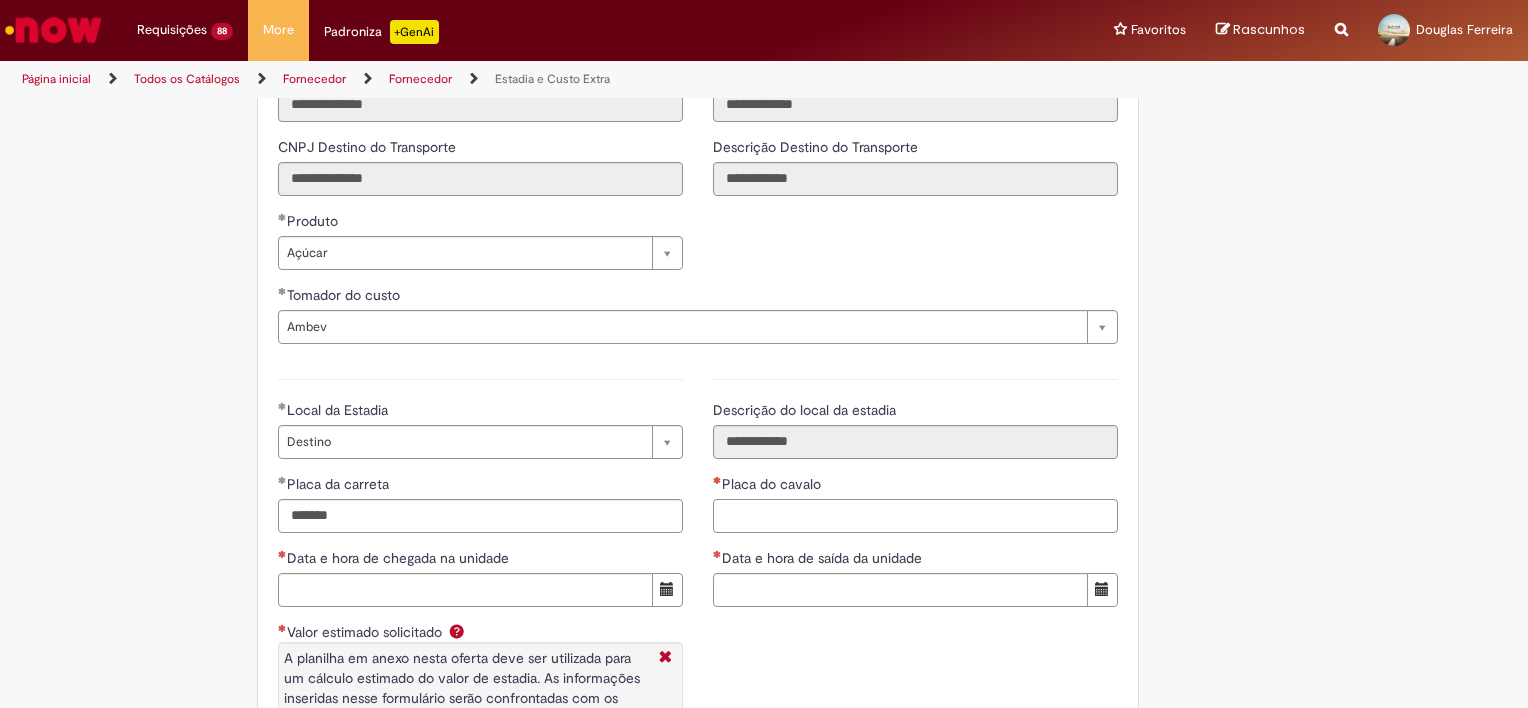 click on "Placa do cavalo" at bounding box center [915, 516] 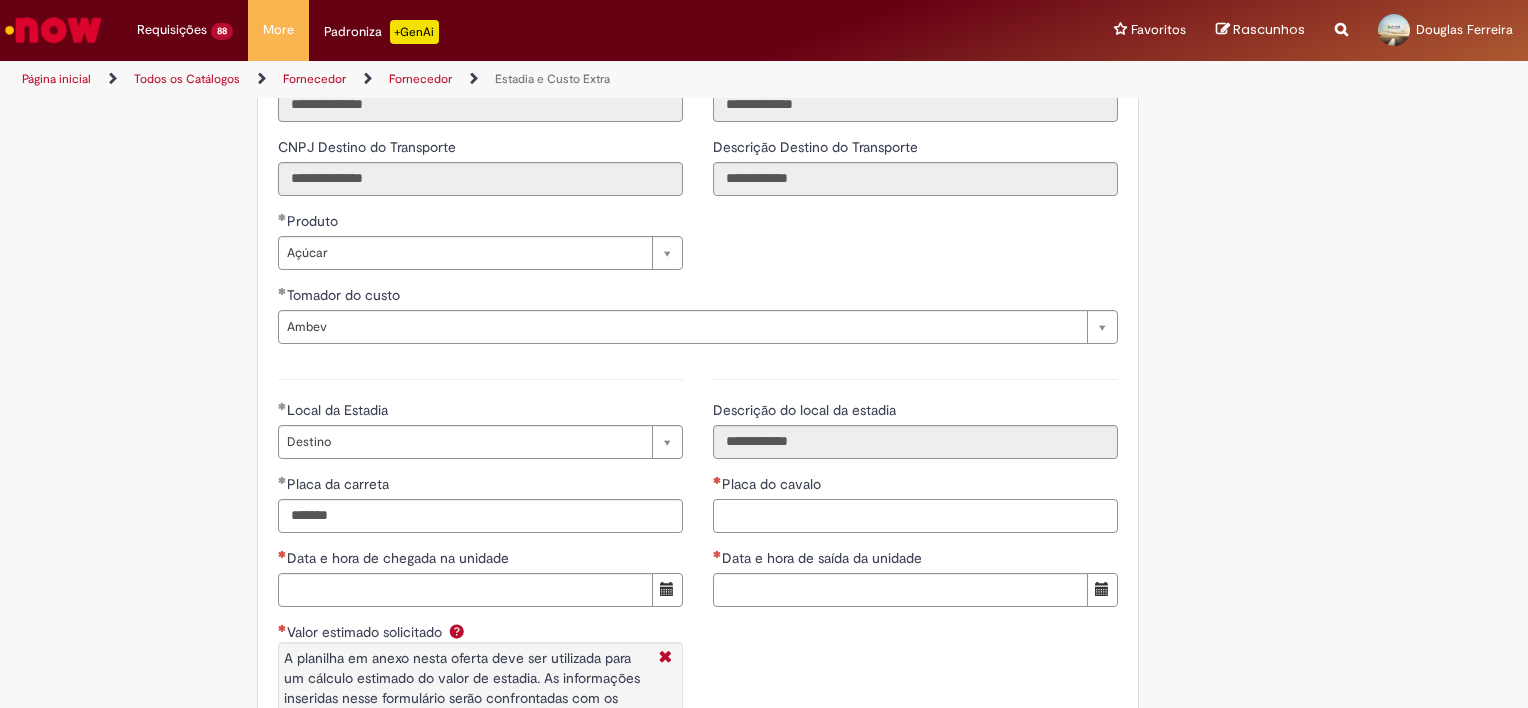 paste on "*******" 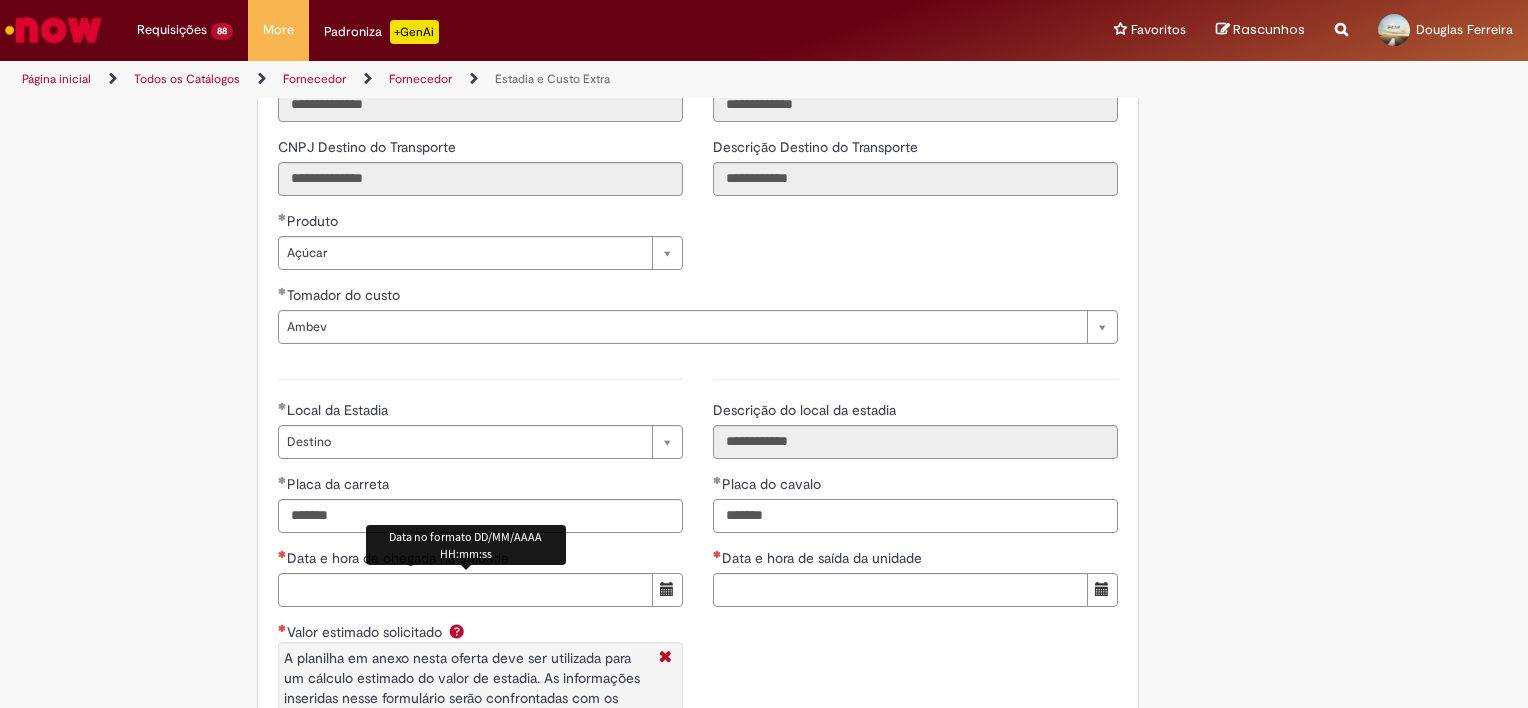 type on "*******" 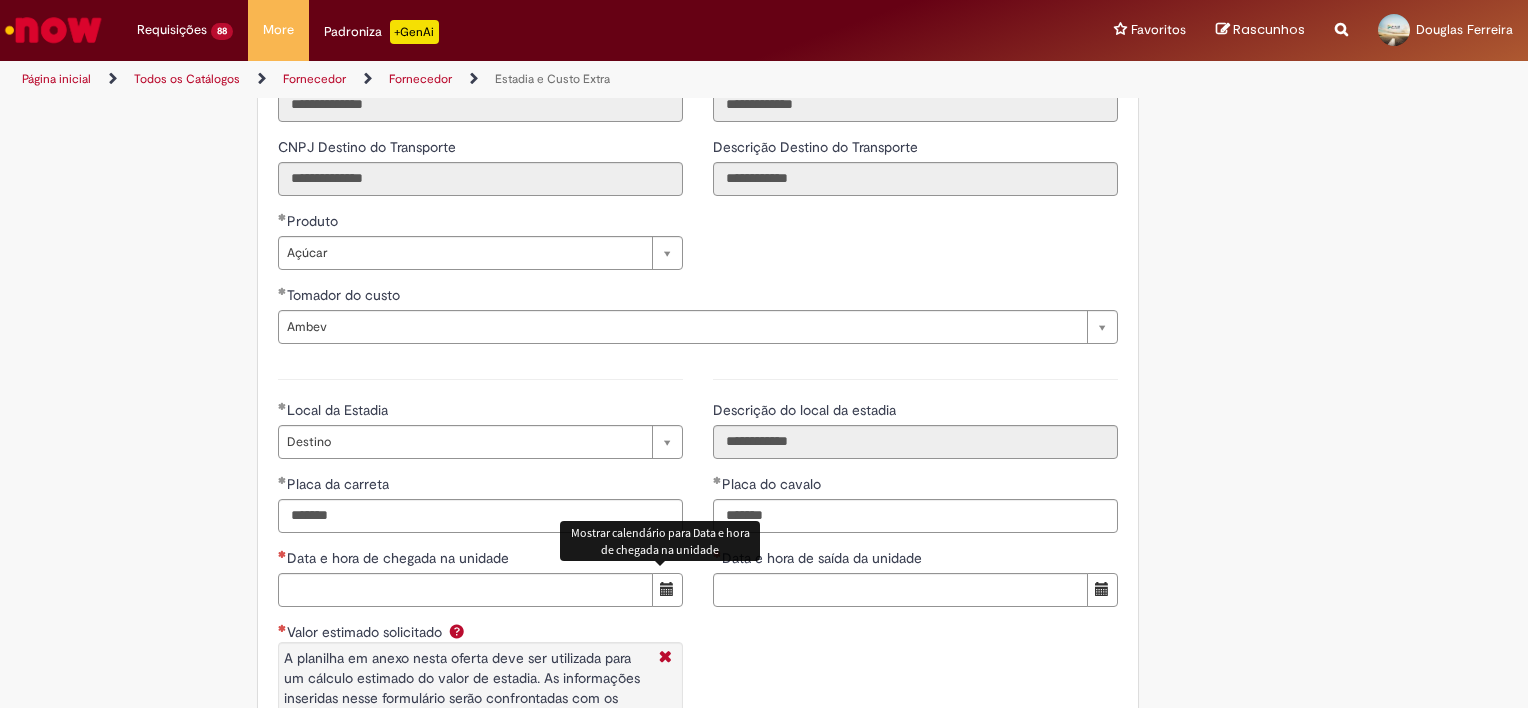 click at bounding box center (667, 589) 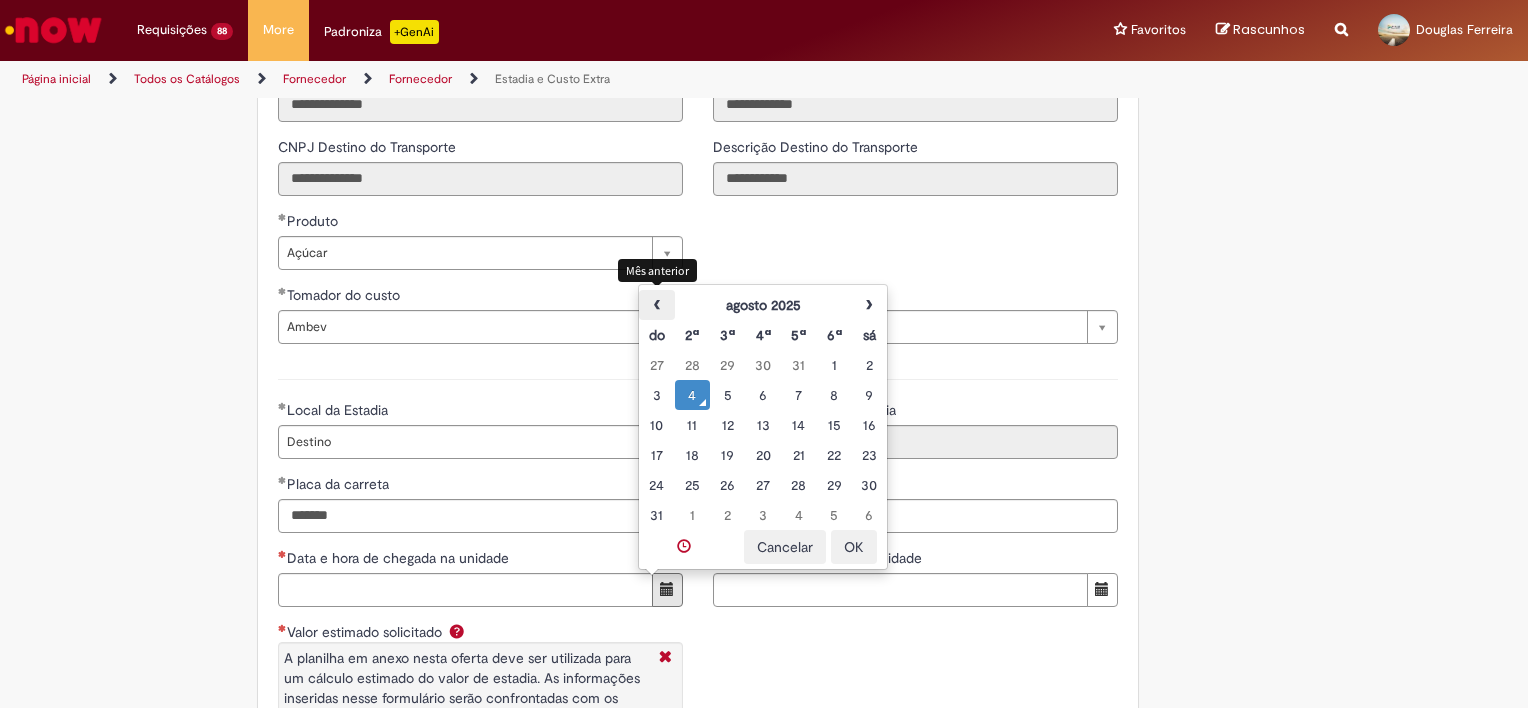 click on "‹" at bounding box center [656, 305] 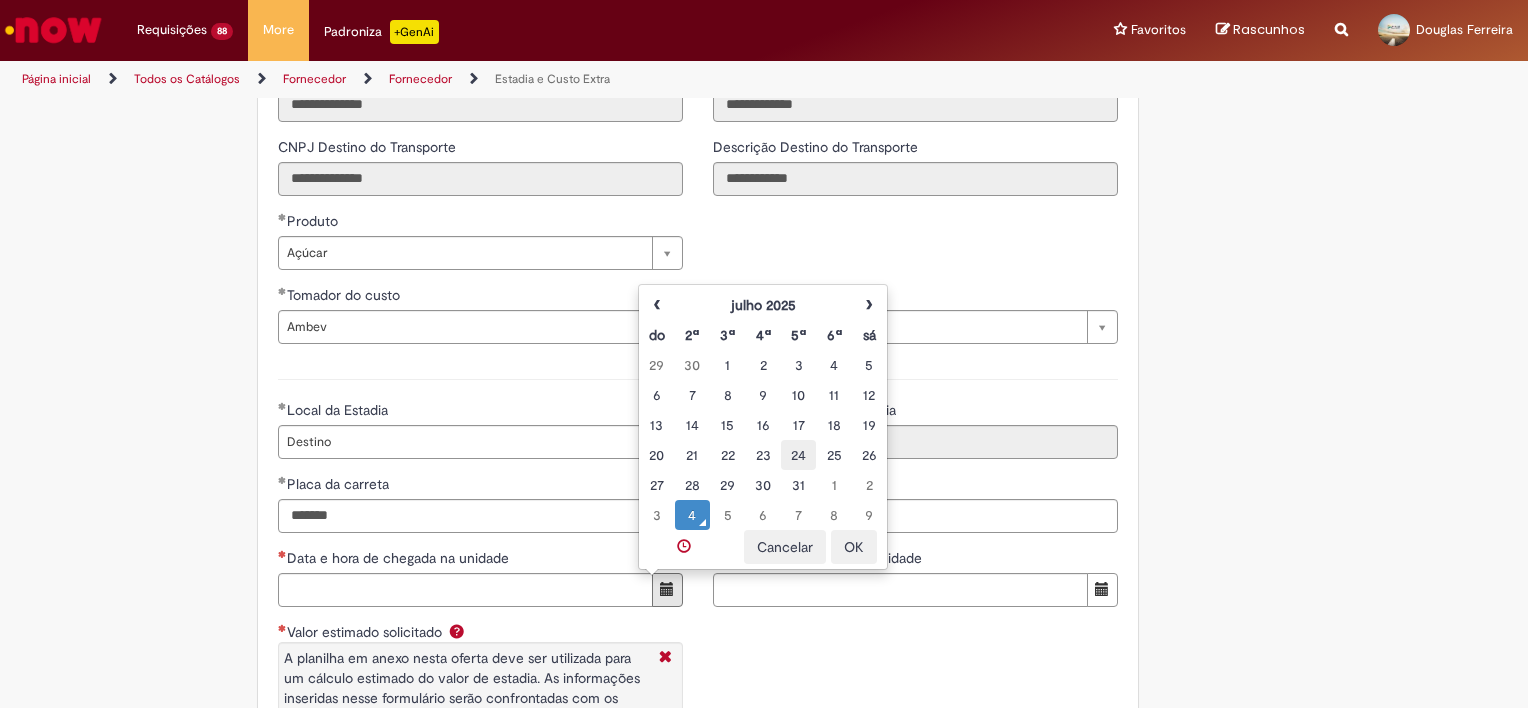 click on "24" at bounding box center (798, 455) 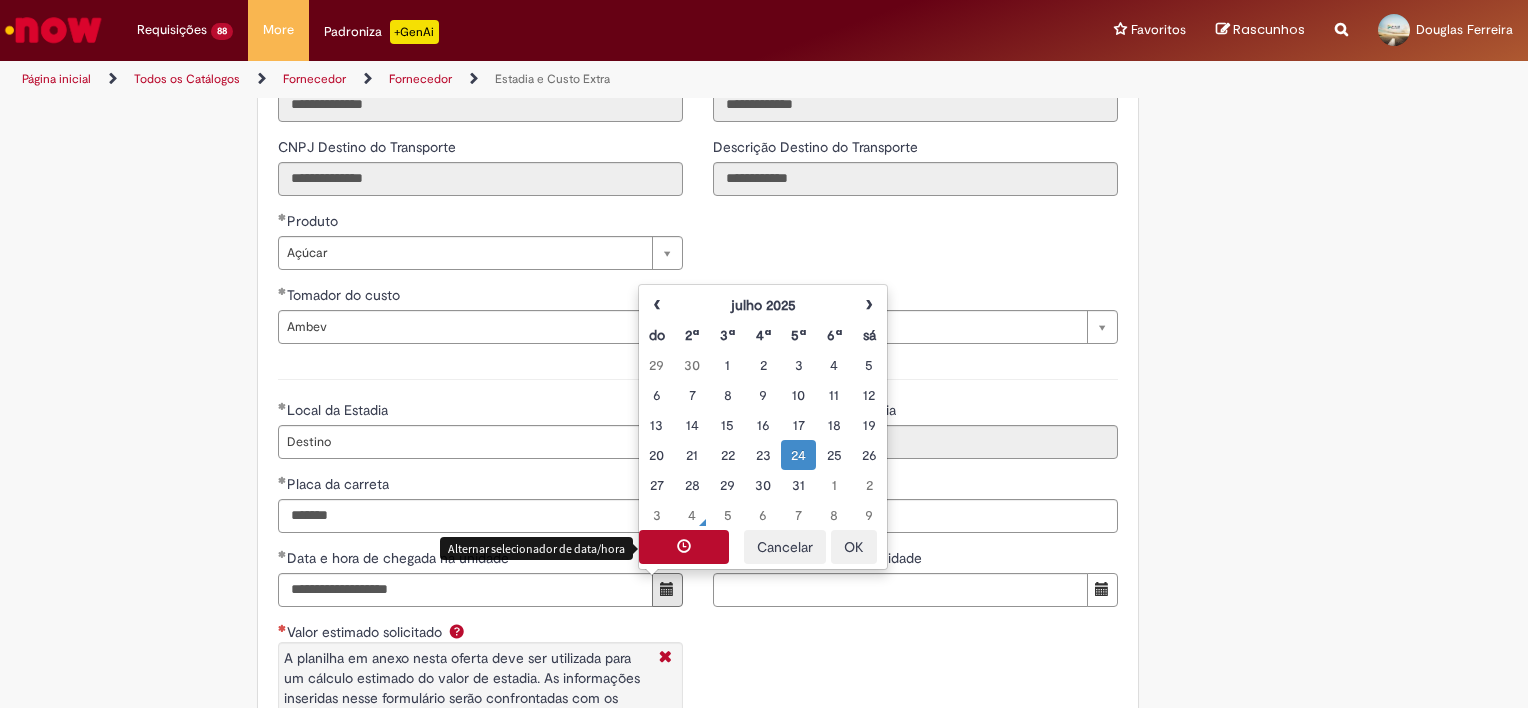 click at bounding box center (684, 546) 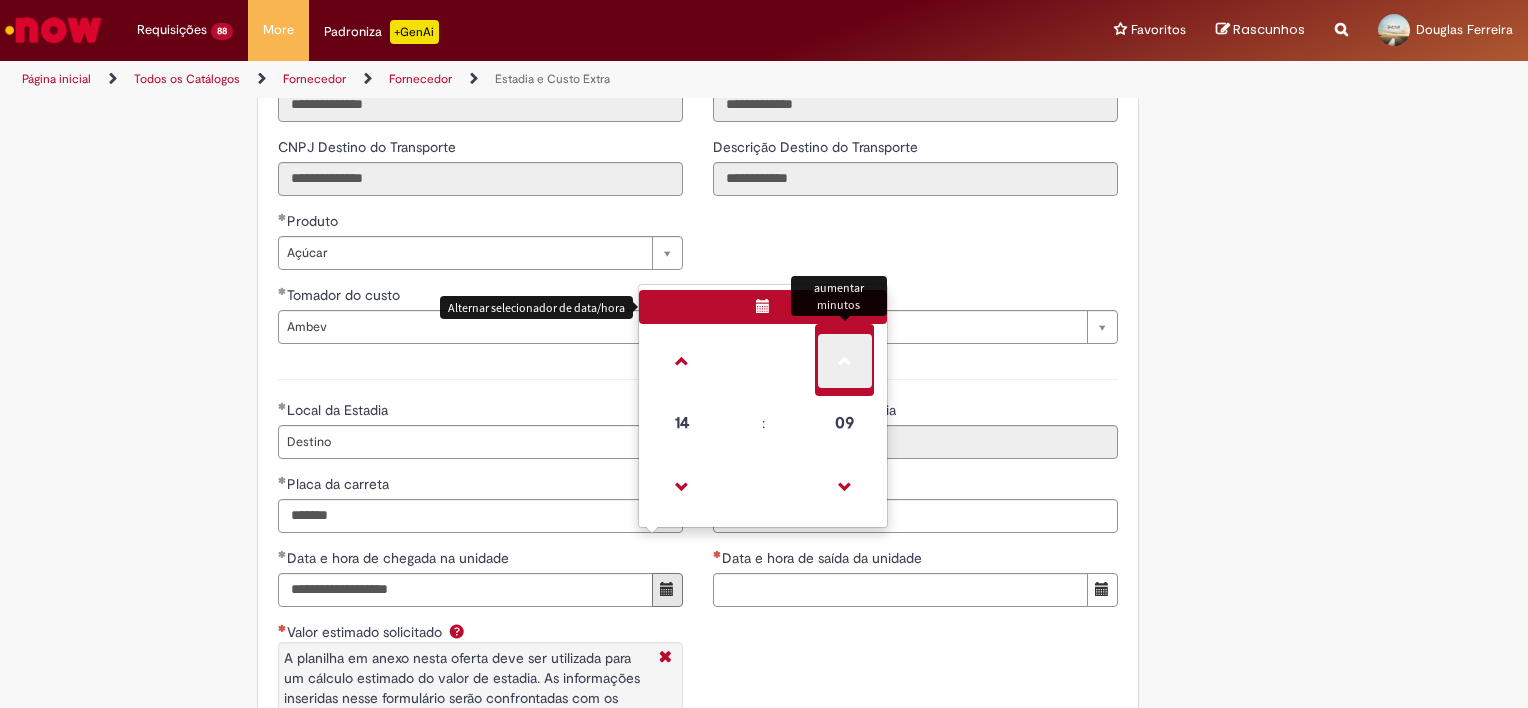 click at bounding box center (845, 361) 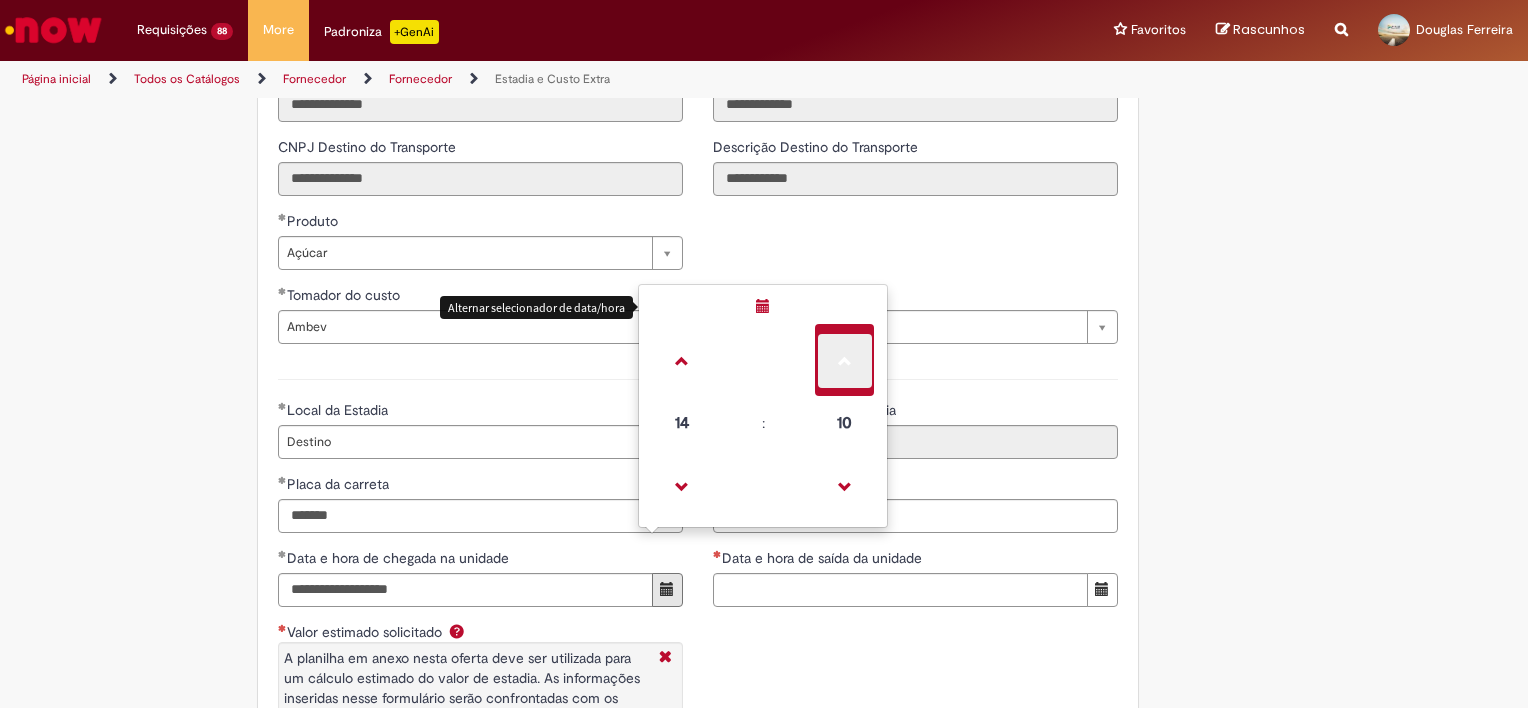 click at bounding box center (845, 361) 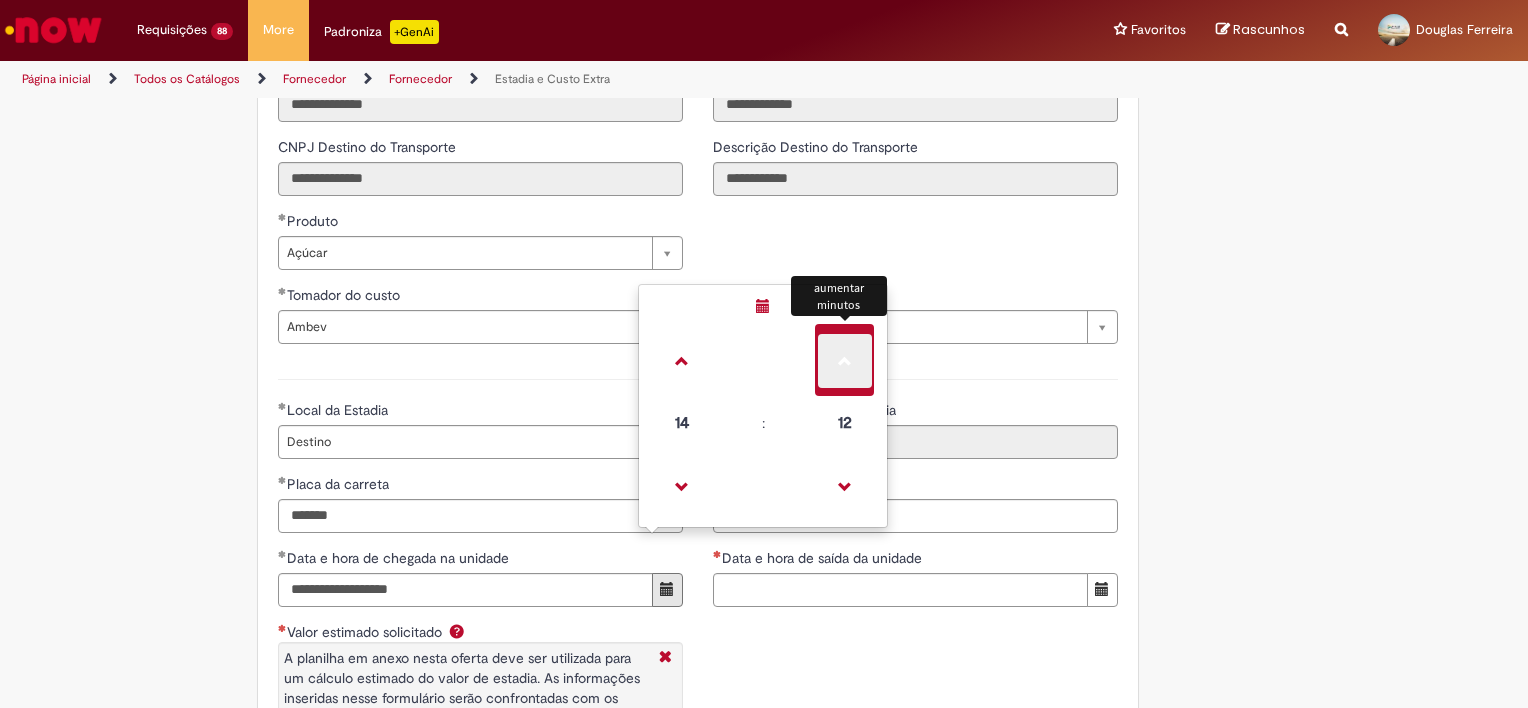 click at bounding box center [845, 361] 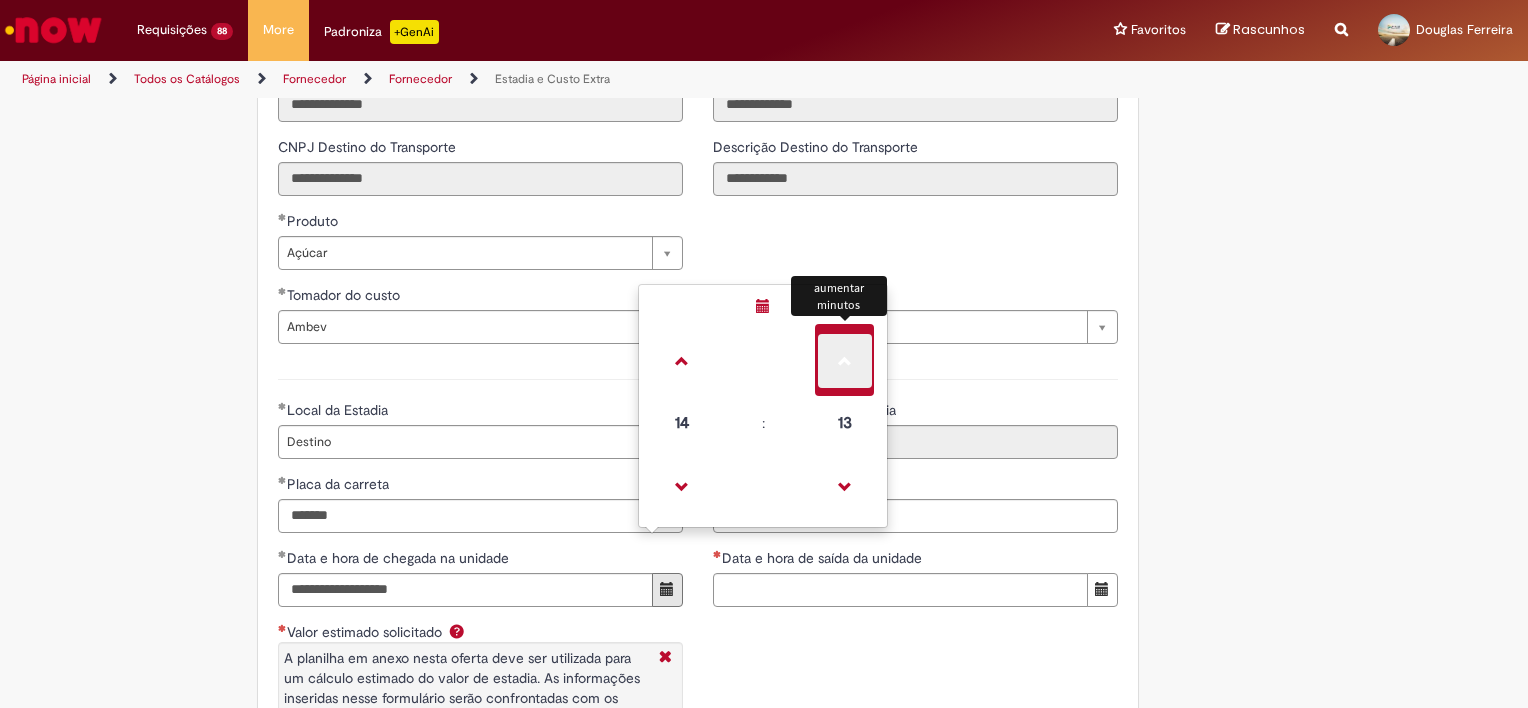 click at bounding box center [845, 361] 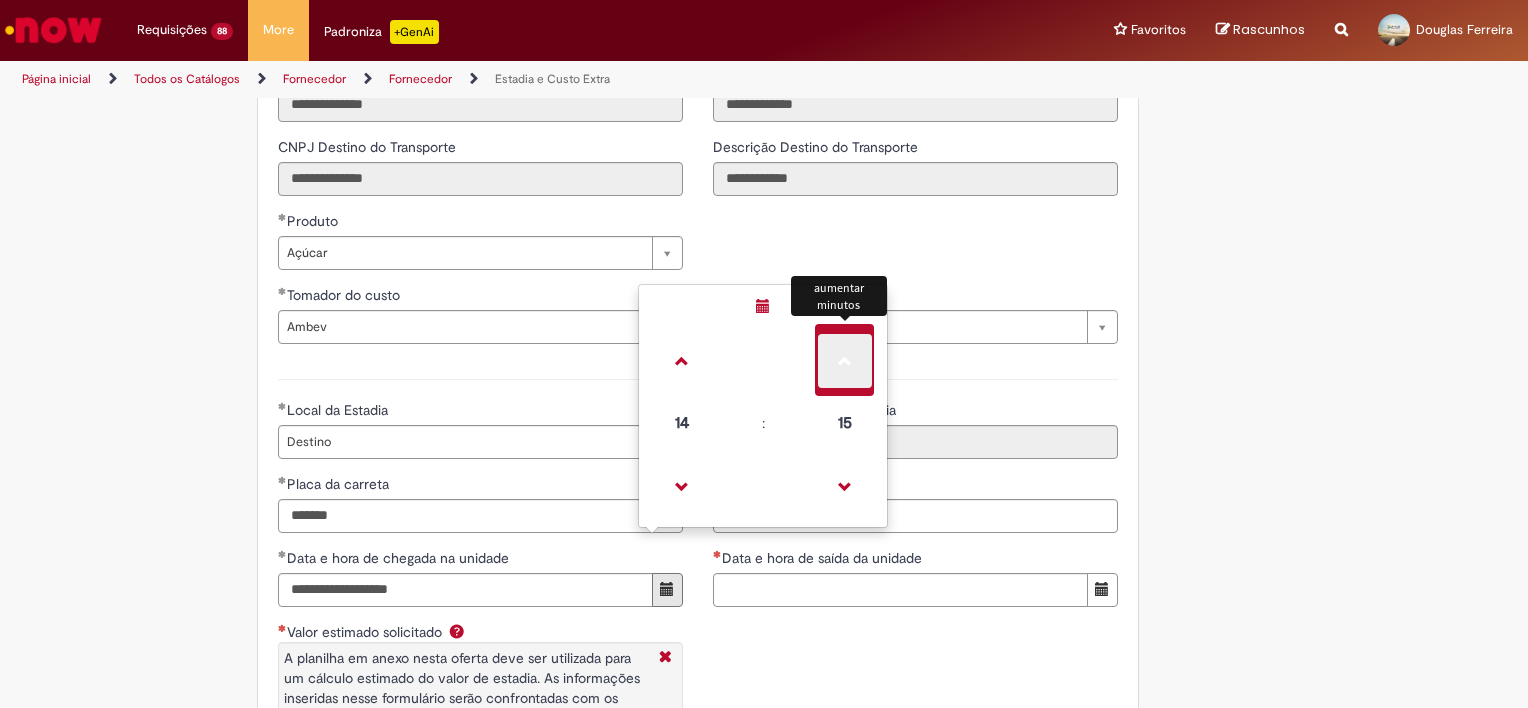 click at bounding box center (845, 361) 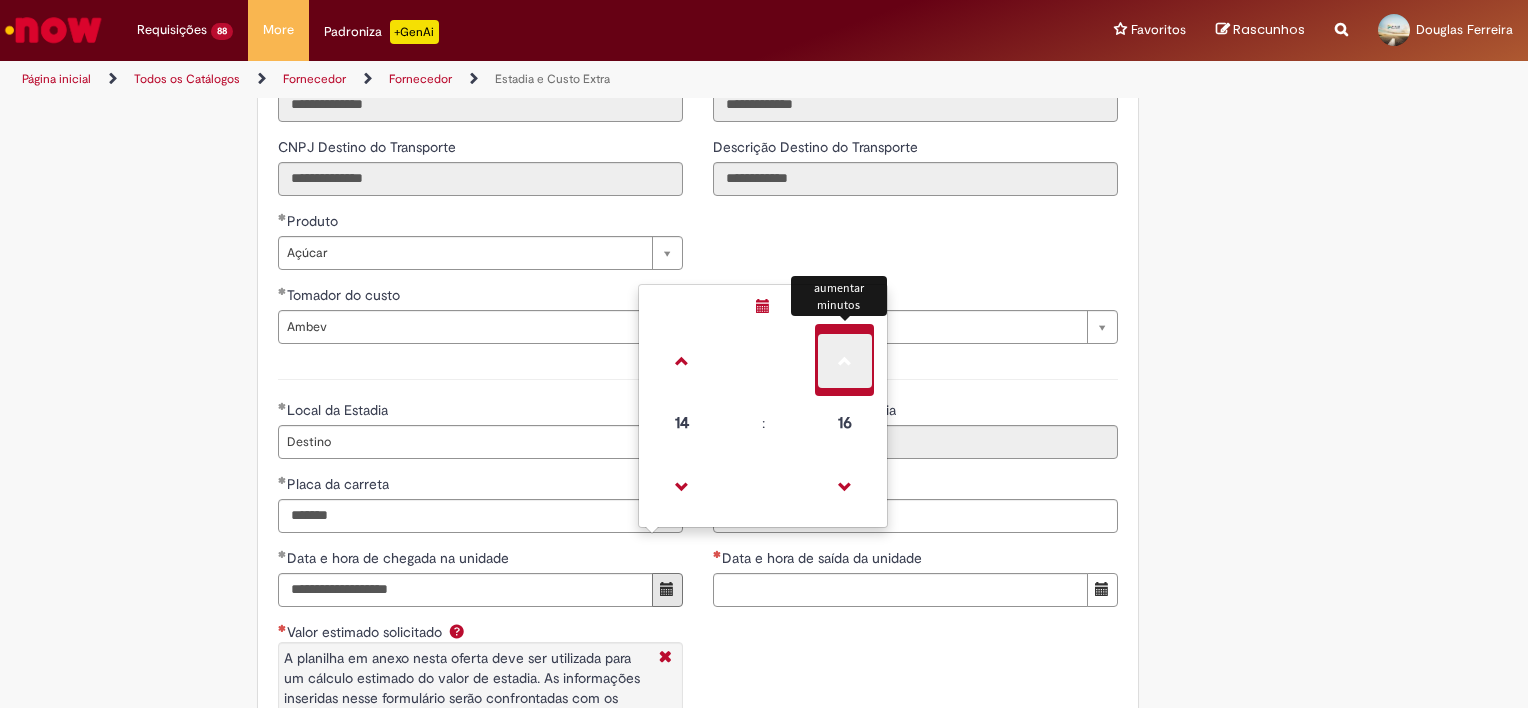 click at bounding box center [845, 361] 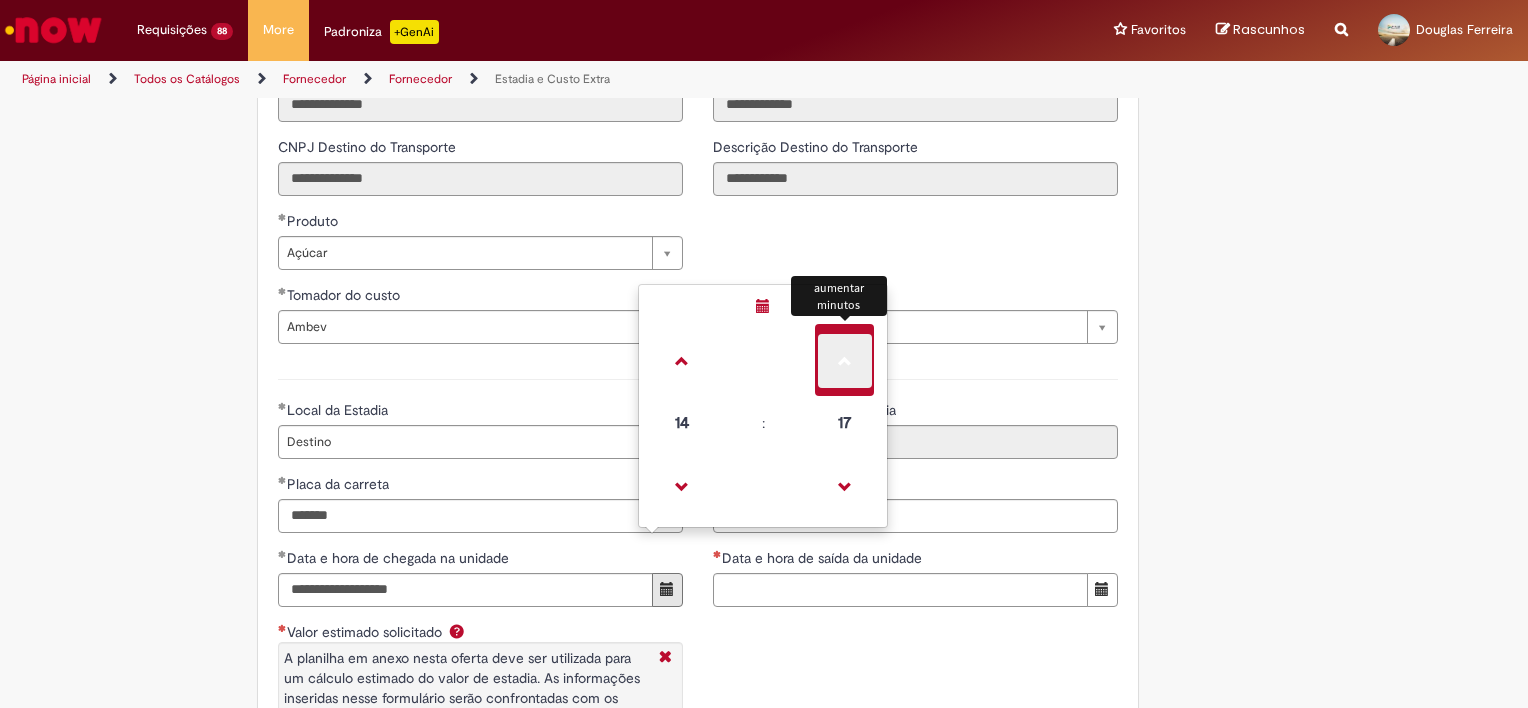 click at bounding box center [845, 361] 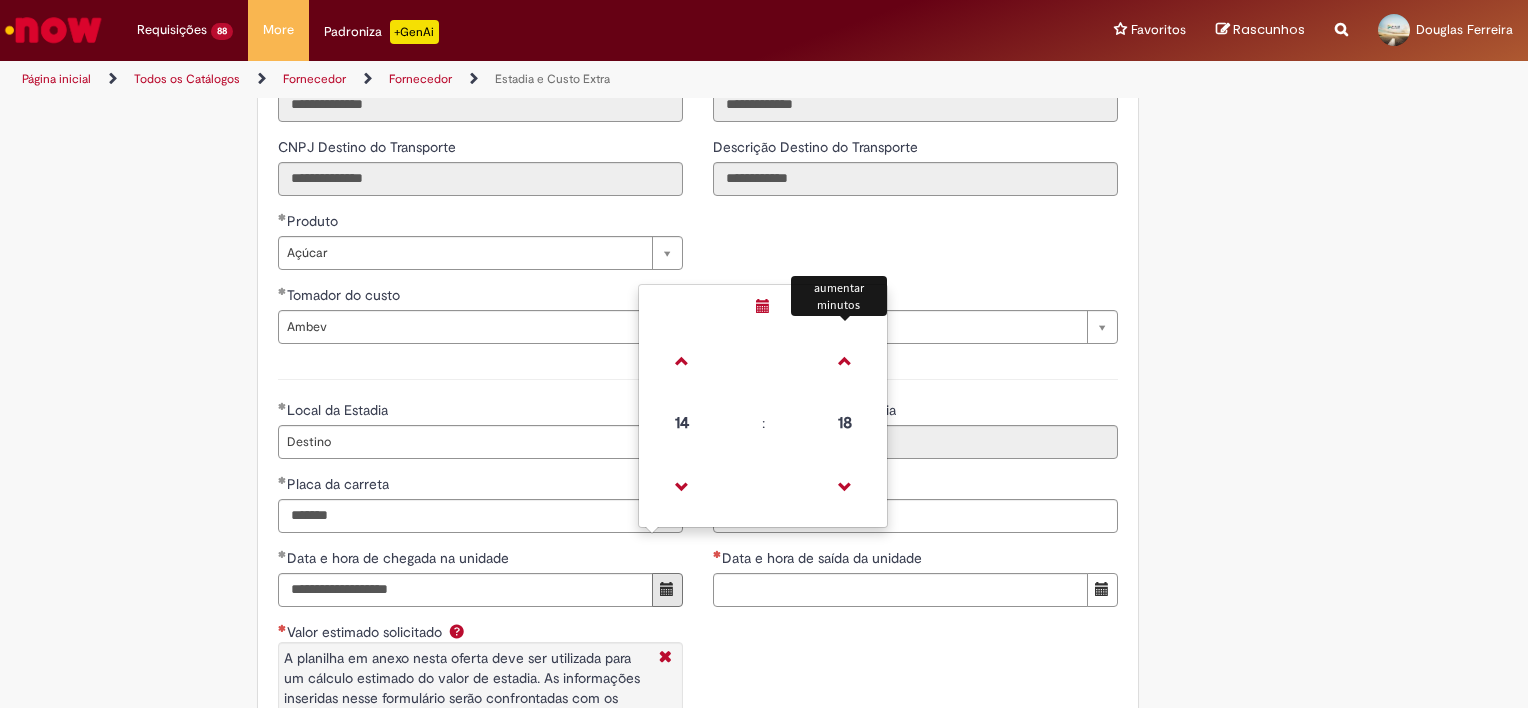 click on "**********" at bounding box center [698, 588] 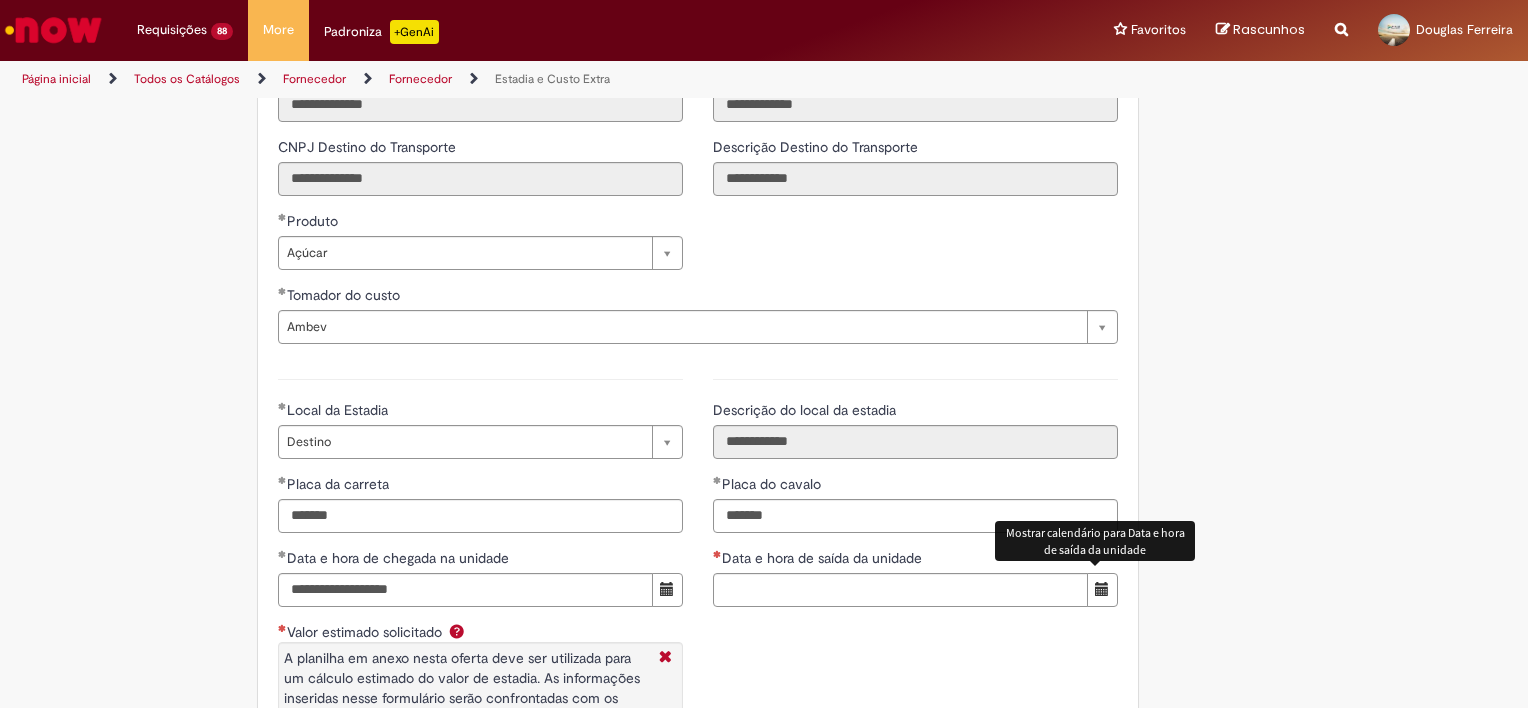 click at bounding box center [1102, 589] 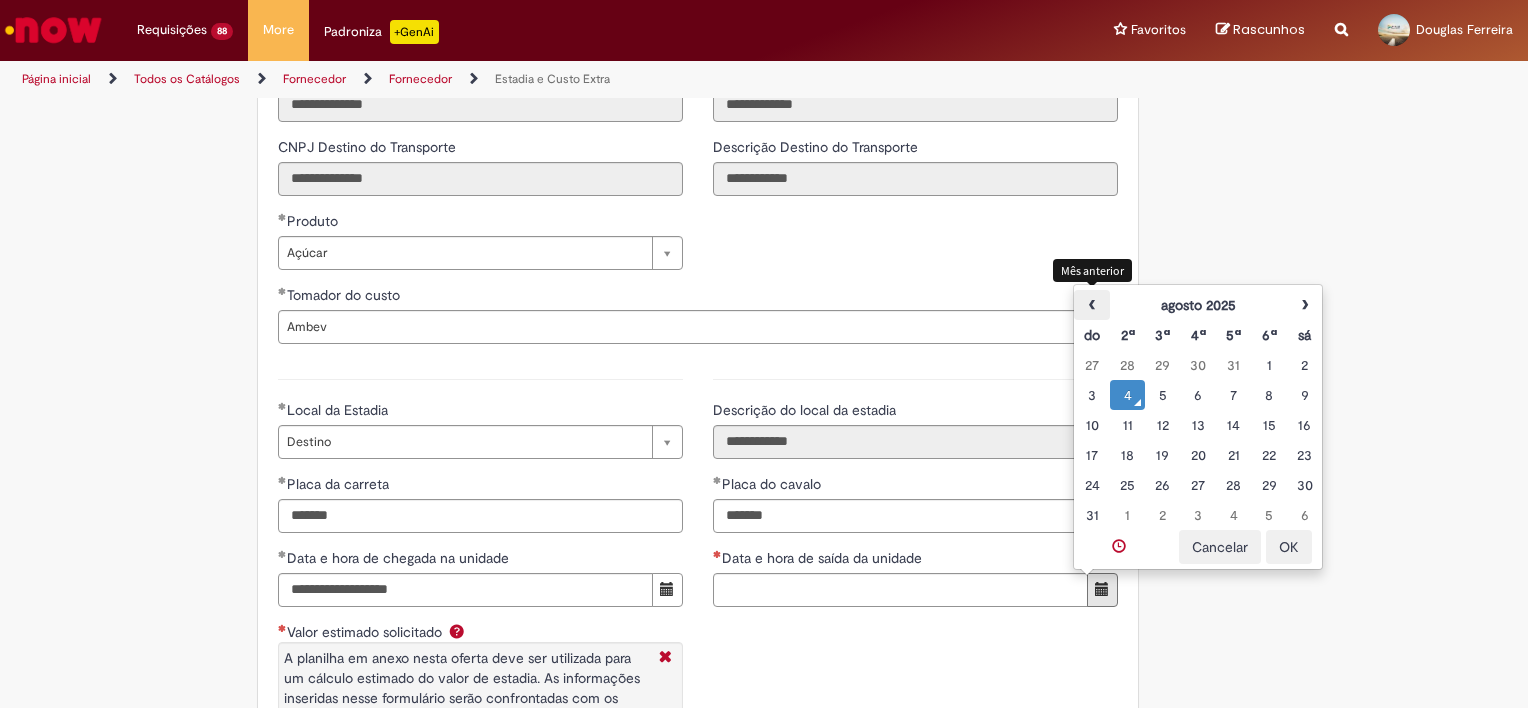 click on "‹" at bounding box center (1091, 305) 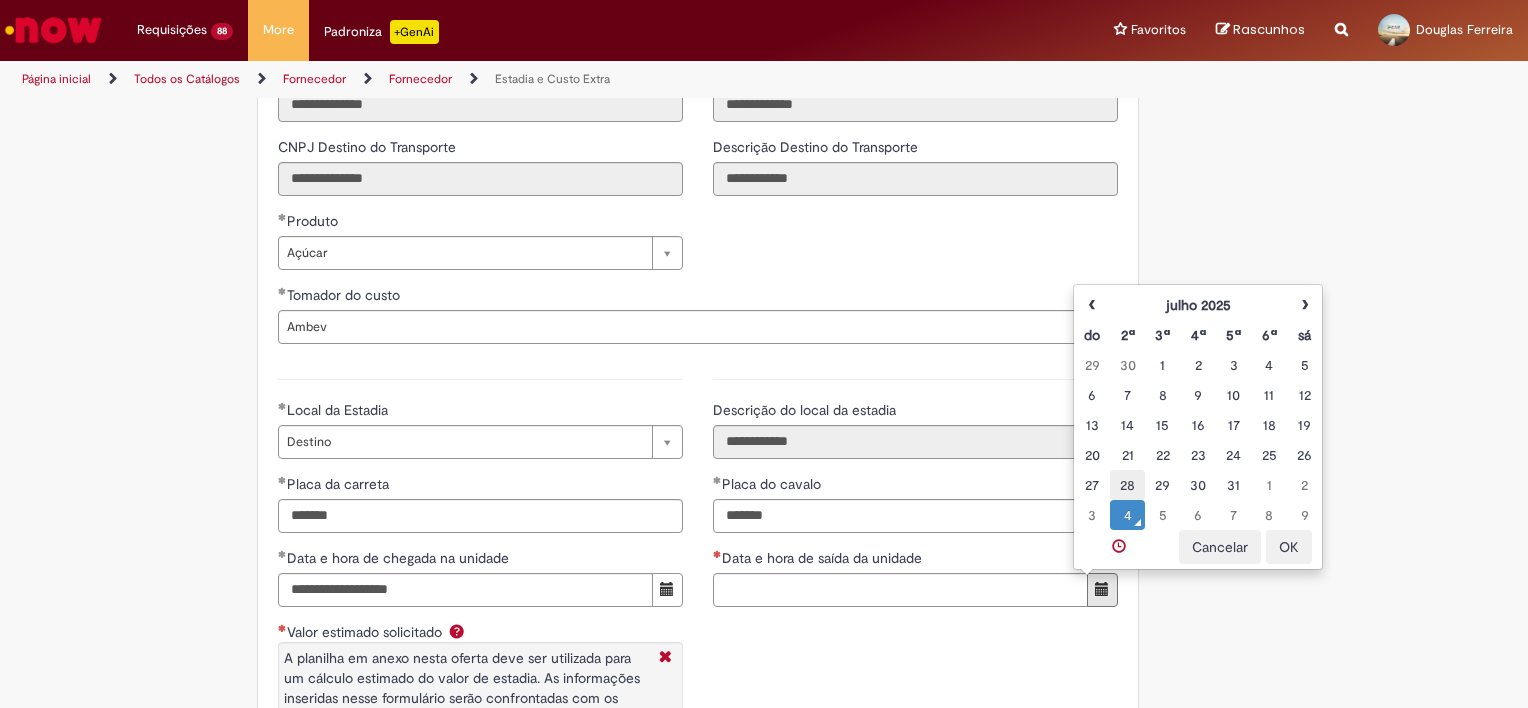 click on "28" at bounding box center [1127, 485] 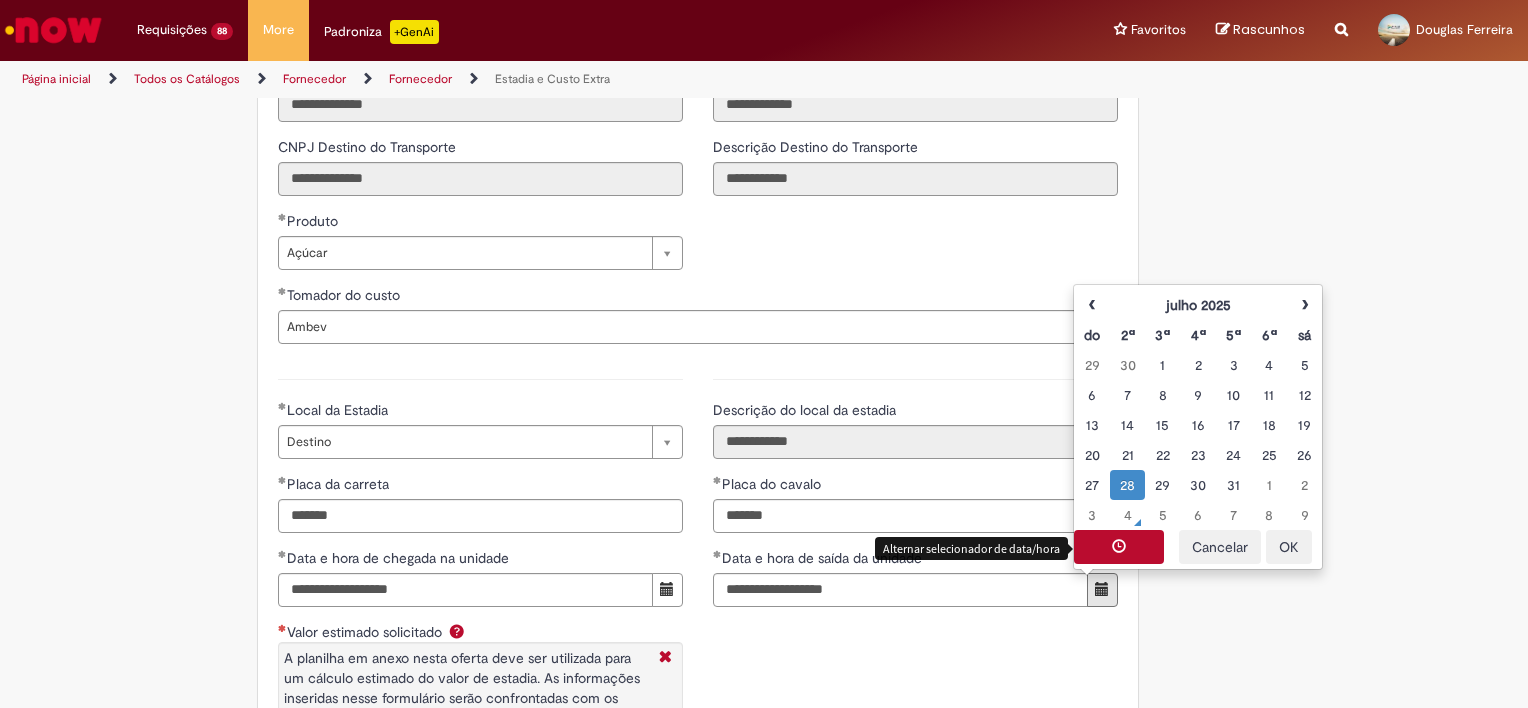 click at bounding box center [1119, 546] 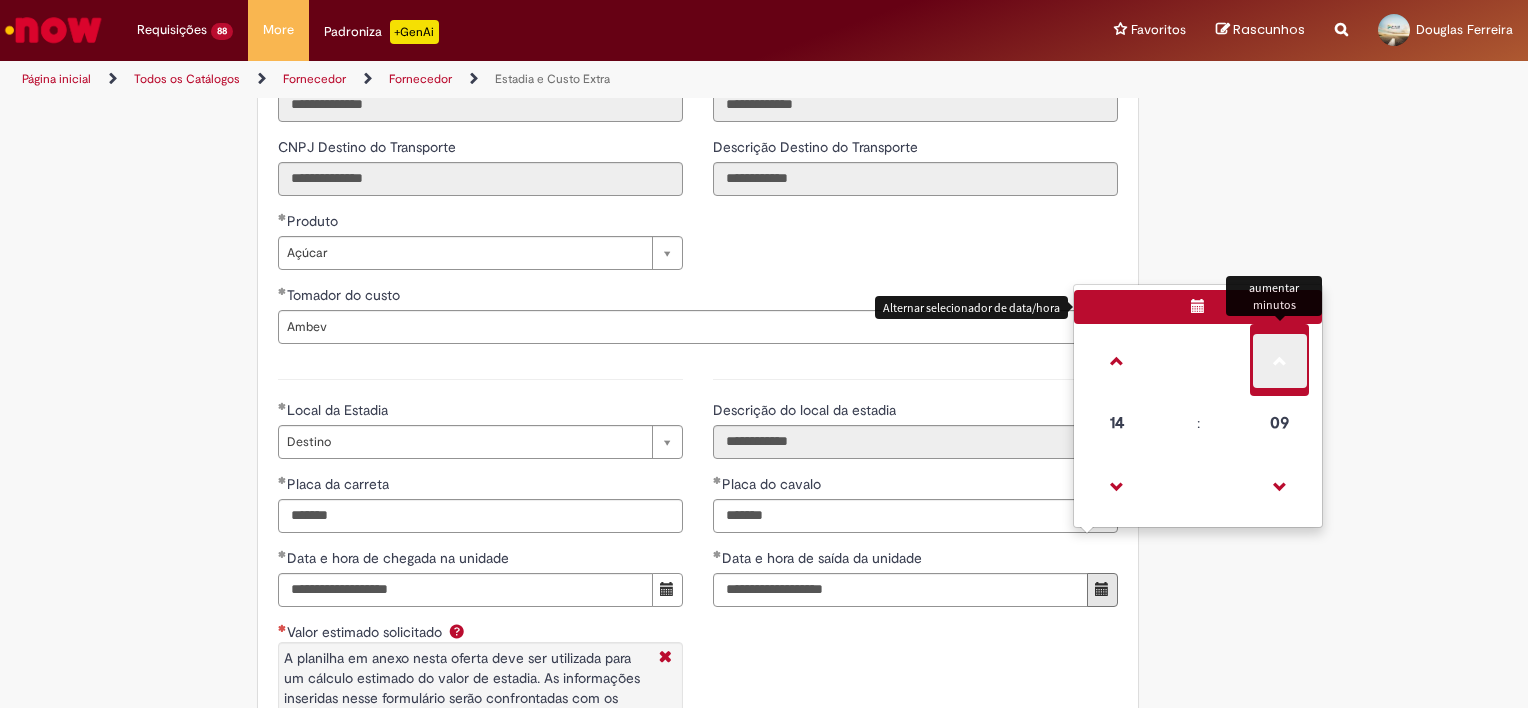 click at bounding box center [1280, 361] 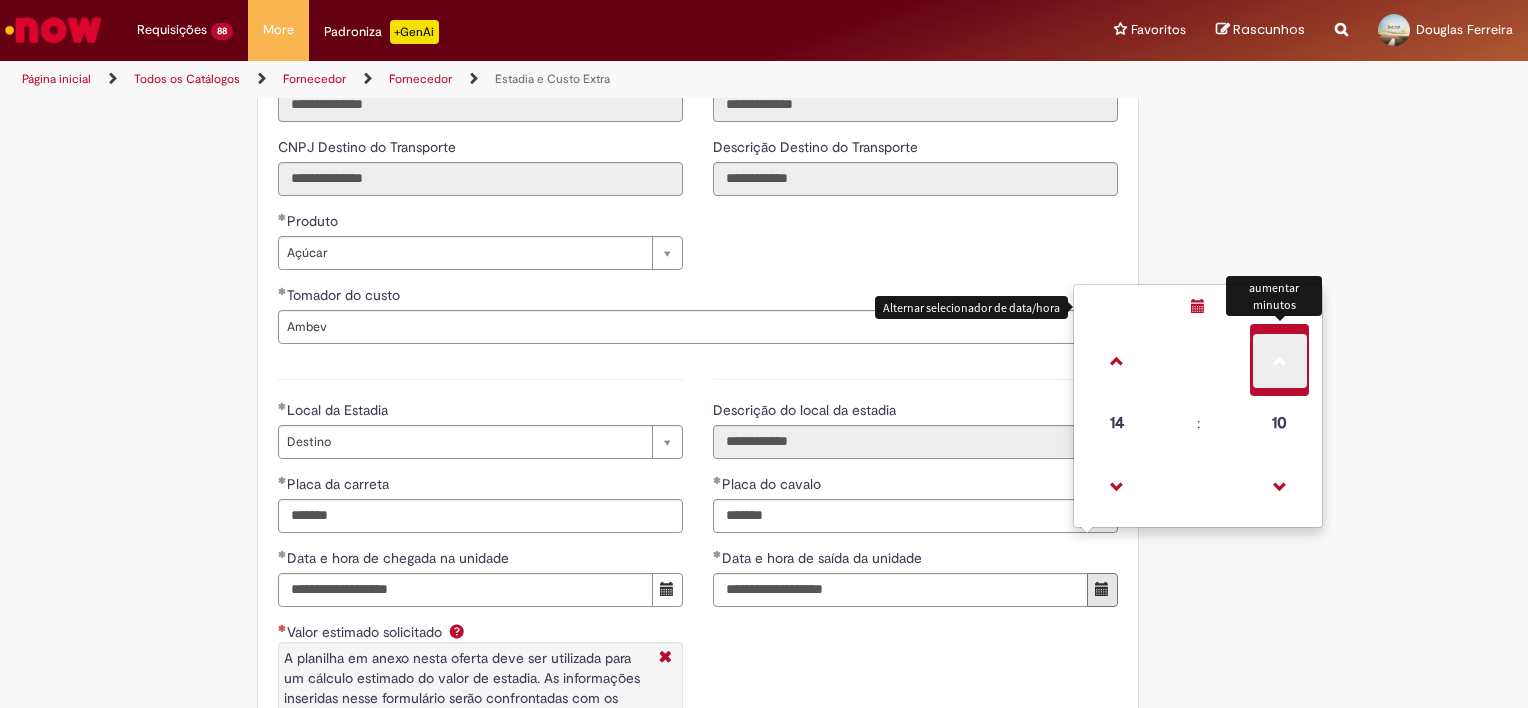 click at bounding box center [1280, 361] 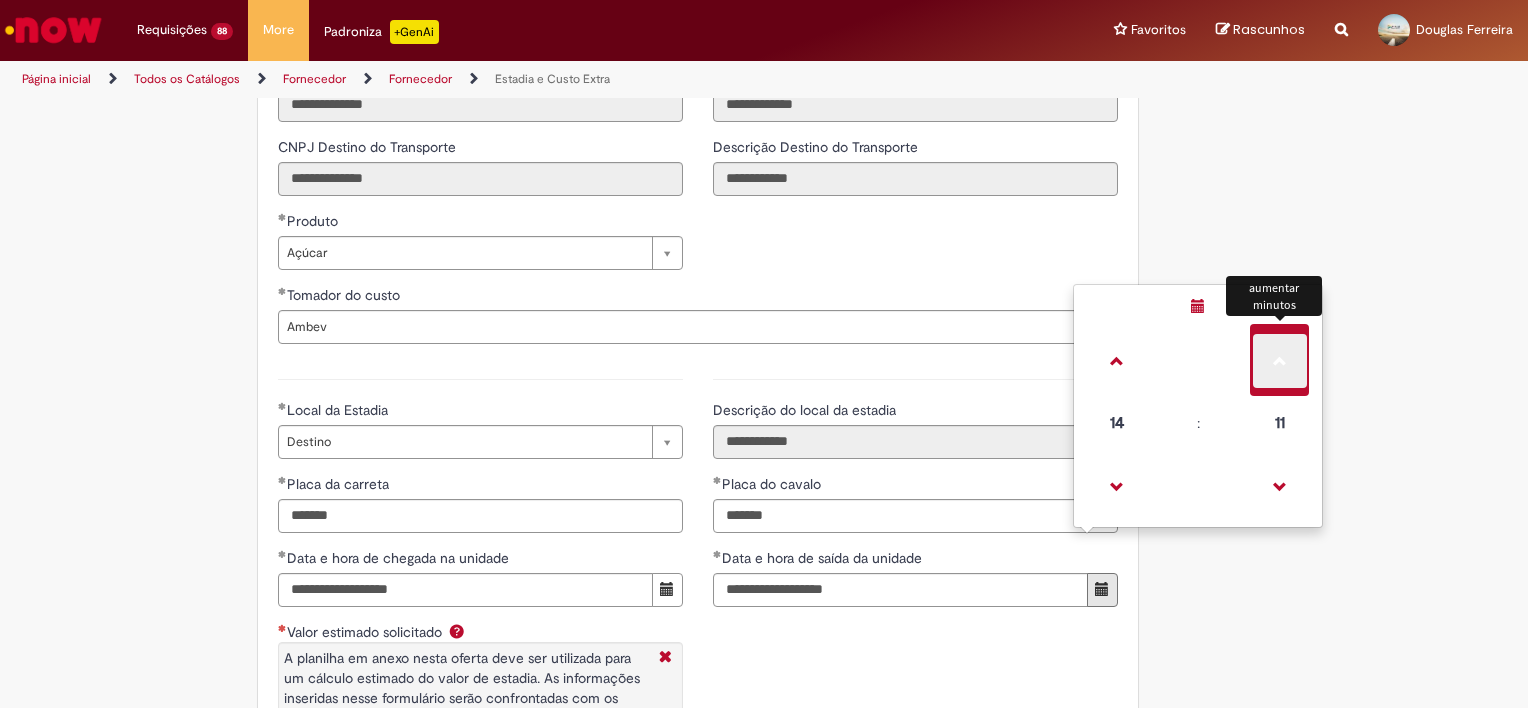 click at bounding box center [1280, 361] 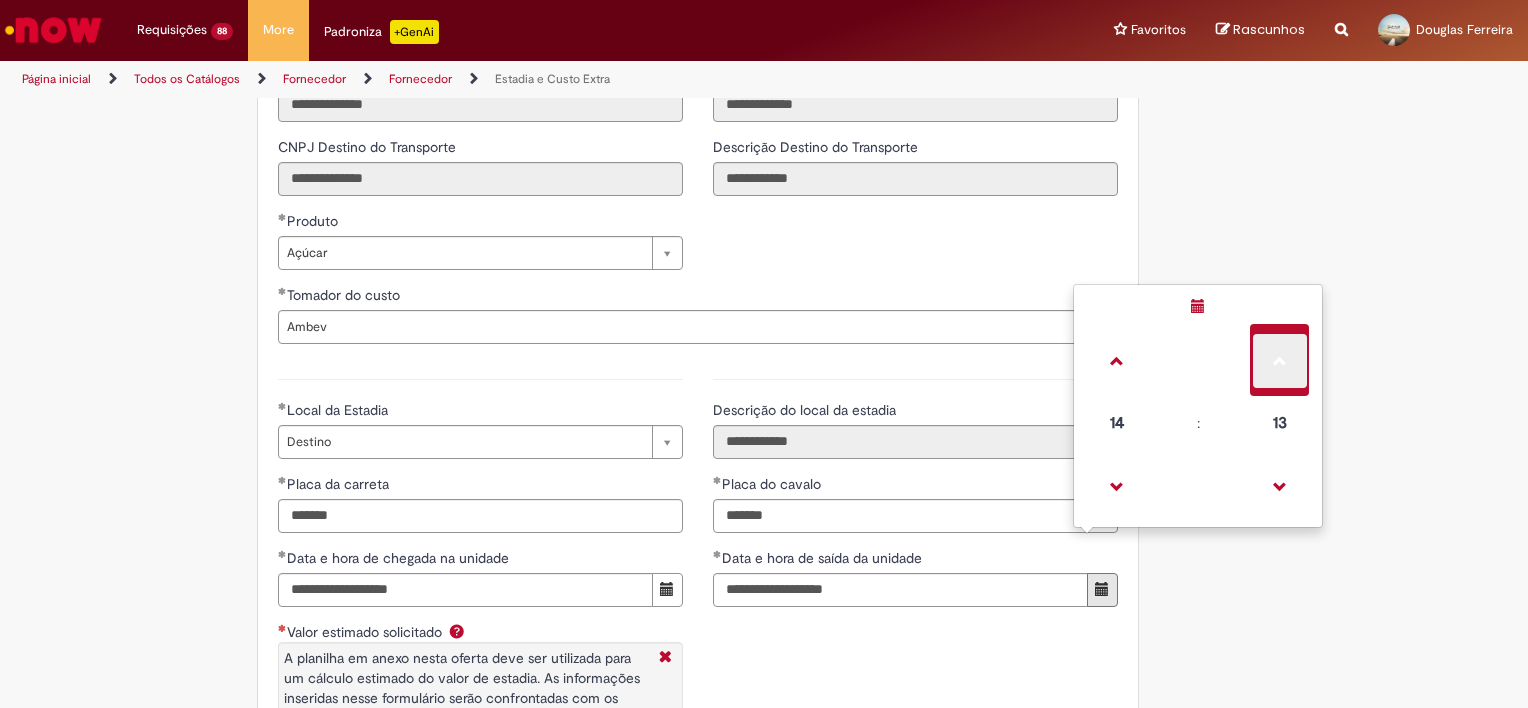 click at bounding box center (1280, 361) 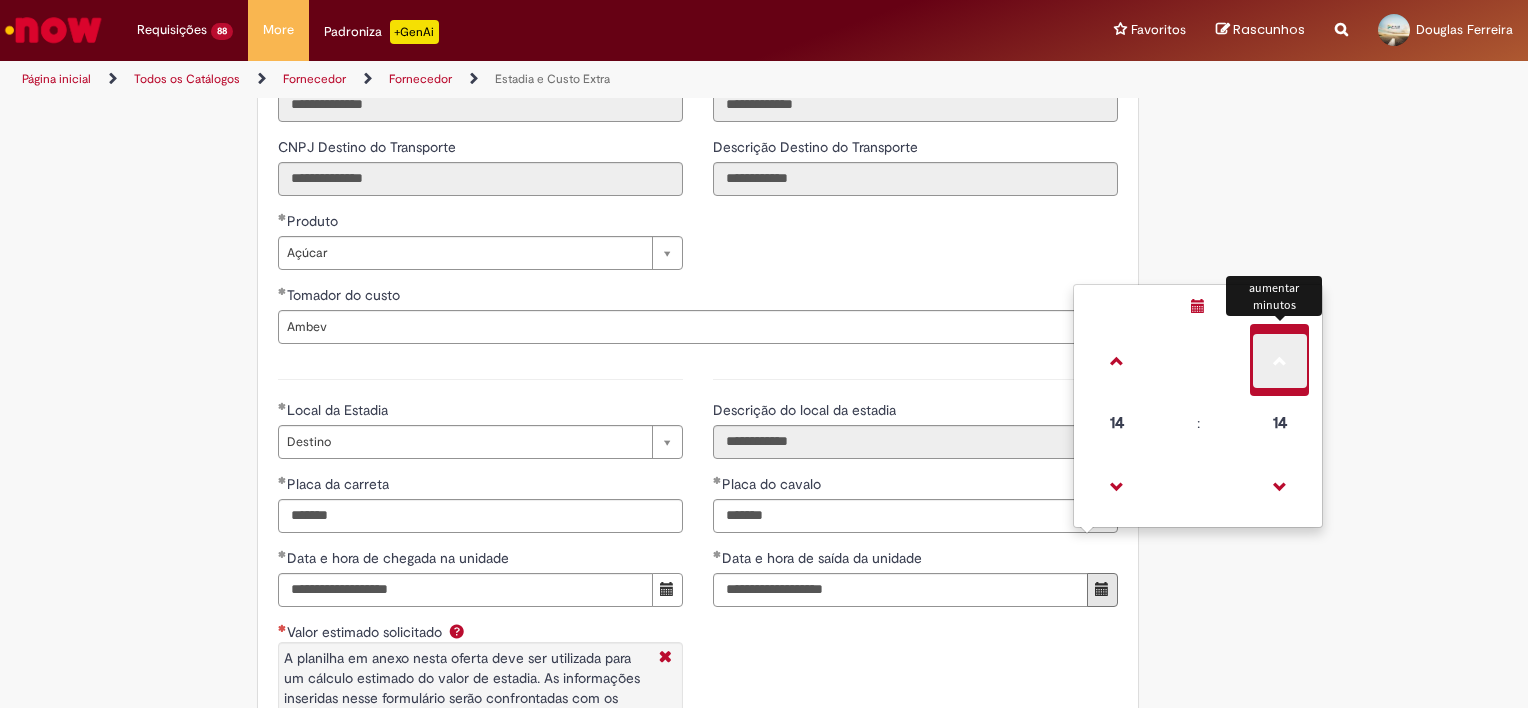 click at bounding box center [1280, 361] 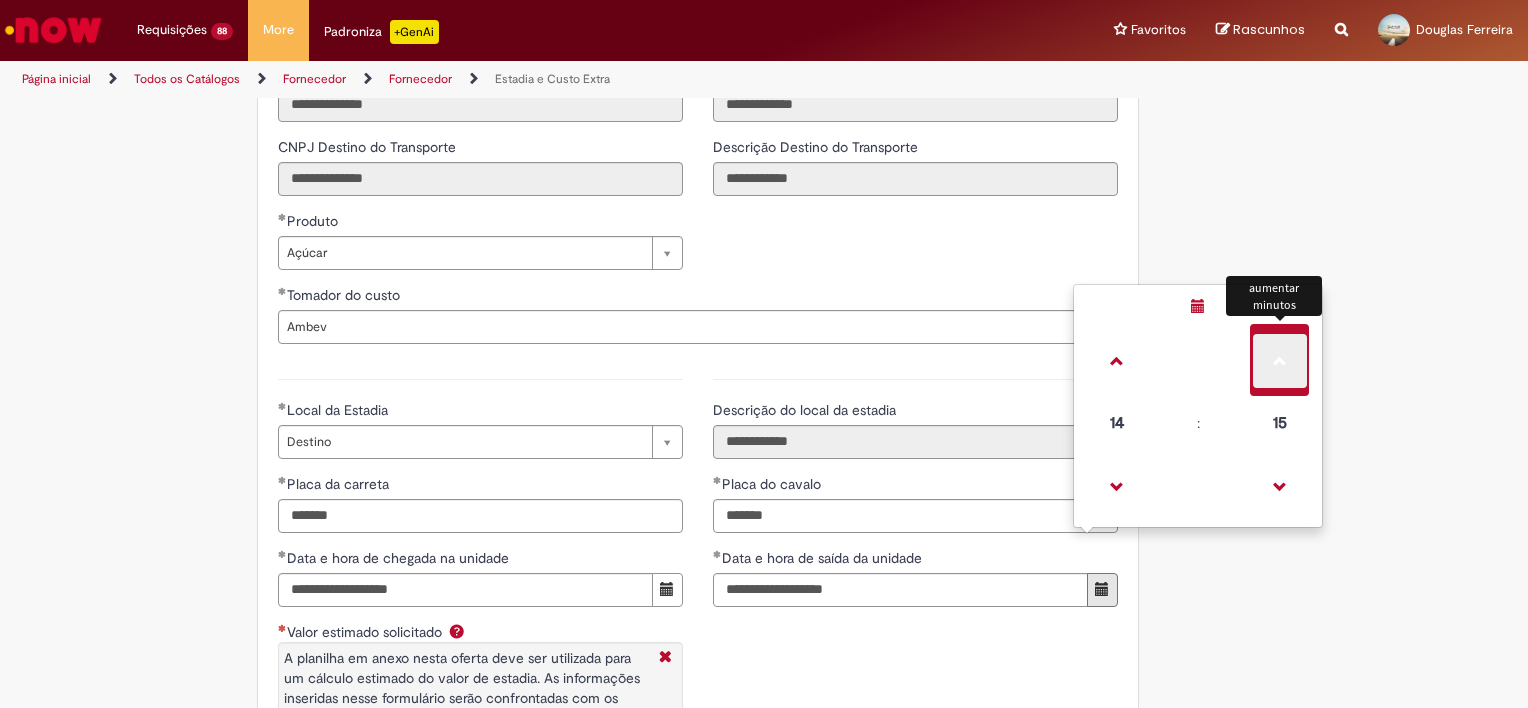 click at bounding box center (1280, 361) 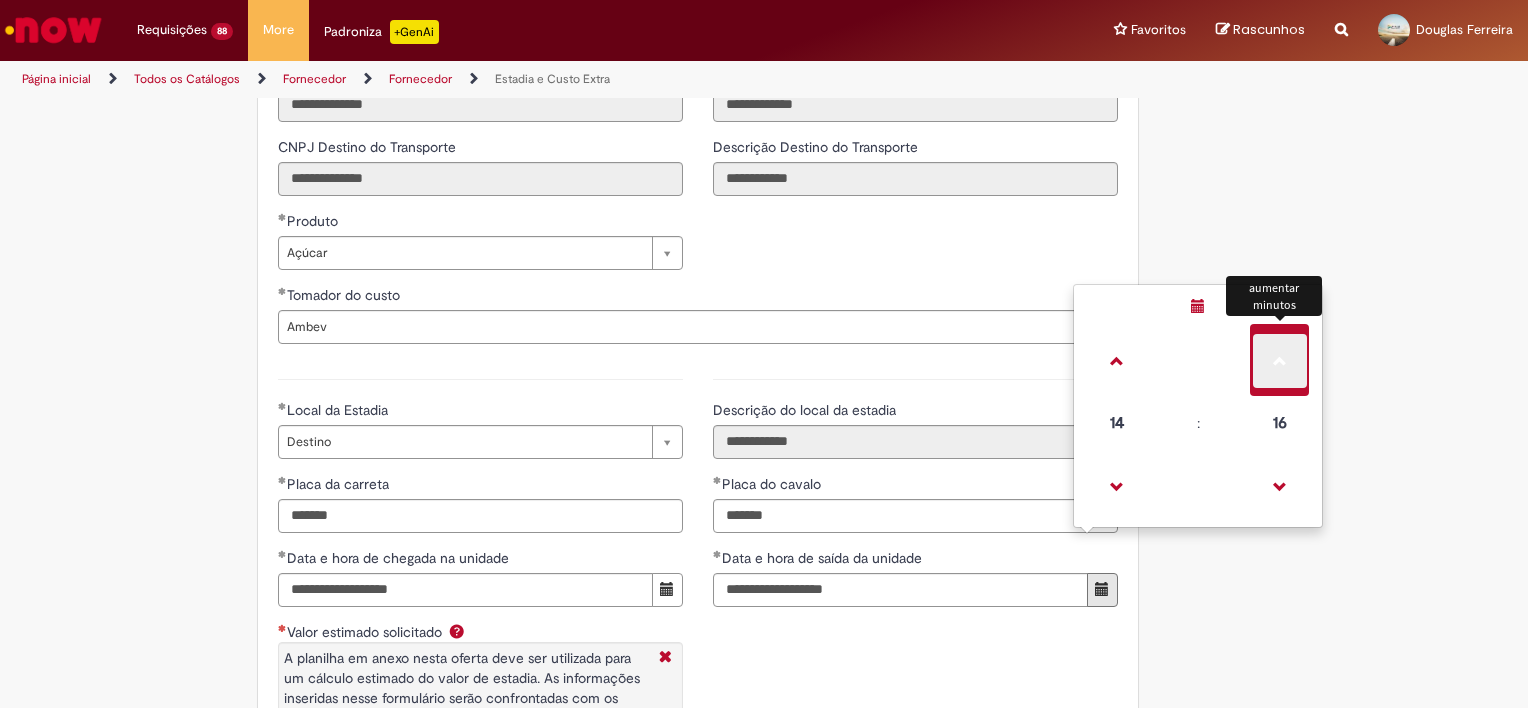 click at bounding box center (1280, 361) 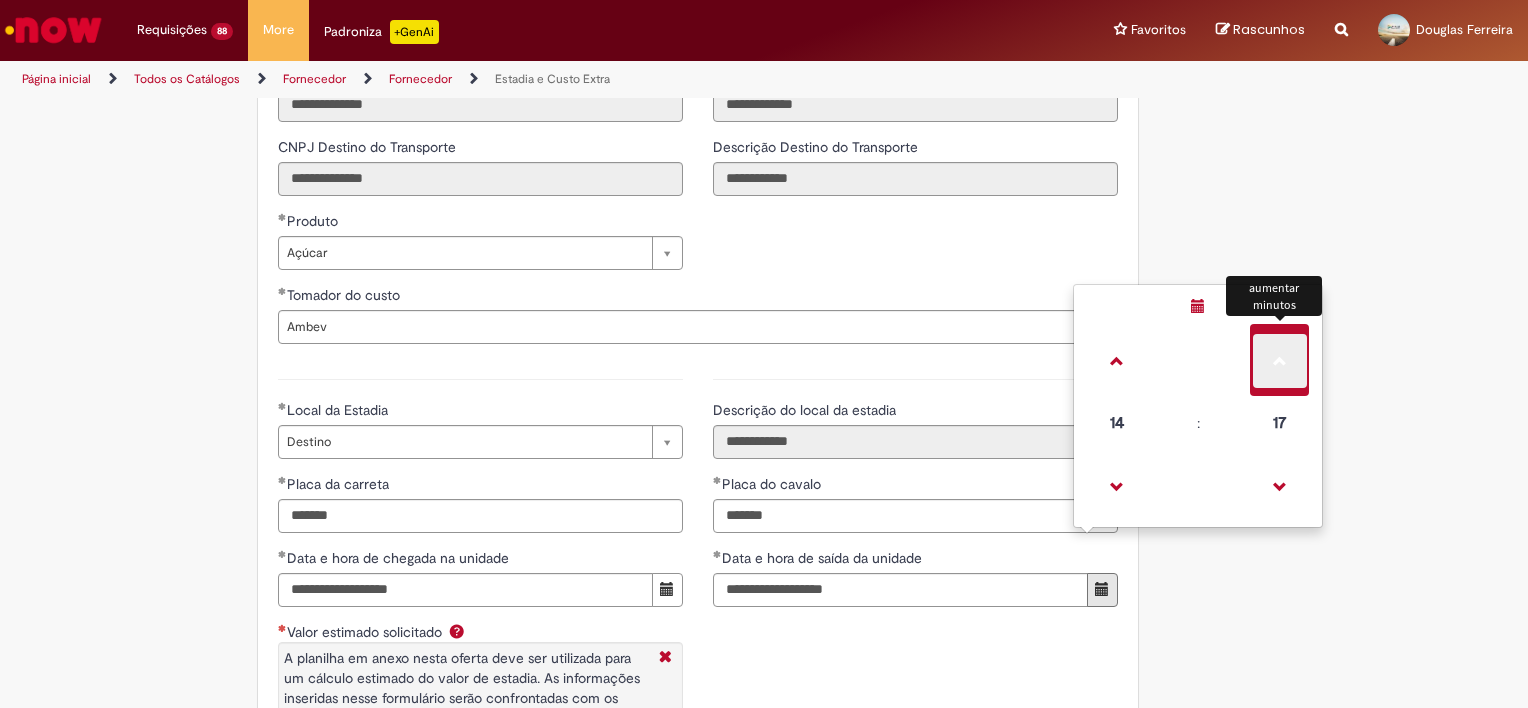 click at bounding box center [1280, 361] 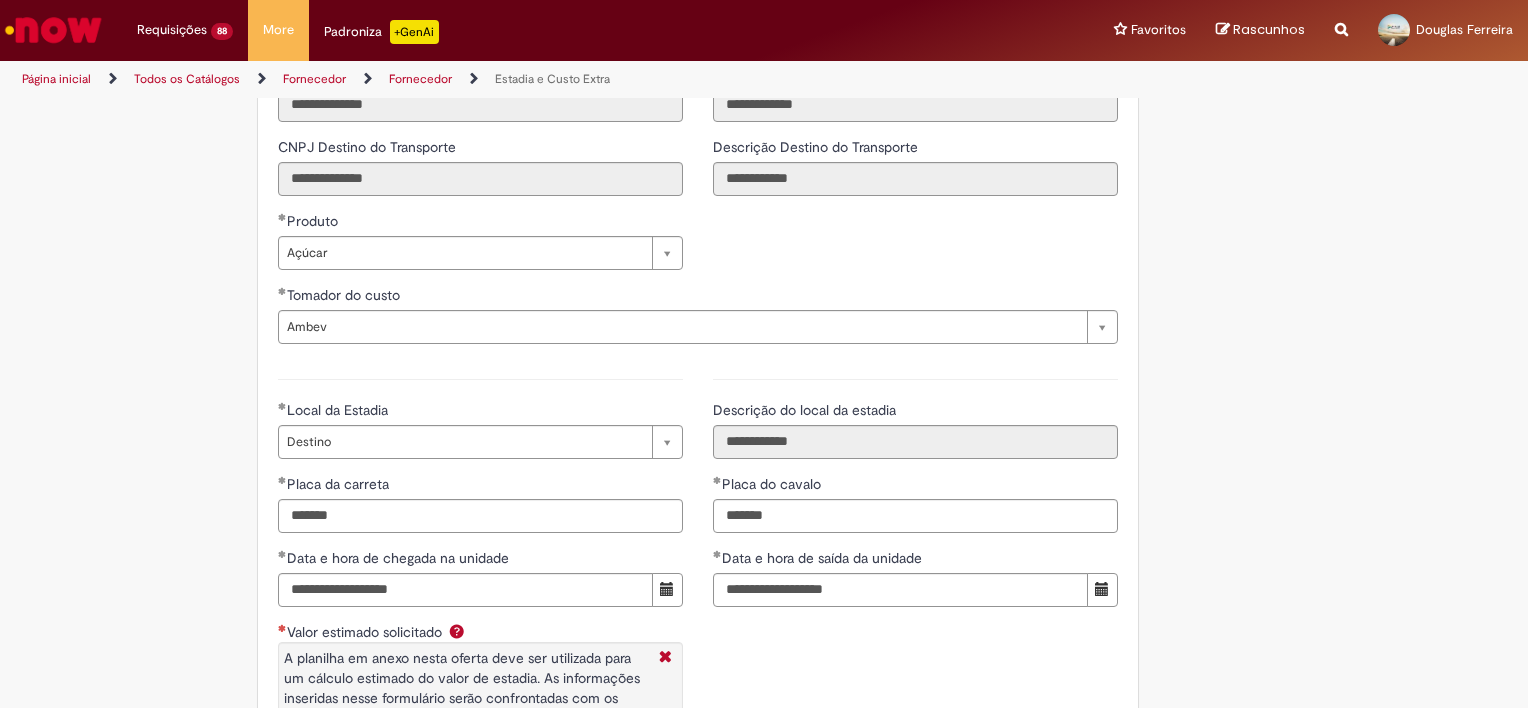 click on "**********" at bounding box center [698, 588] 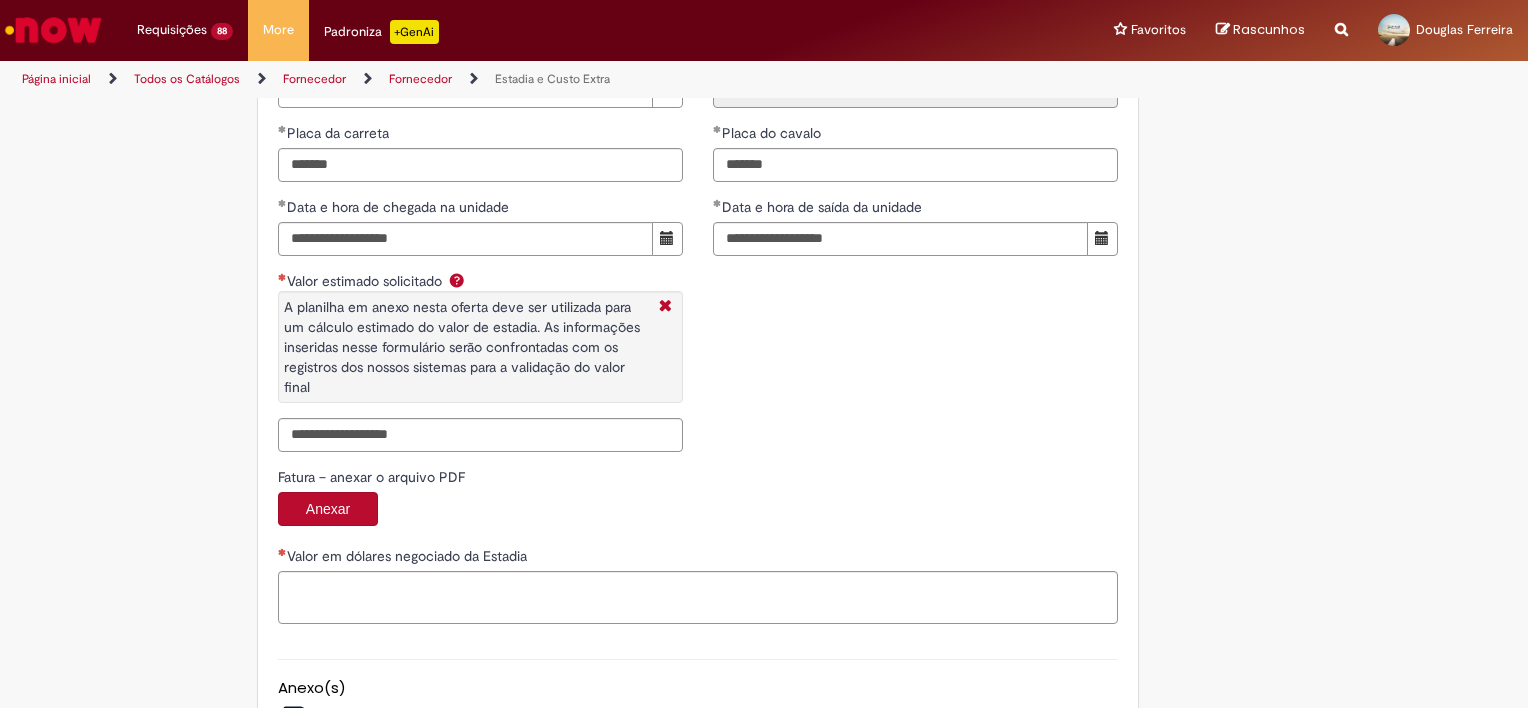 scroll, scrollTop: 3092, scrollLeft: 0, axis: vertical 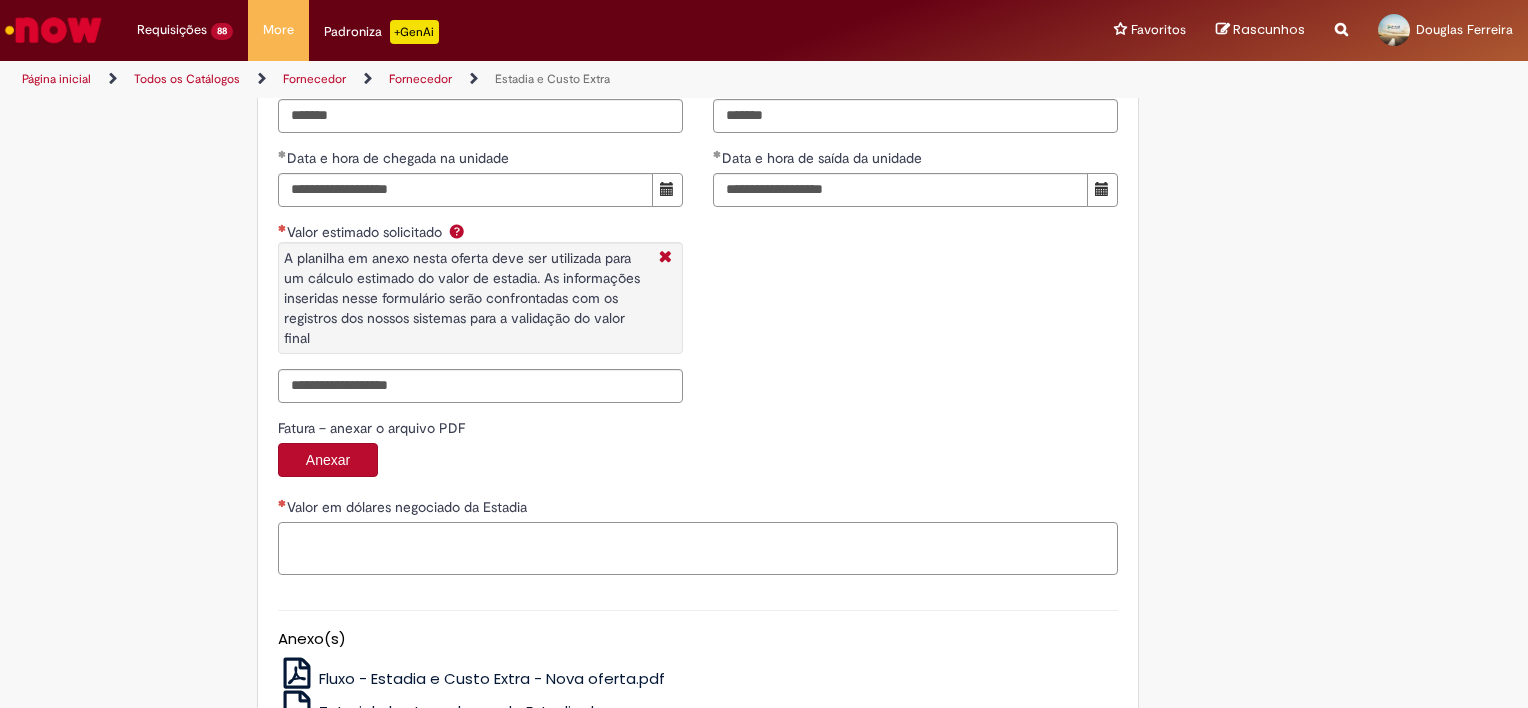 click on "Valor em dólares negociado da Estadia" at bounding box center (698, 549) 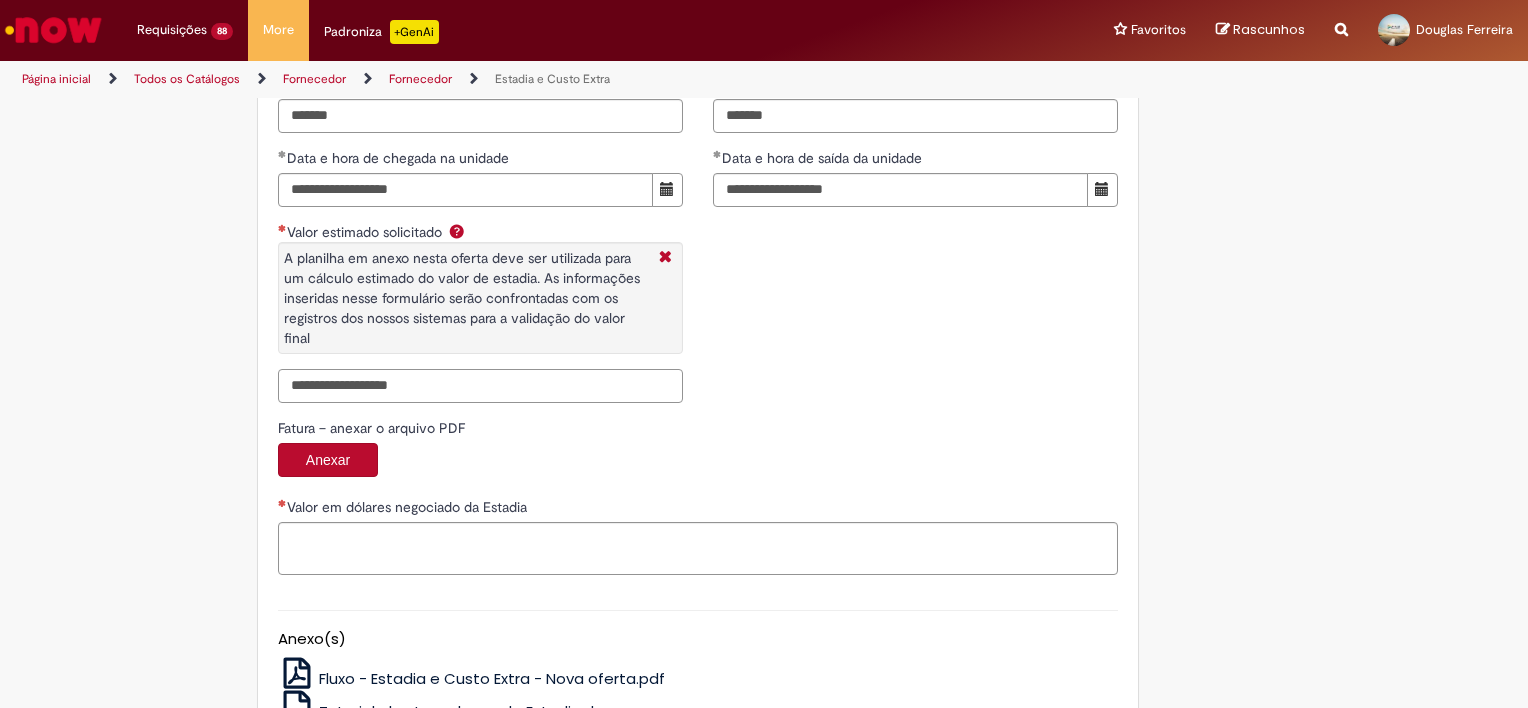 click on "Valor estimado solicitado A planilha em anexo nesta oferta deve ser utilizada para um cálculo estimado do valor de estadia. As informações inseridas nesse formulário serão confrontadas com os registros dos nossos sistemas para a validação do valor final" at bounding box center (480, 386) 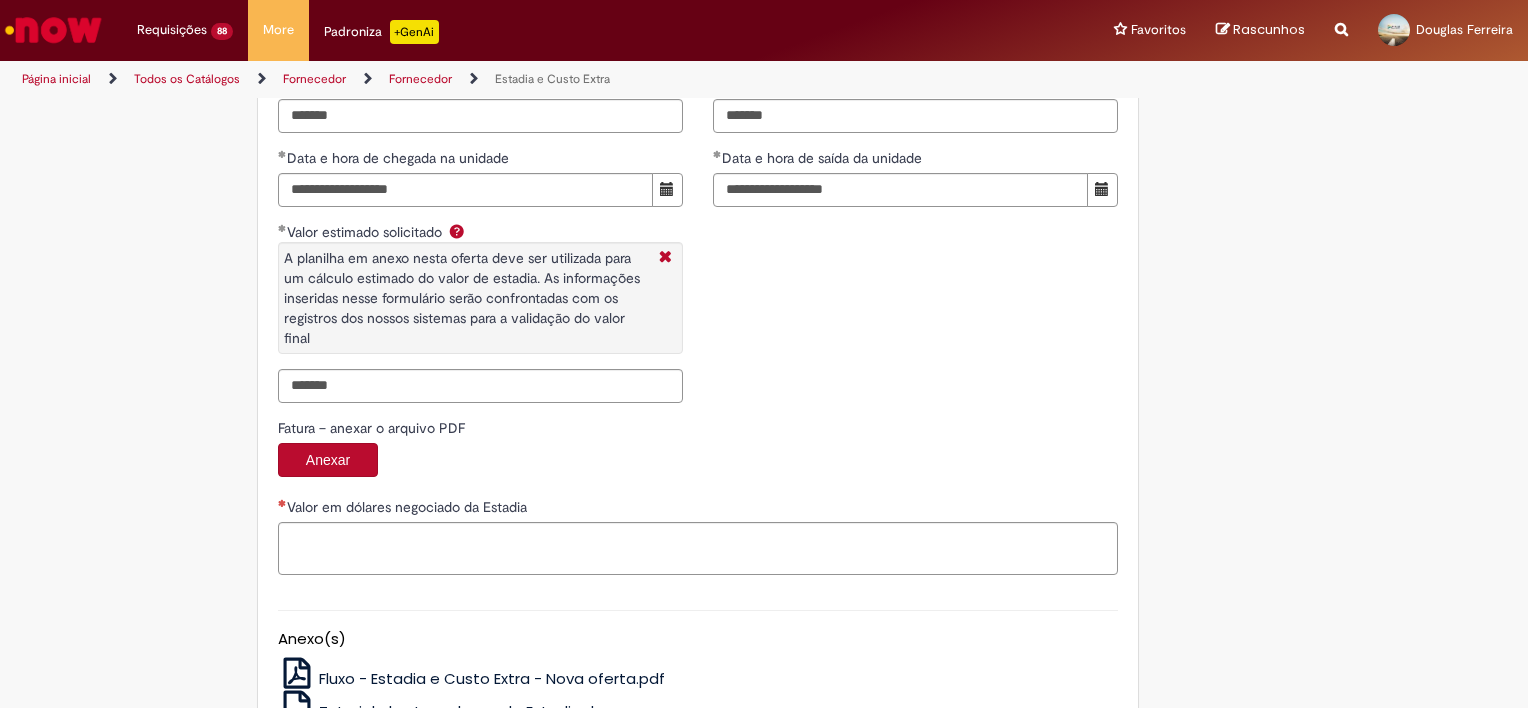 type on "**********" 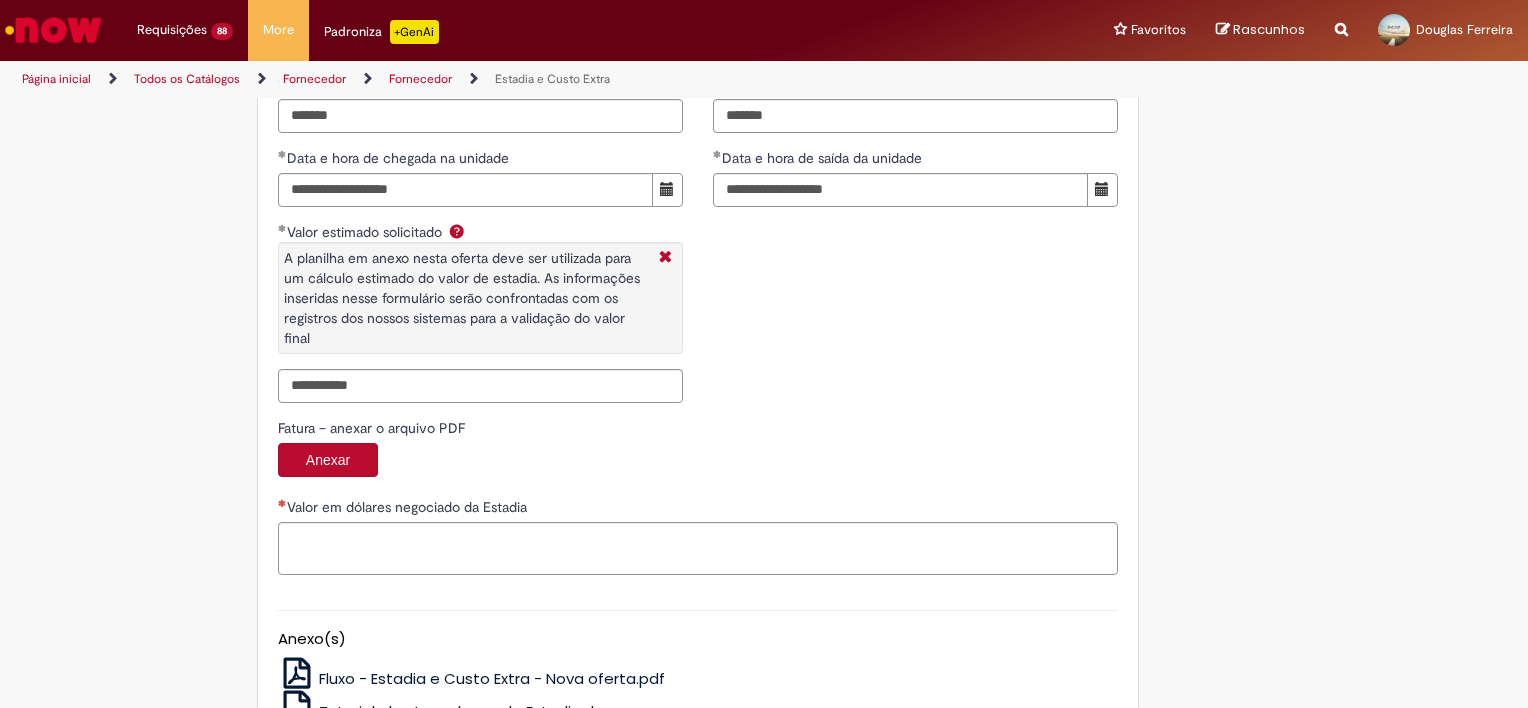 click on "Fatura – anexar o arquivo PDF" at bounding box center [698, 430] 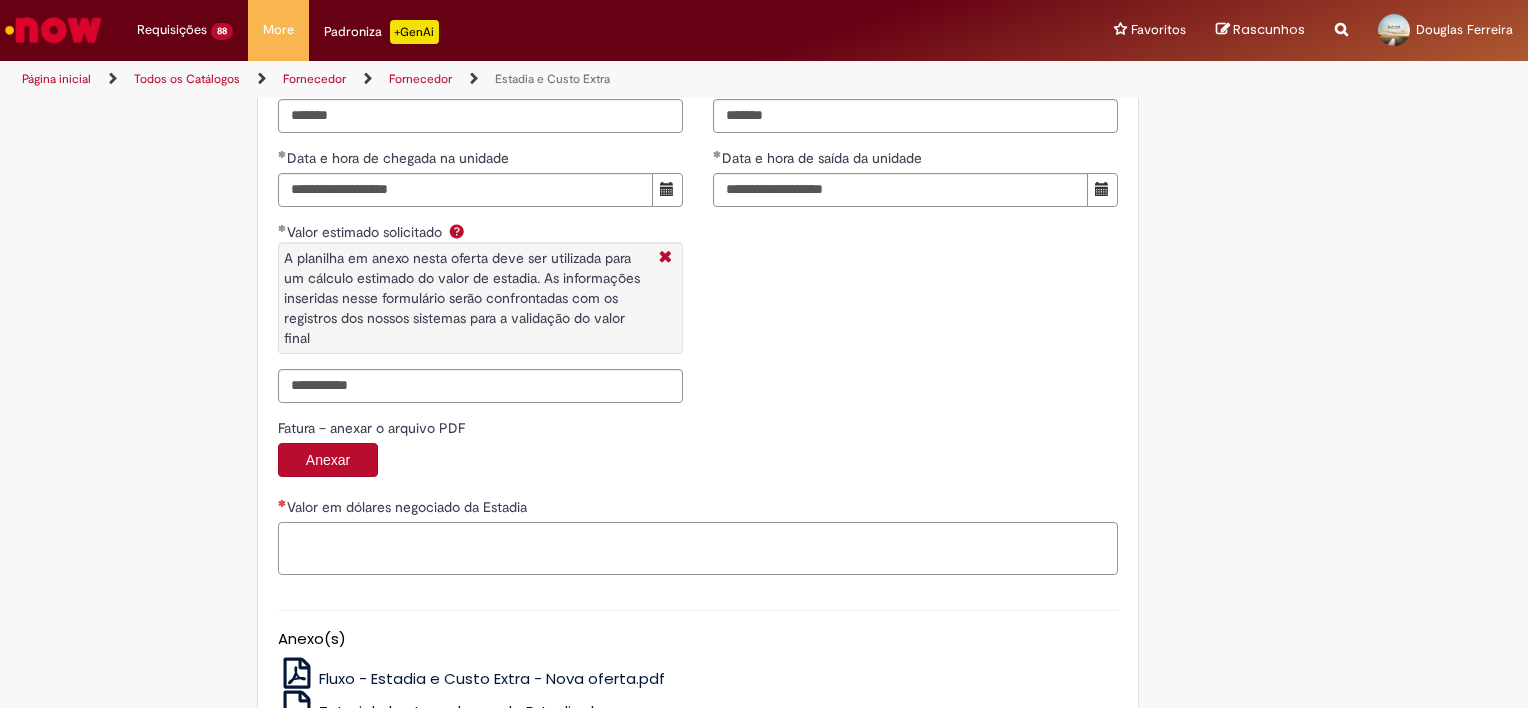click on "Valor em dólares negociado da Estadia" at bounding box center [698, 549] 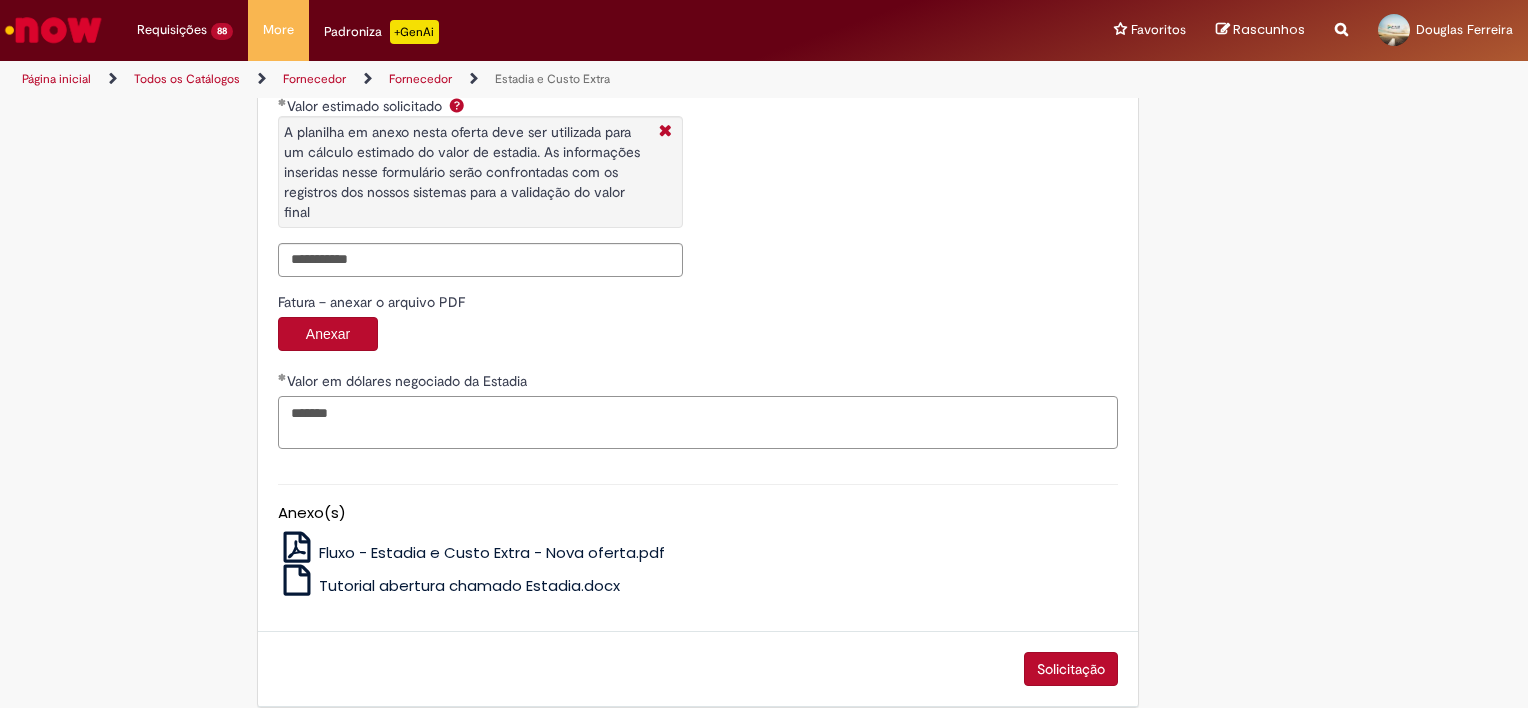 scroll, scrollTop: 3234, scrollLeft: 0, axis: vertical 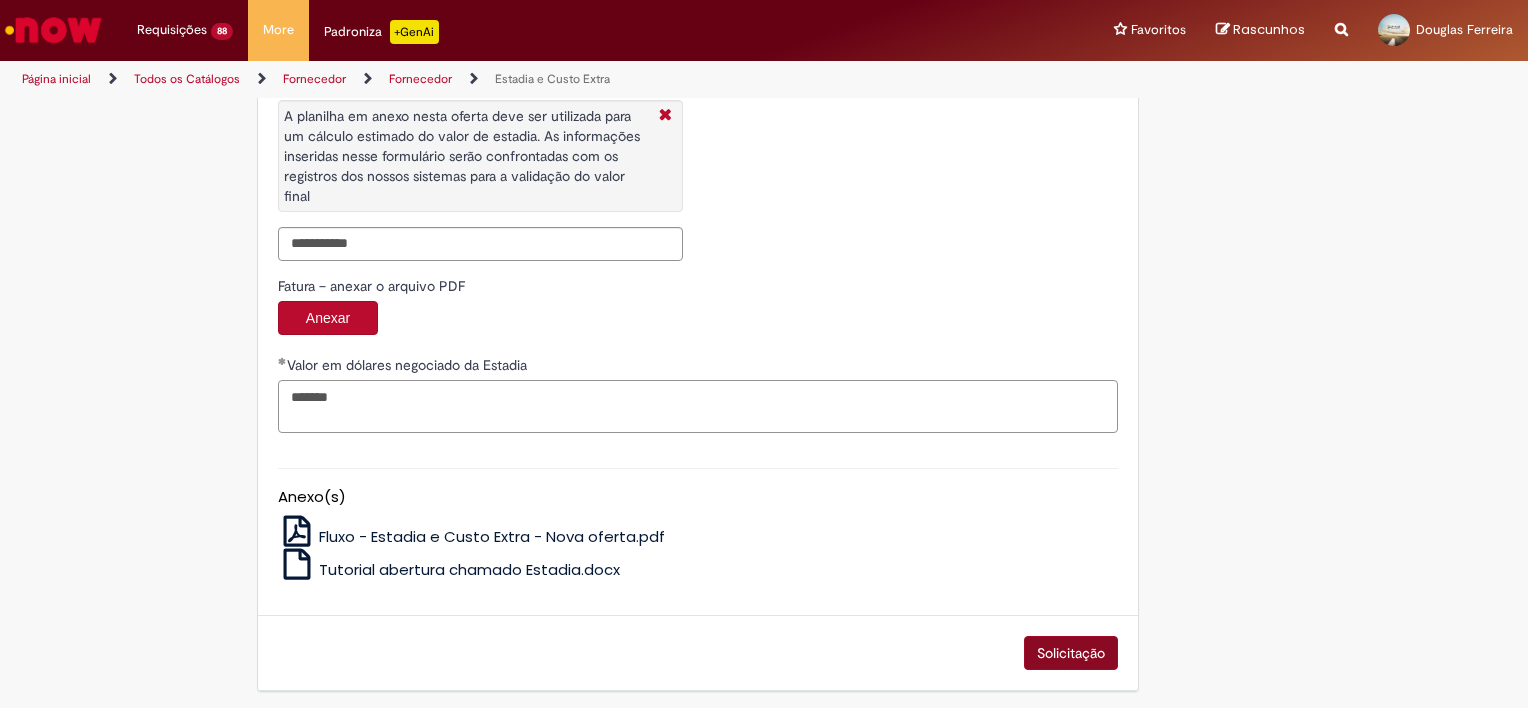type on "******" 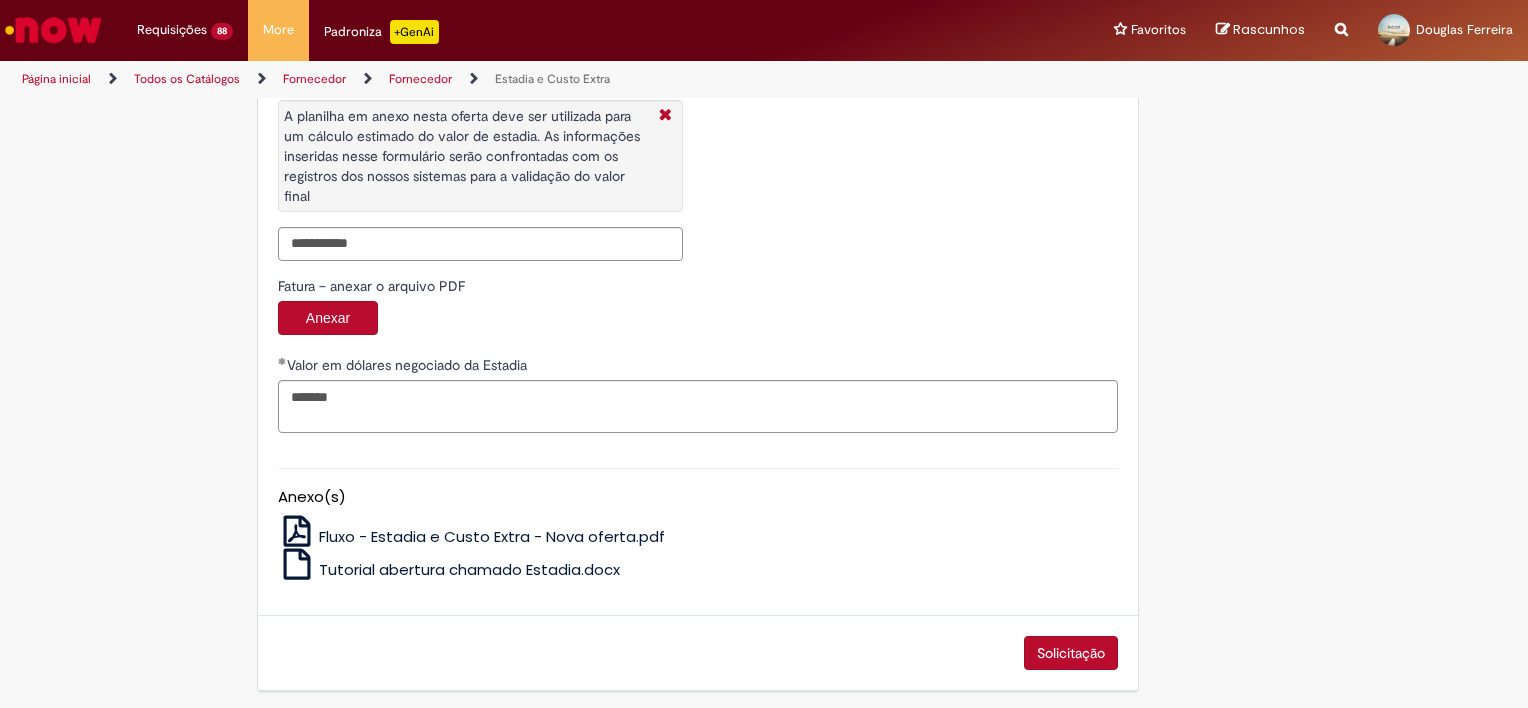 click on "Solicitação" at bounding box center [1071, 653] 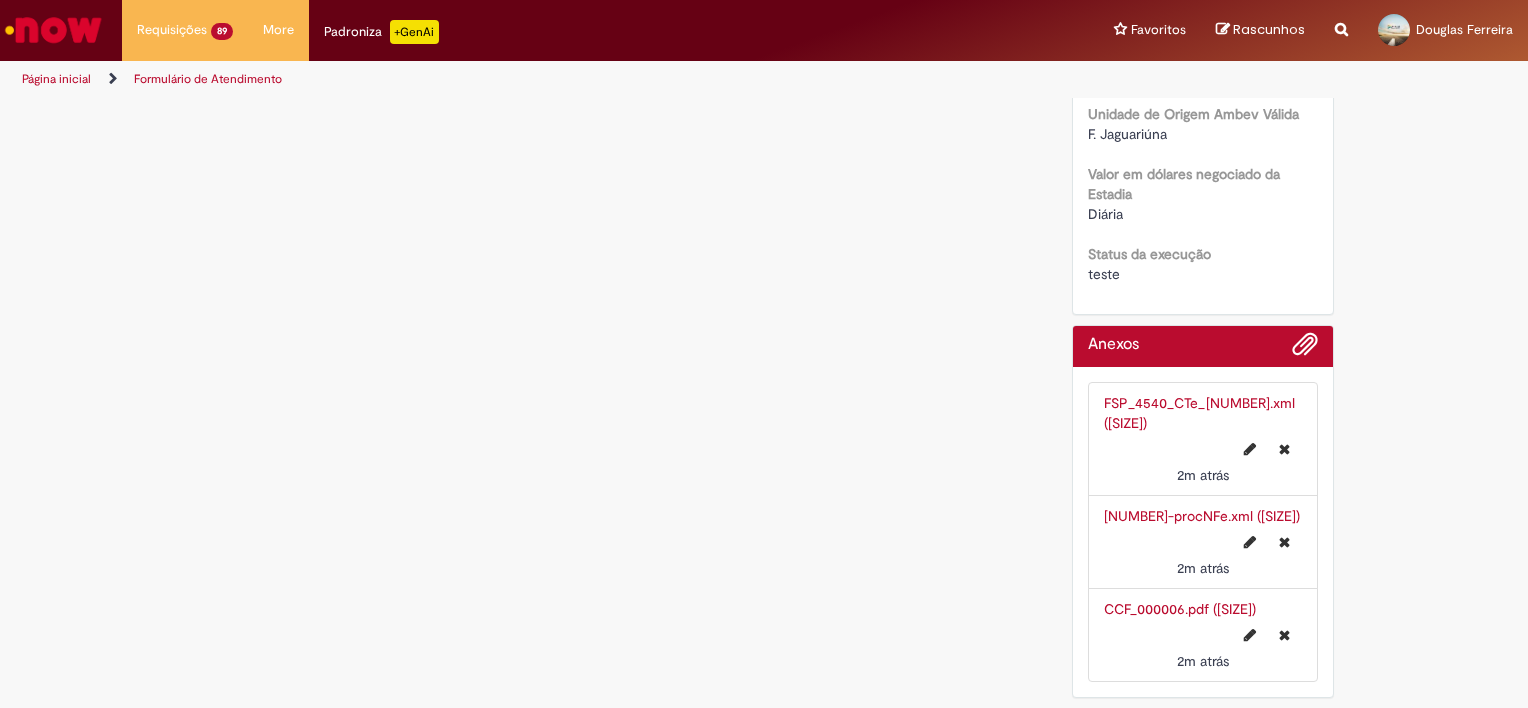 scroll, scrollTop: 0, scrollLeft: 0, axis: both 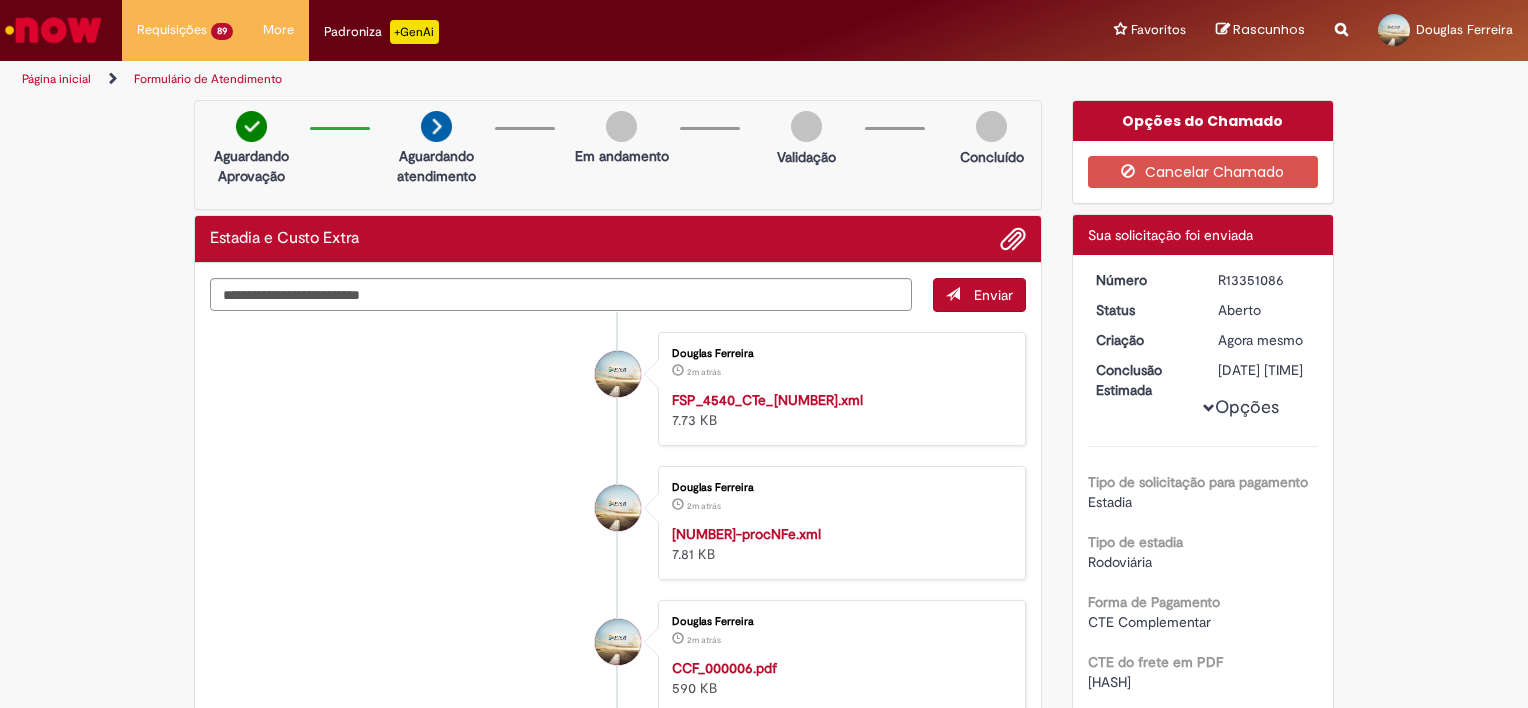 drag, startPoint x: 1277, startPoint y: 281, endPoint x: 1188, endPoint y: 281, distance: 89 